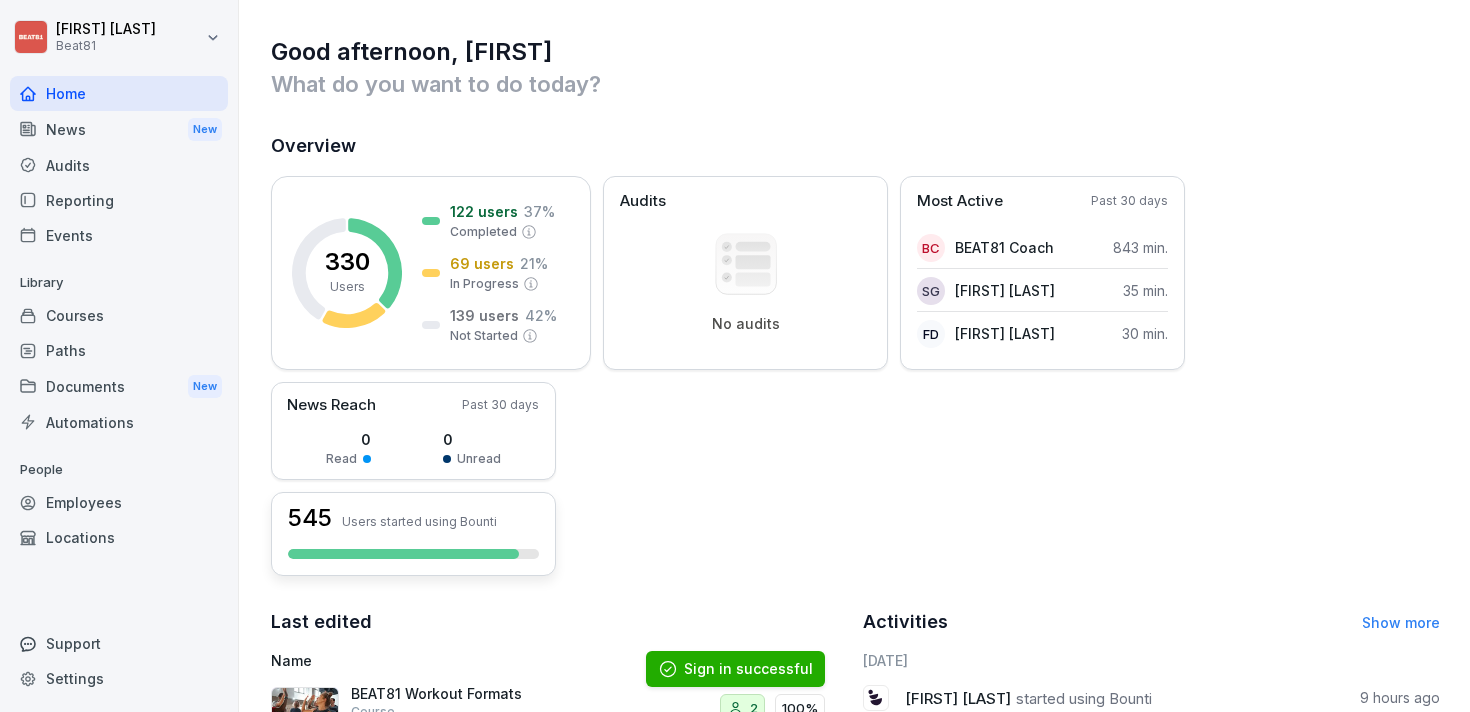 scroll, scrollTop: 0, scrollLeft: 0, axis: both 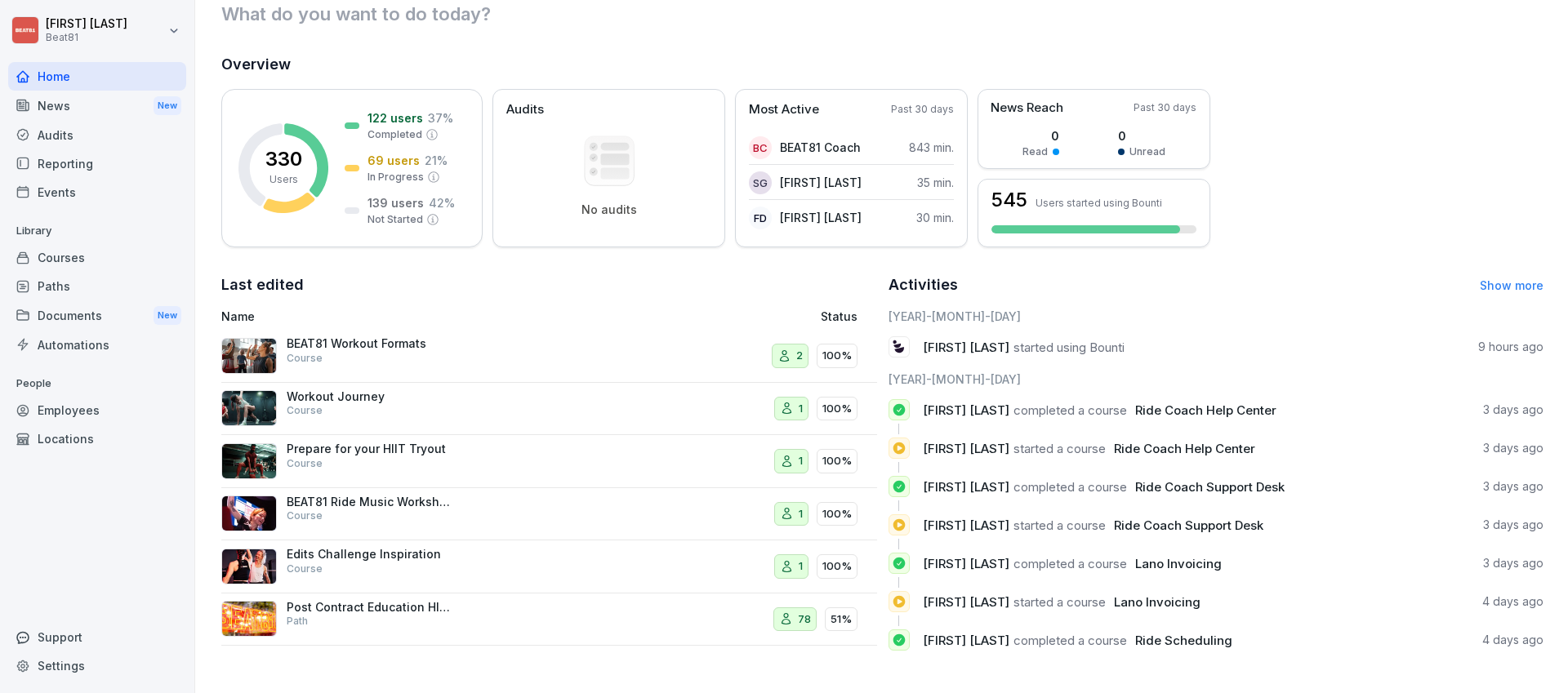 click on "Courses" at bounding box center (97, 257) 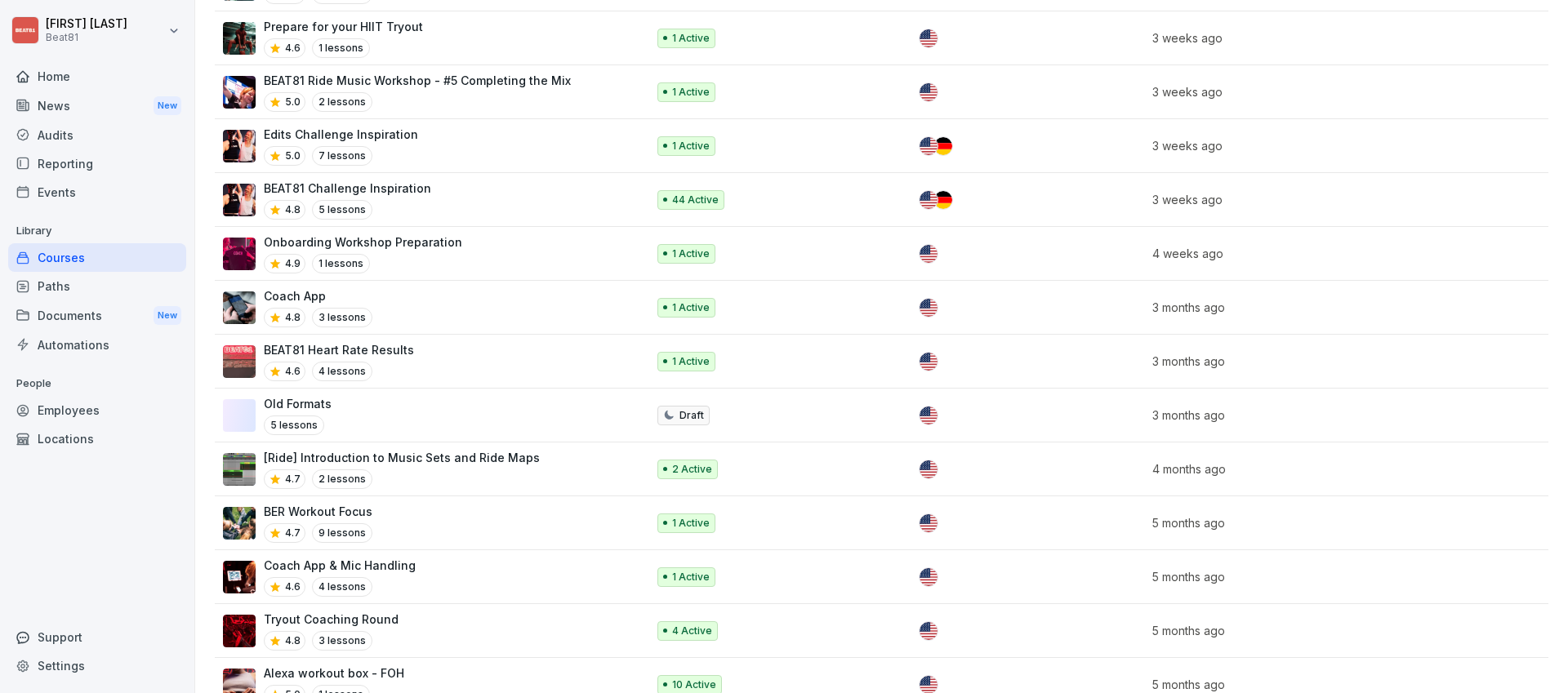 scroll, scrollTop: 0, scrollLeft: 0, axis: both 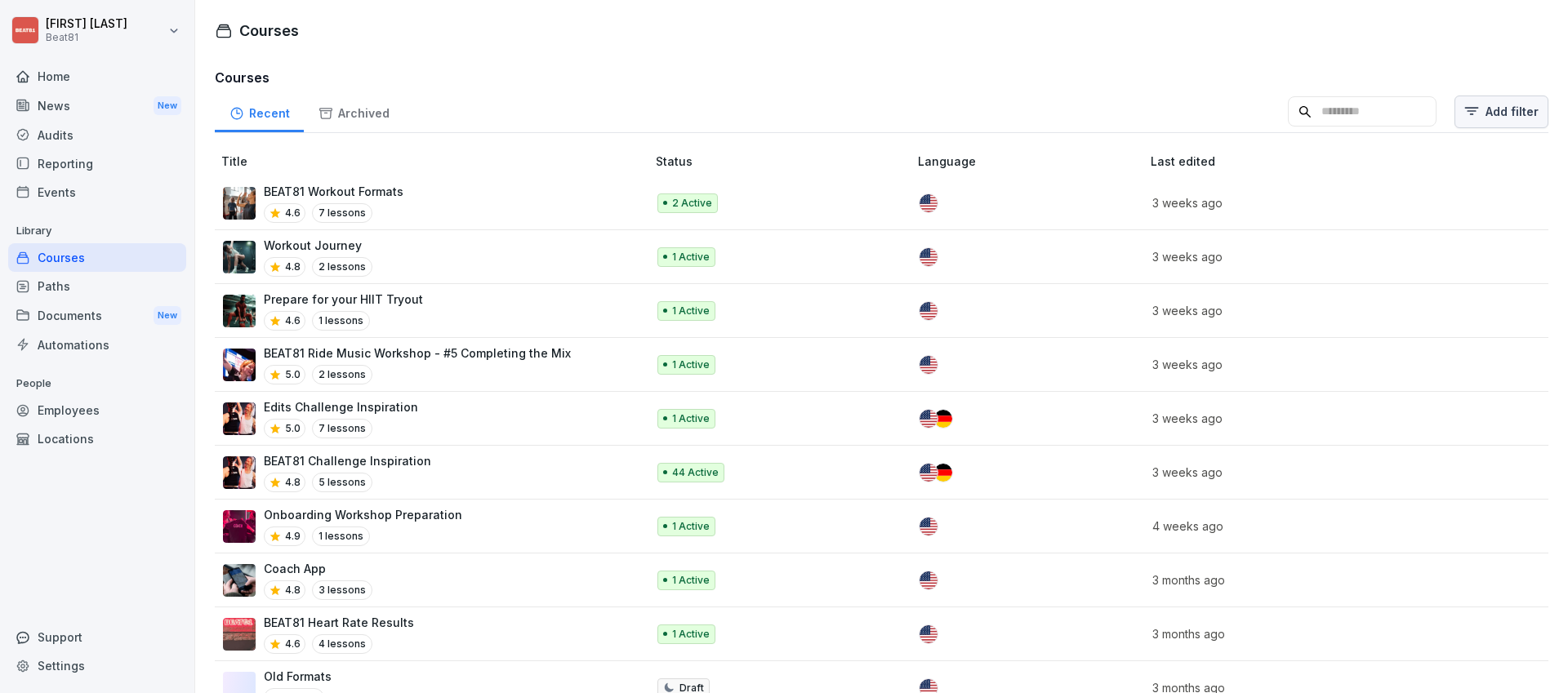 click on "Louise   Plessis Beat81 Home News New Audits Reporting Events Library Courses Paths Documents New Automations People Employees Locations Support Settings Courses Courses Recent Archived Add filter Title Status Language Last edited BEAT81 Workout Formats 4.6 7 lessons 2   Active 3 weeks ago Workout Journey 4.8 2 lessons 1   Active 3 weeks ago Prepare for your HIIT Tryout 4.6 1 lessons 1   Active 3 weeks ago BEAT81 Ride Music Workshop - #5 Completing the Mix 5.0 2 lessons 1   Active 3 weeks ago Edits Challenge Inspiration 5.0 7 lessons 1   Active 3 weeks ago BEAT81 Challenge Inspiration 4.8 5 lessons 44   Active 3 weeks ago Onboarding Workshop Preparation 4.9 1 lessons 1   Active 4 weeks ago Coach App 4.8 3 lessons 1   Active 3 months ago BEAT81 Heart Rate Results 4.6 4 lessons 1   Active 3 months ago Old Formats 5 lessons Draft 3 months ago [Ride] Introduction to Music Sets and Ride Maps 4.7 2 lessons 2   Active 4 months ago BER Workout Focus 4.7 9 lessons 1   Active 5 months ago Coach App & Mic Handling 4.6 1" at bounding box center (784, 346) 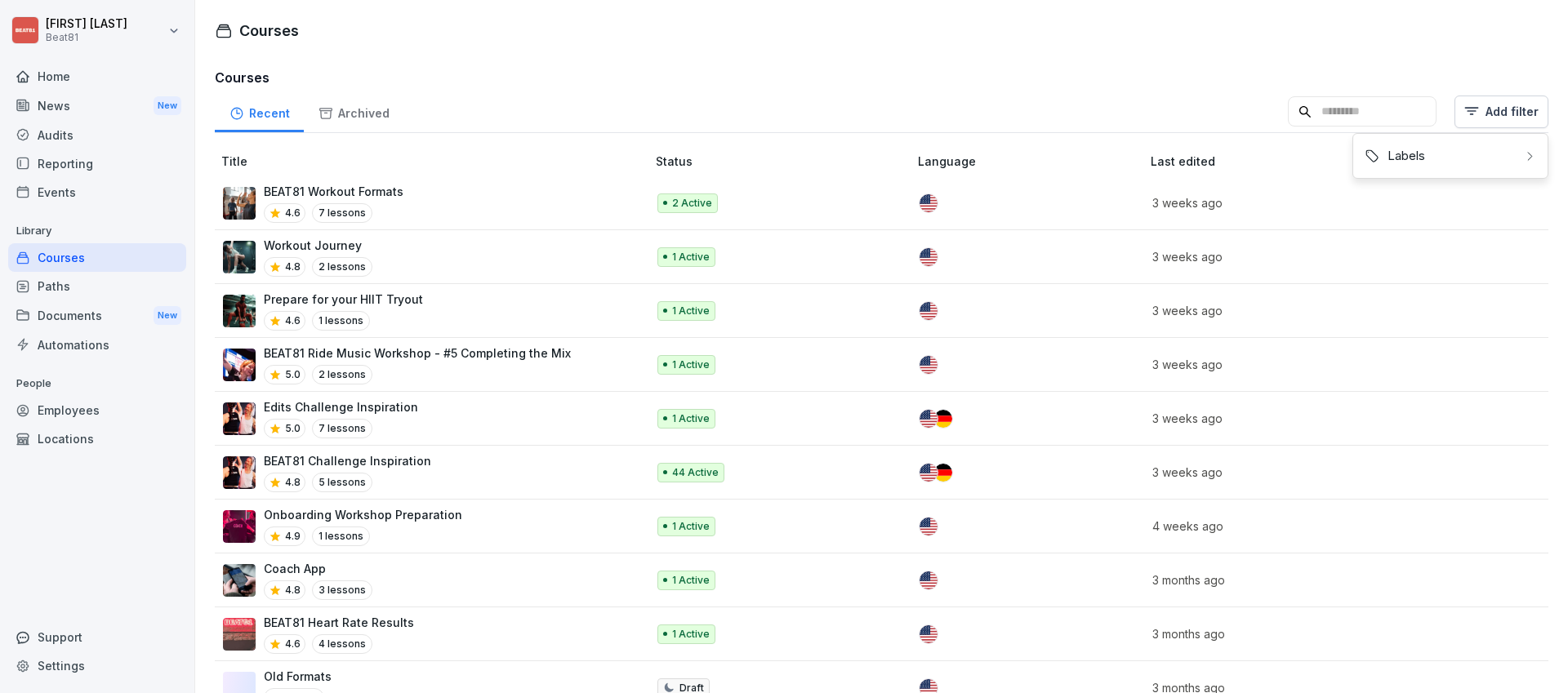 click on "Louise   Plessis Beat81 Home News New Audits Reporting Events Library Courses Paths Documents New Automations People Employees Locations Support Settings Courses Courses Recent Archived Add filter Title Status Language Last edited BEAT81 Workout Formats 4.6 7 lessons 2   Active 3 weeks ago Workout Journey 4.8 2 lessons 1   Active 3 weeks ago Prepare for your HIIT Tryout 4.6 1 lessons 1   Active 3 weeks ago BEAT81 Ride Music Workshop - #5 Completing the Mix 5.0 2 lessons 1   Active 3 weeks ago Edits Challenge Inspiration 5.0 7 lessons 1   Active 3 weeks ago BEAT81 Challenge Inspiration 4.8 5 lessons 44   Active 3 weeks ago Onboarding Workshop Preparation 4.9 1 lessons 1   Active 4 weeks ago Coach App 4.8 3 lessons 1   Active 3 months ago BEAT81 Heart Rate Results 4.6 4 lessons 1   Active 3 months ago Old Formats 5 lessons Draft 3 months ago [Ride] Introduction to Music Sets and Ride Maps 4.7 2 lessons 2   Active 4 months ago BER Workout Focus 4.7 9 lessons 1   Active 5 months ago Coach App & Mic Handling 4.6 1" at bounding box center [784, 346] 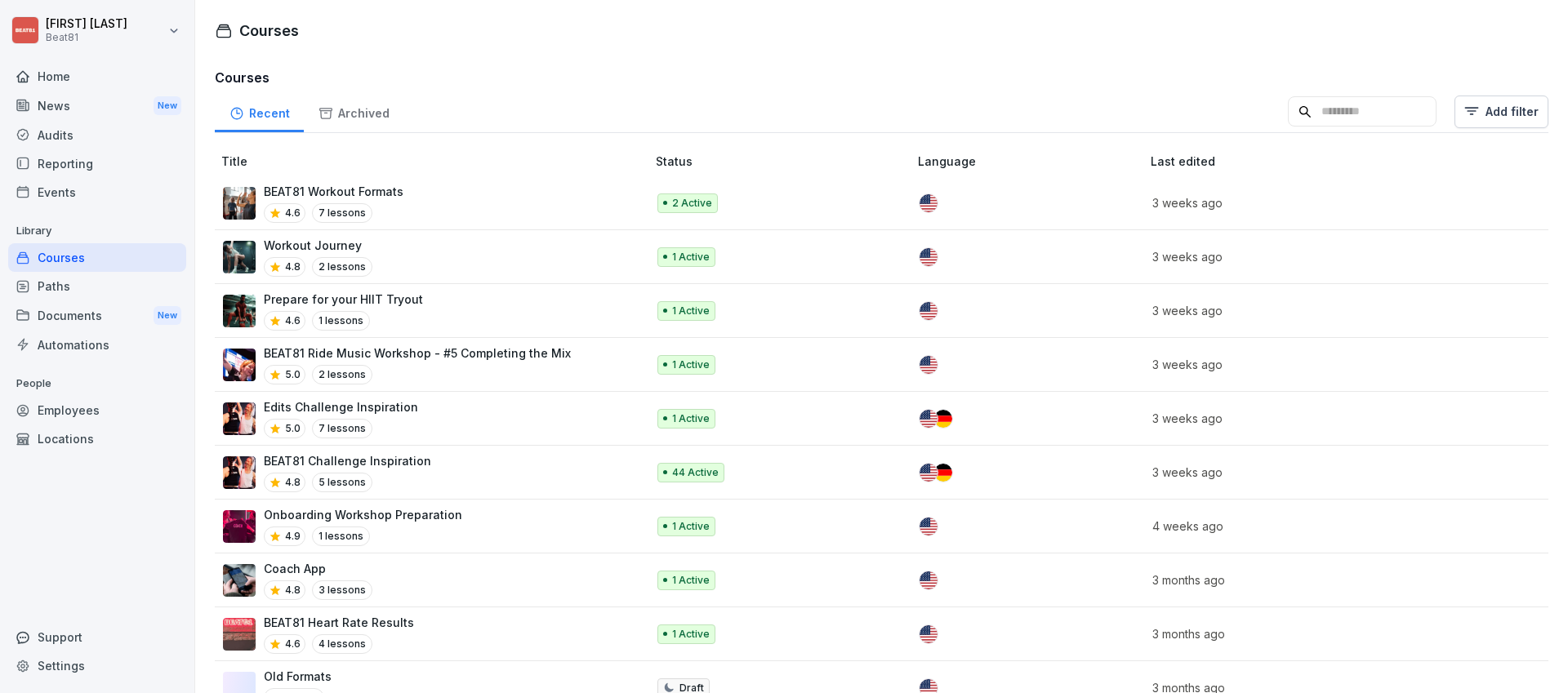 click on "Paths" at bounding box center (97, 286) 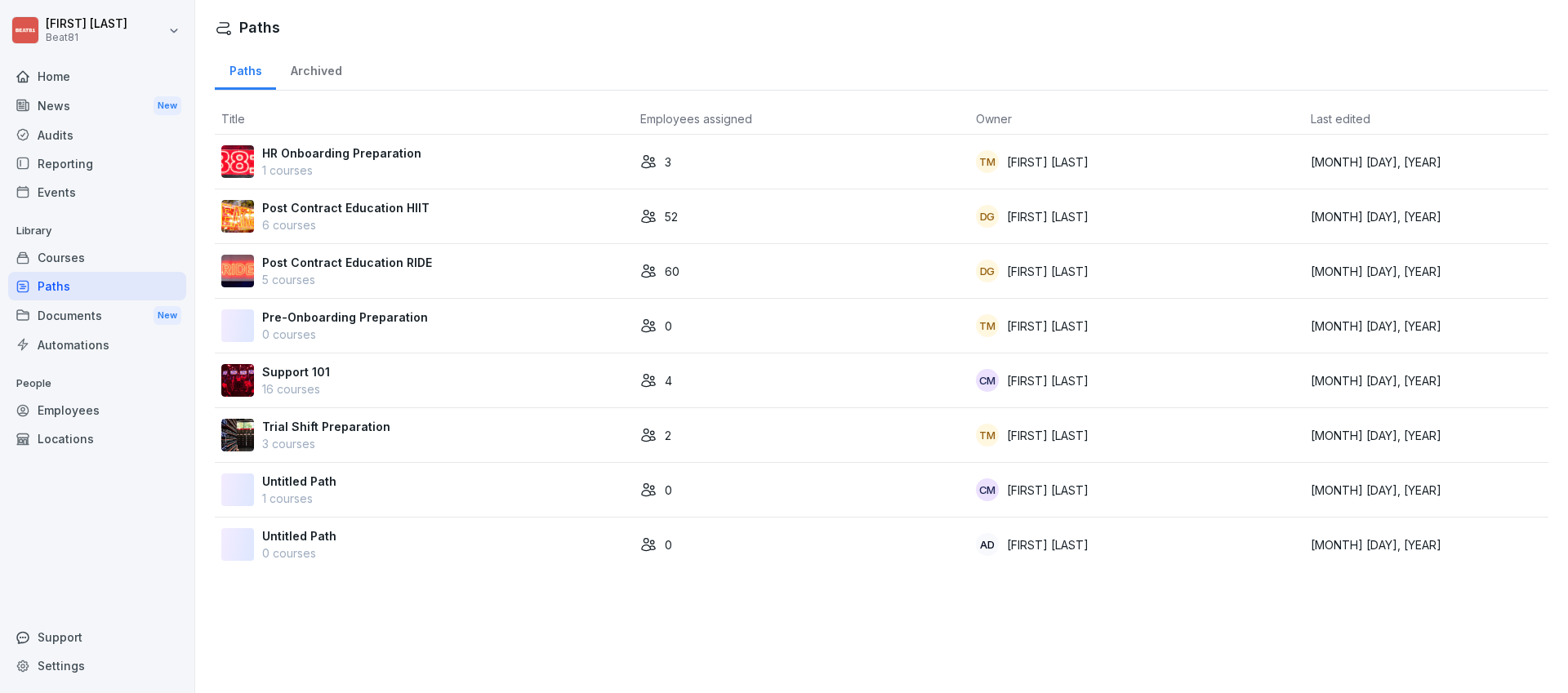 click on "Post Contract Education HIIT" at bounding box center [345, 207] 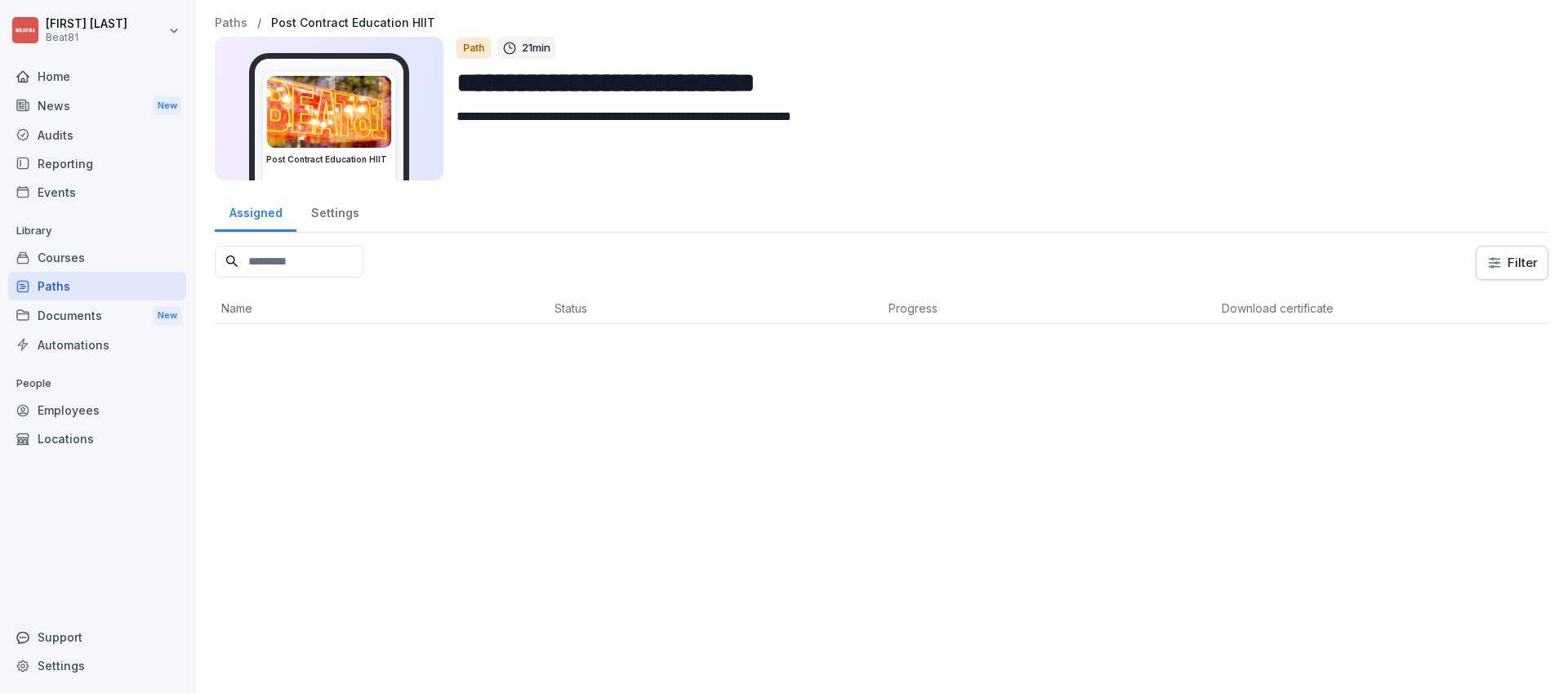 scroll, scrollTop: 0, scrollLeft: 0, axis: both 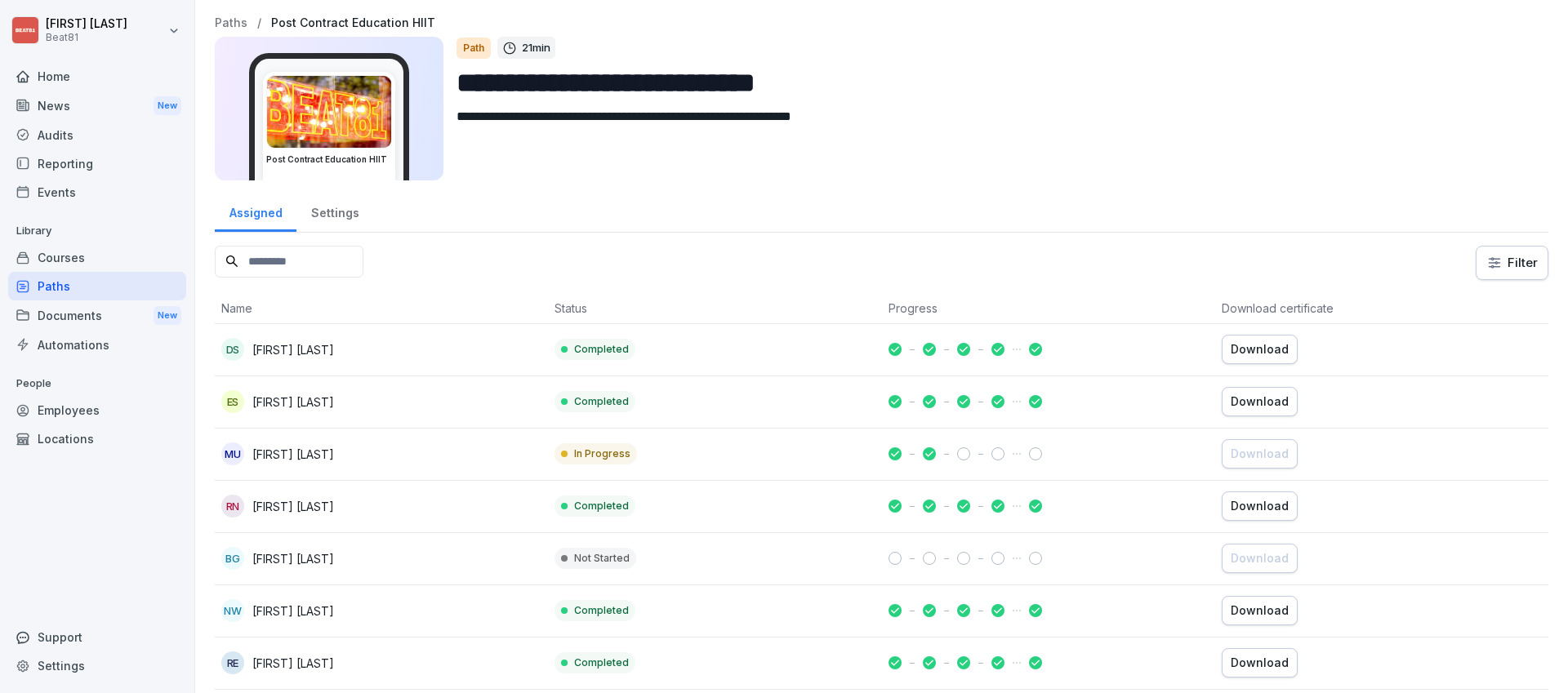 click on "Settings" at bounding box center (335, 211) 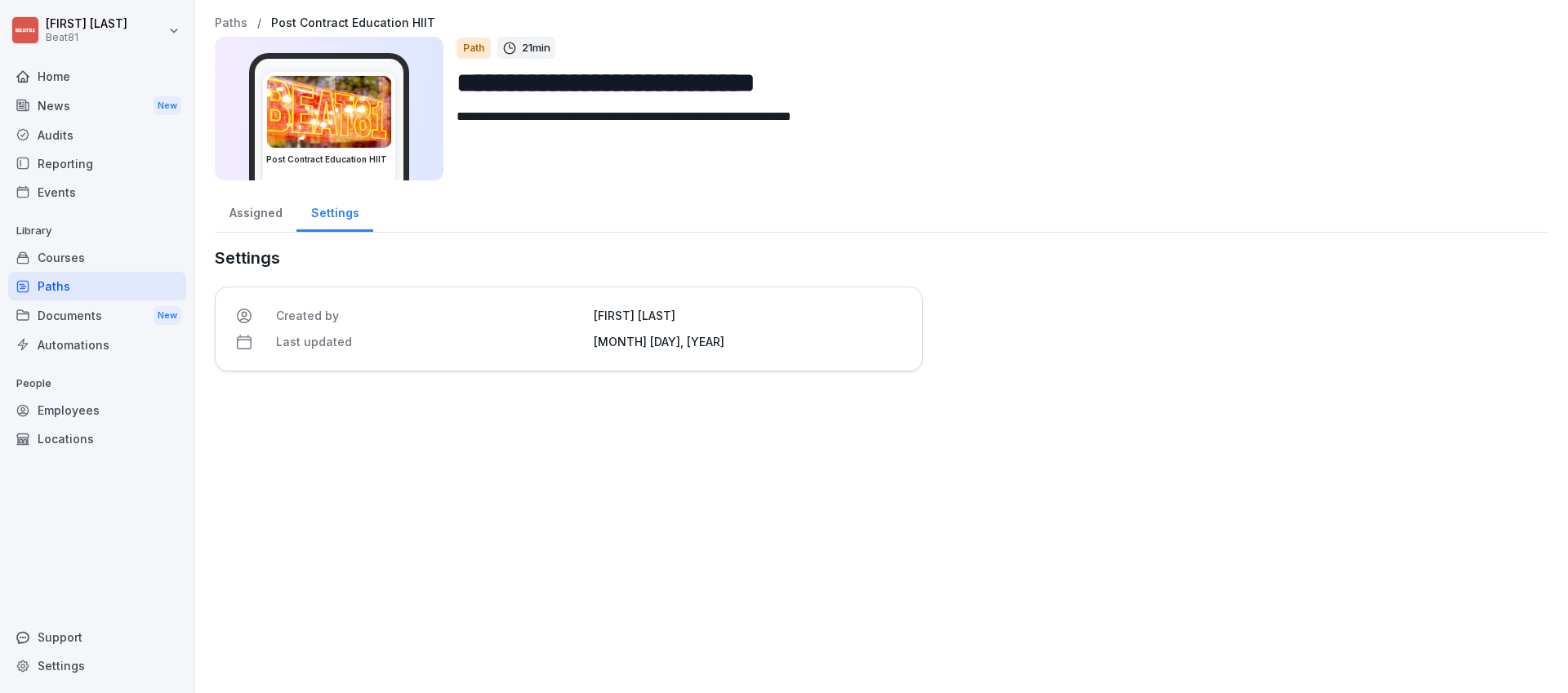 click on "Assigned" at bounding box center (256, 211) 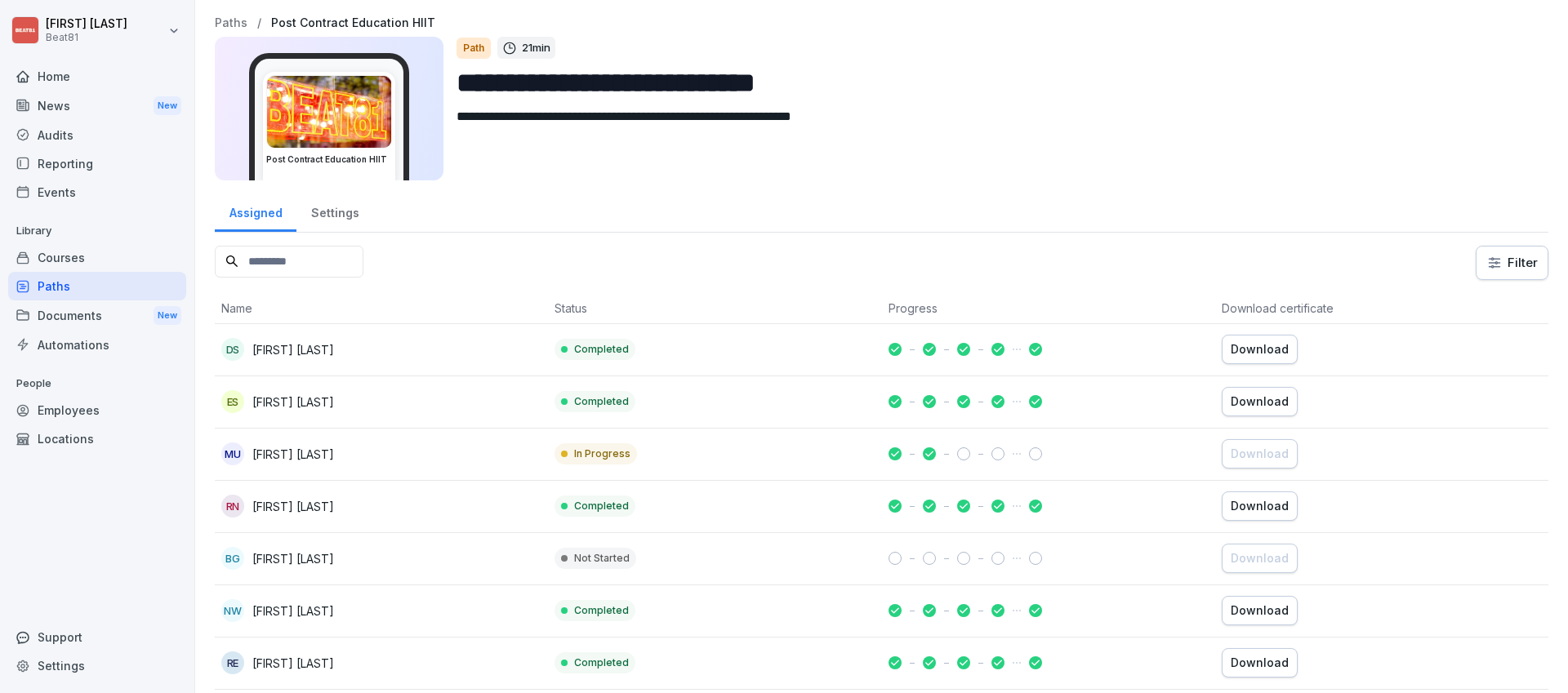 click on "Paths" at bounding box center [231, 23] 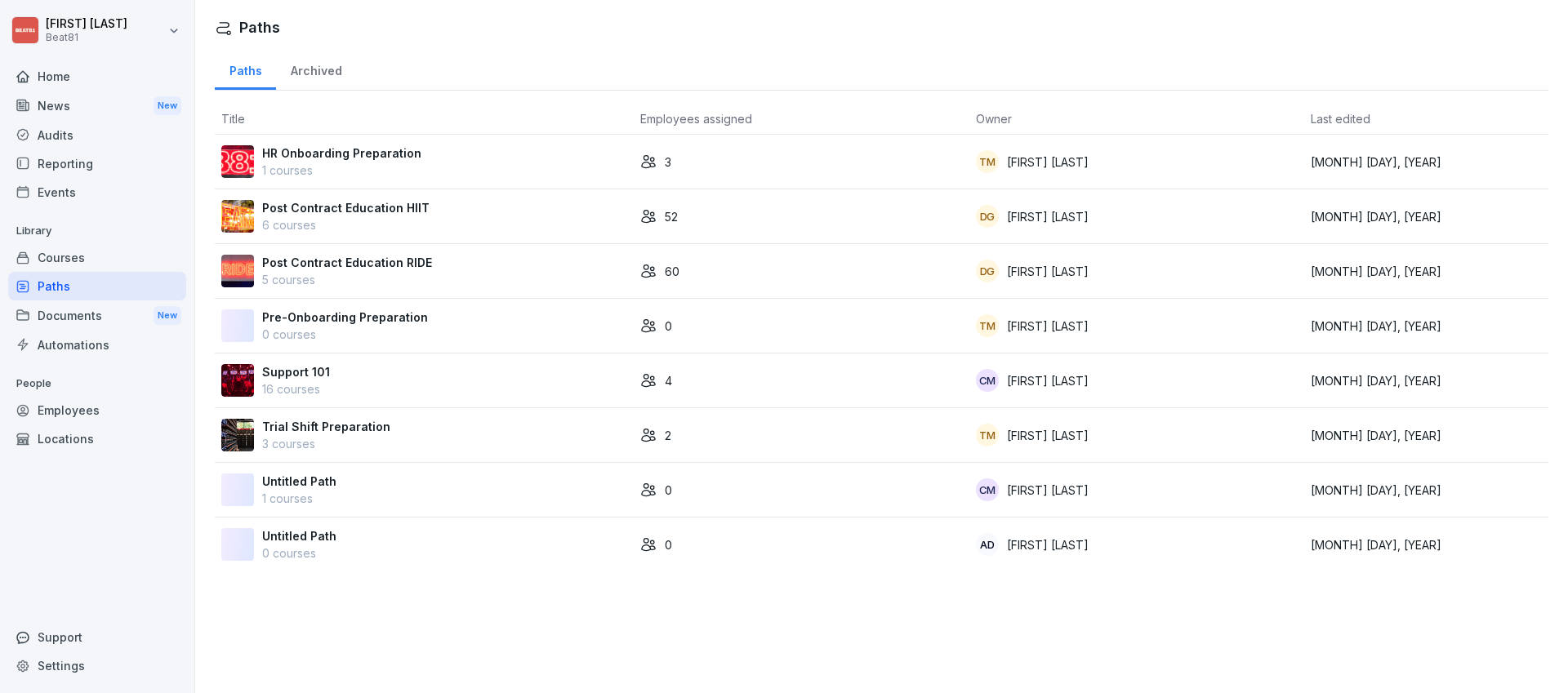 click on "Trial Shift Preparation" at bounding box center (326, 426) 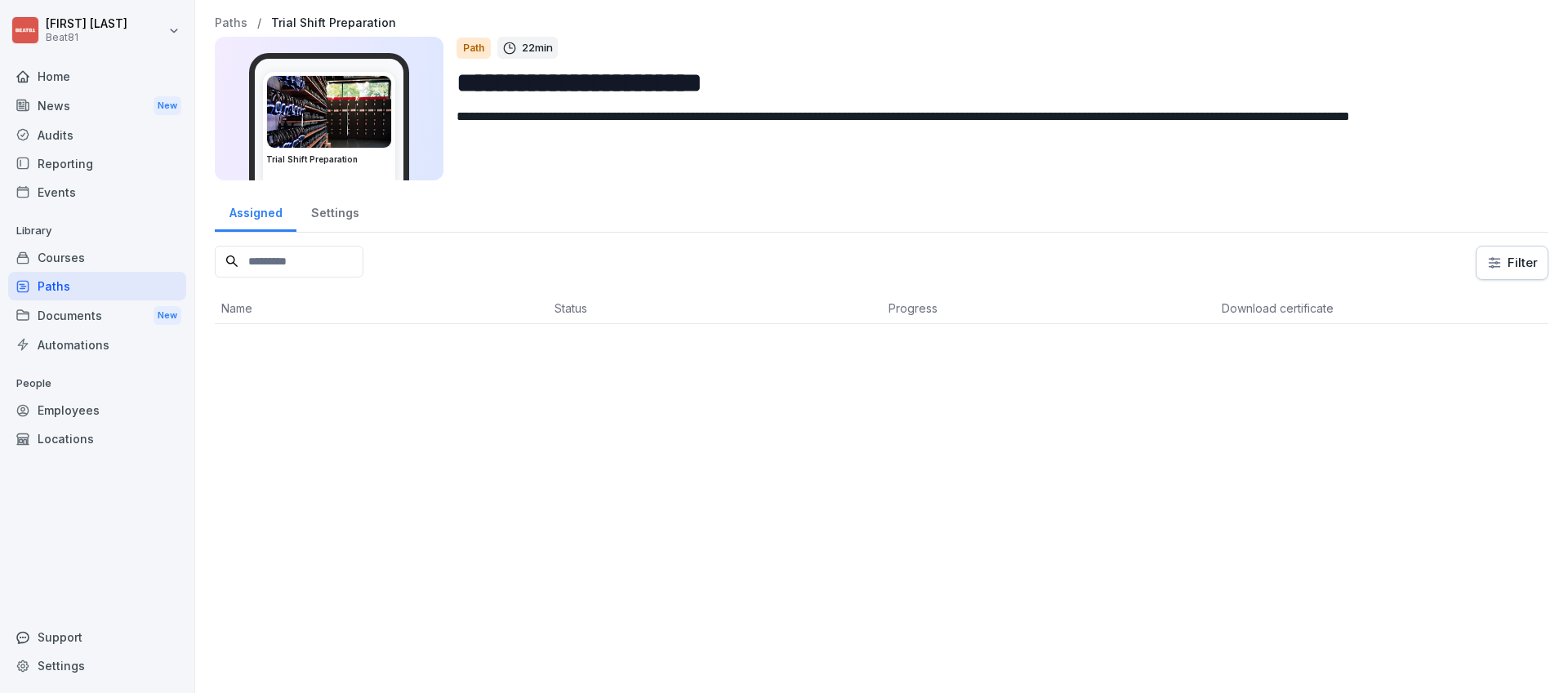 scroll, scrollTop: 0, scrollLeft: 0, axis: both 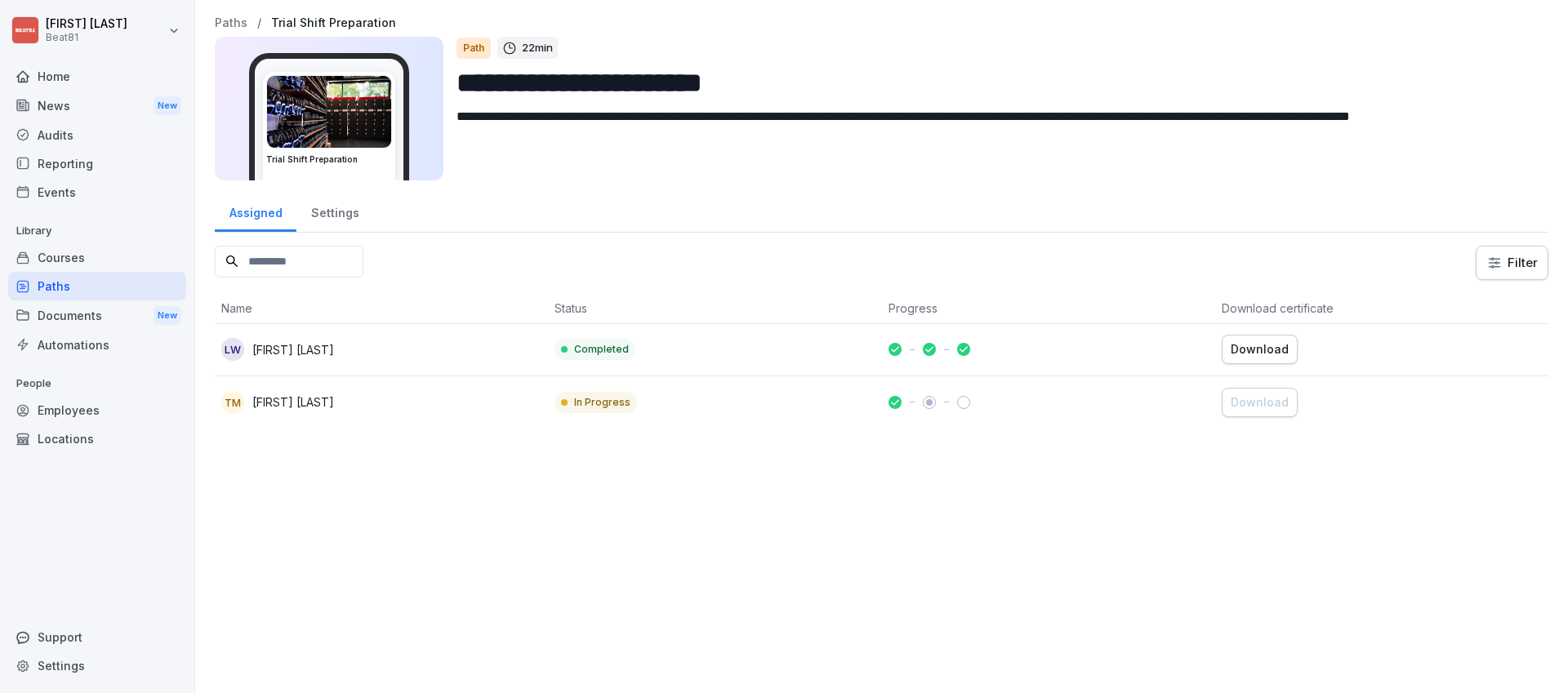 click at bounding box center (329, 112) 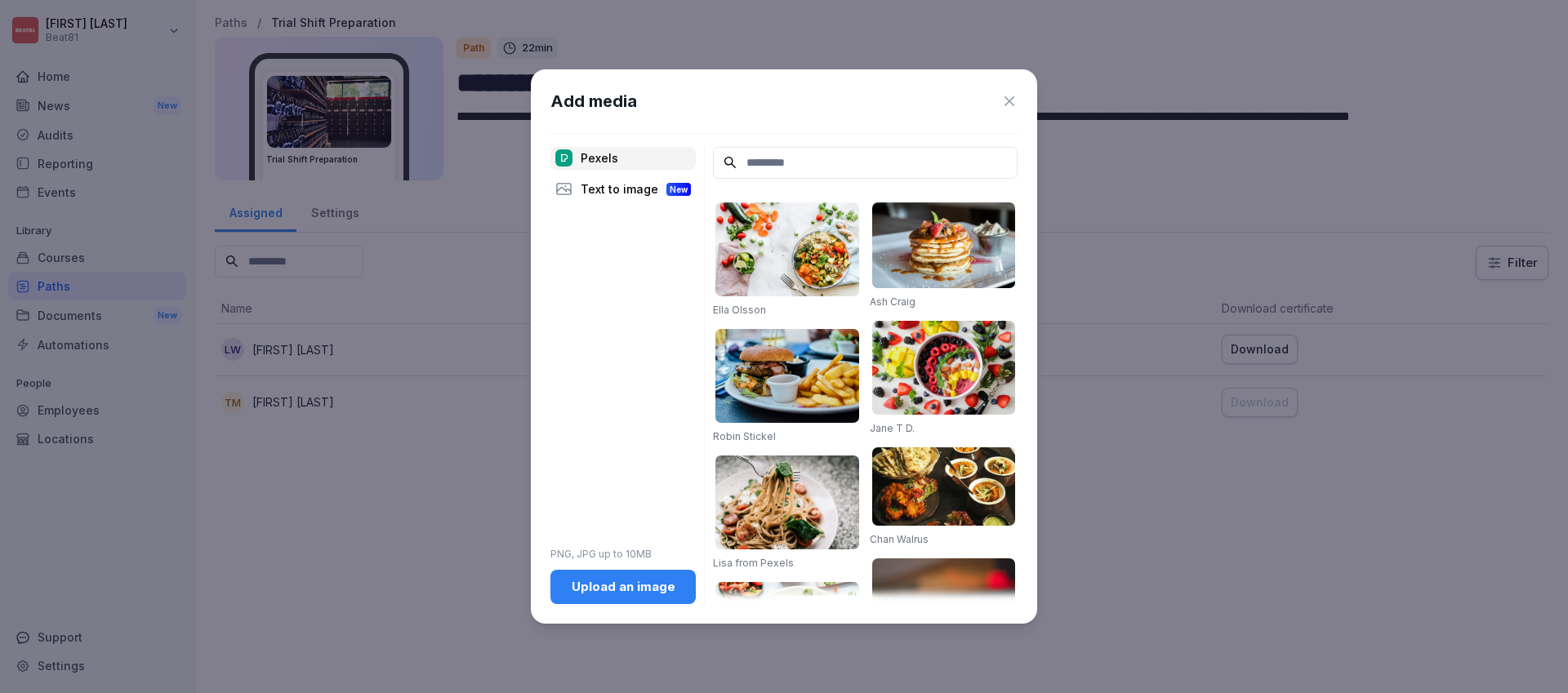 click 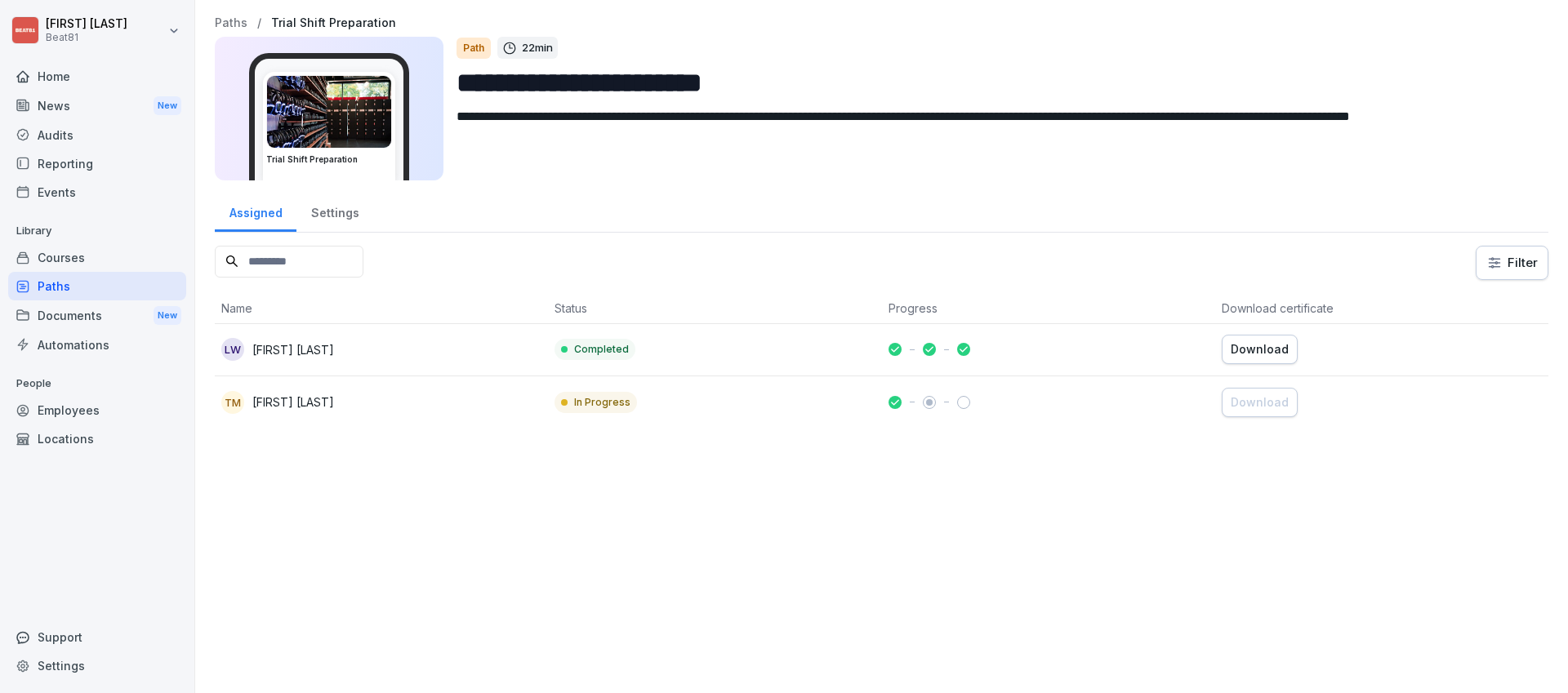click on "Courses" at bounding box center [97, 257] 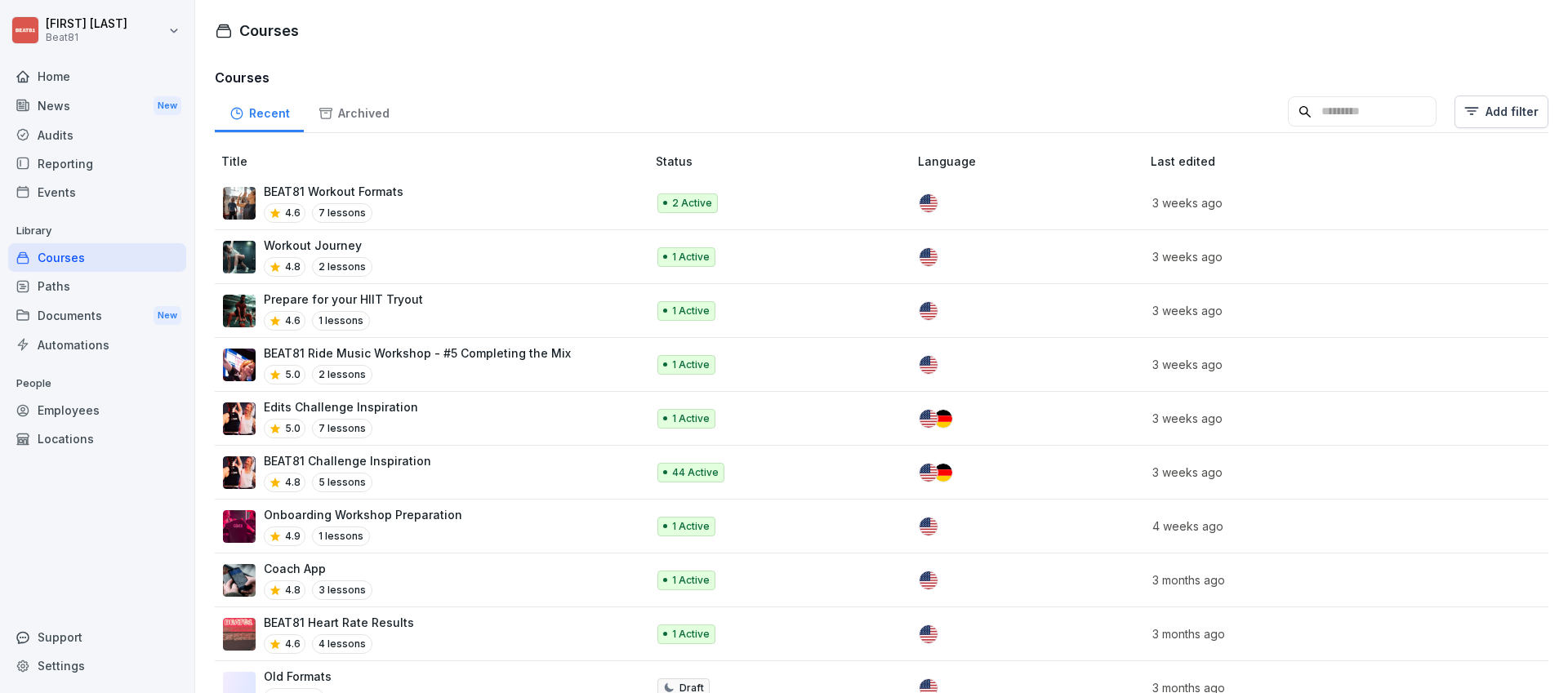 click on "BEAT81 Workout Formats 4.6 7 lessons" at bounding box center [426, 202] 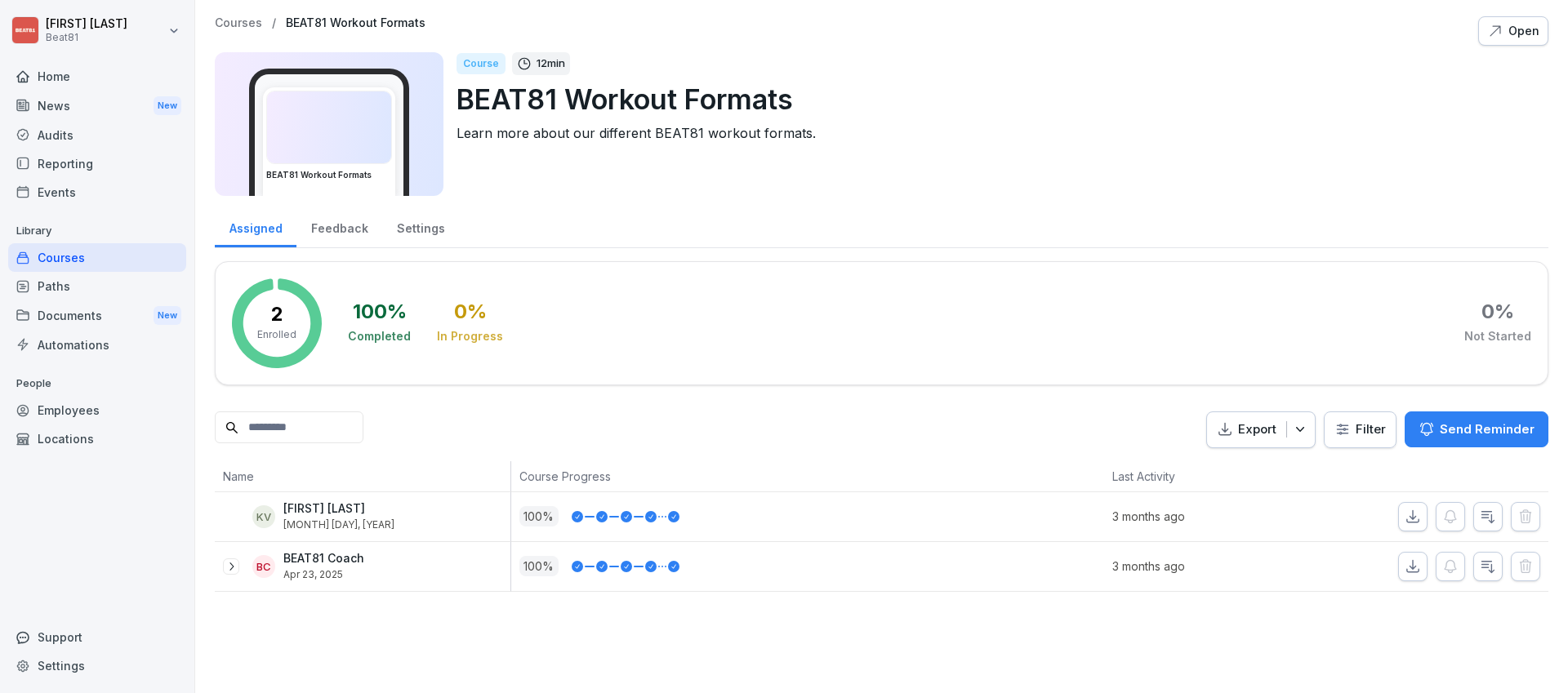 scroll, scrollTop: 0, scrollLeft: 0, axis: both 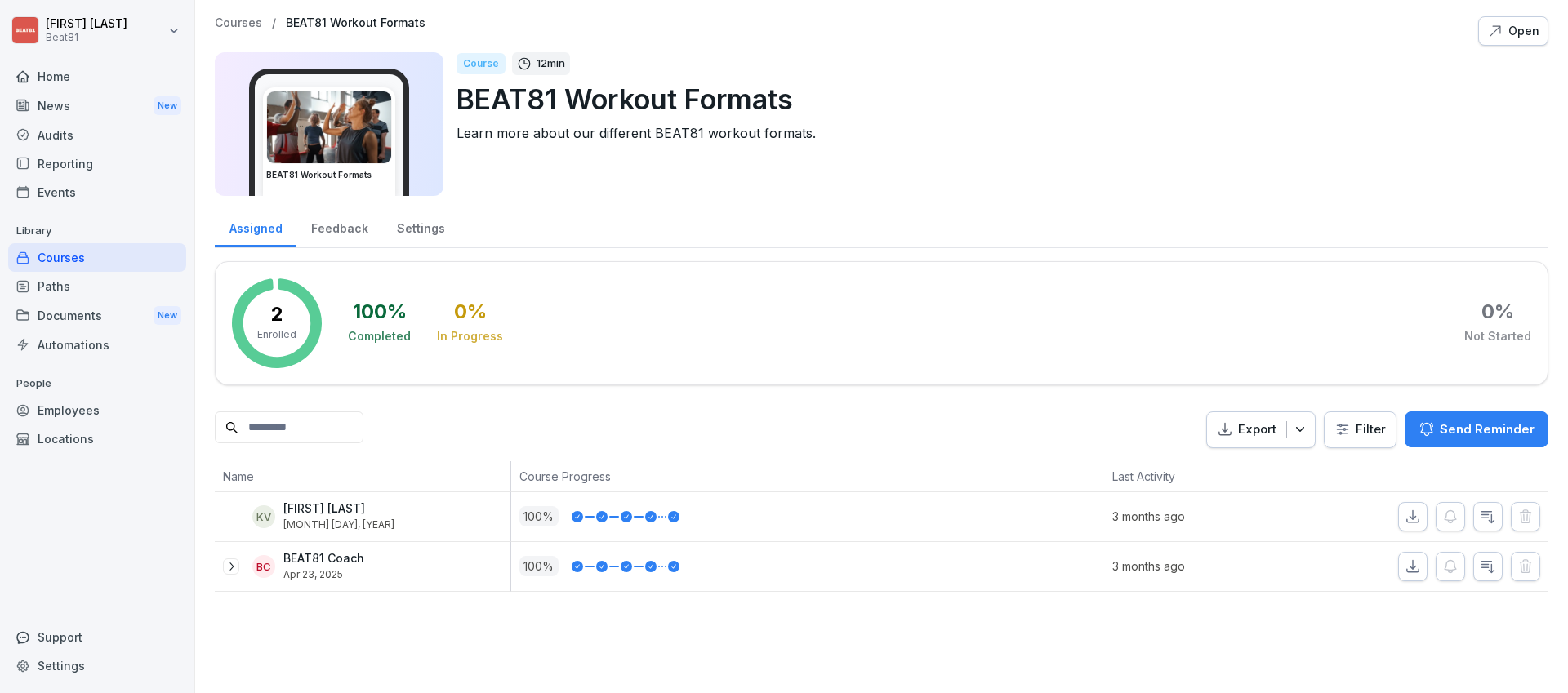 click at bounding box center [329, 127] 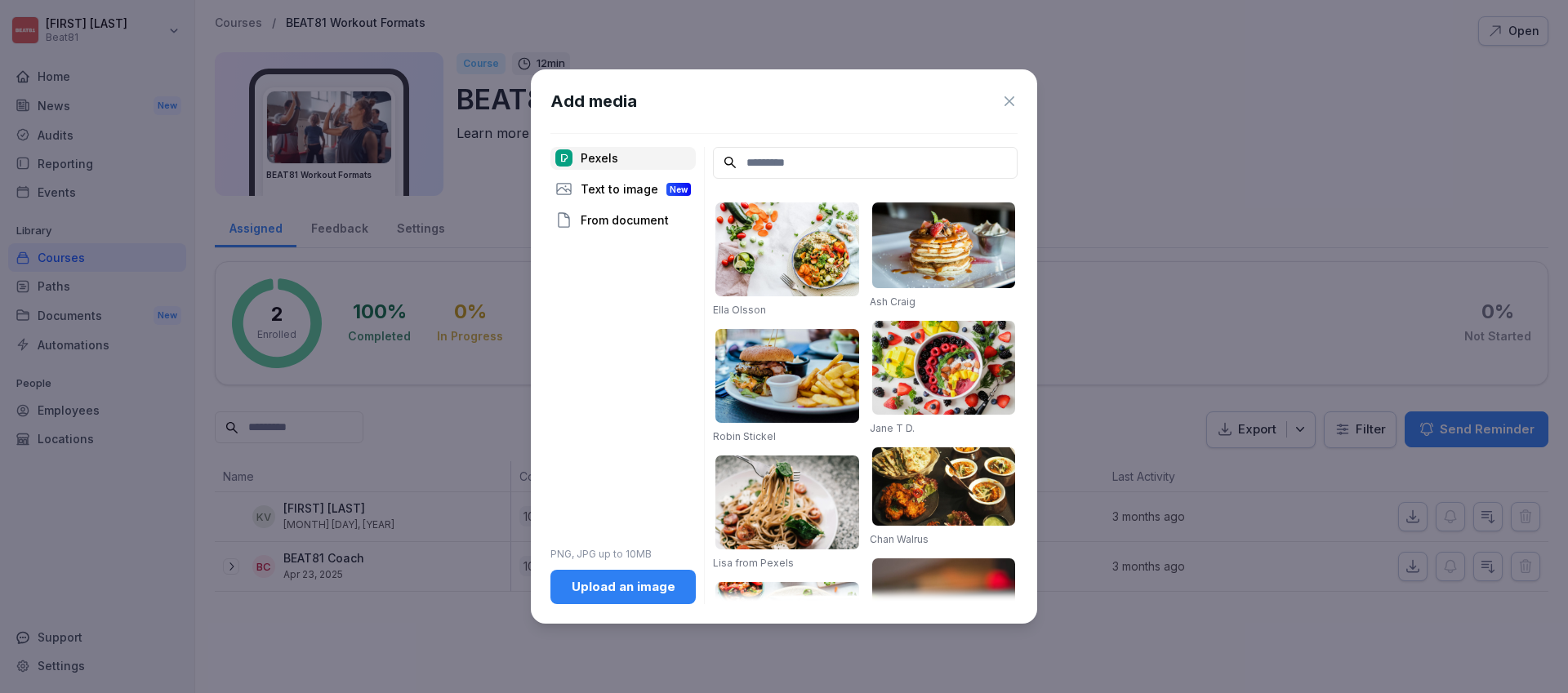 click 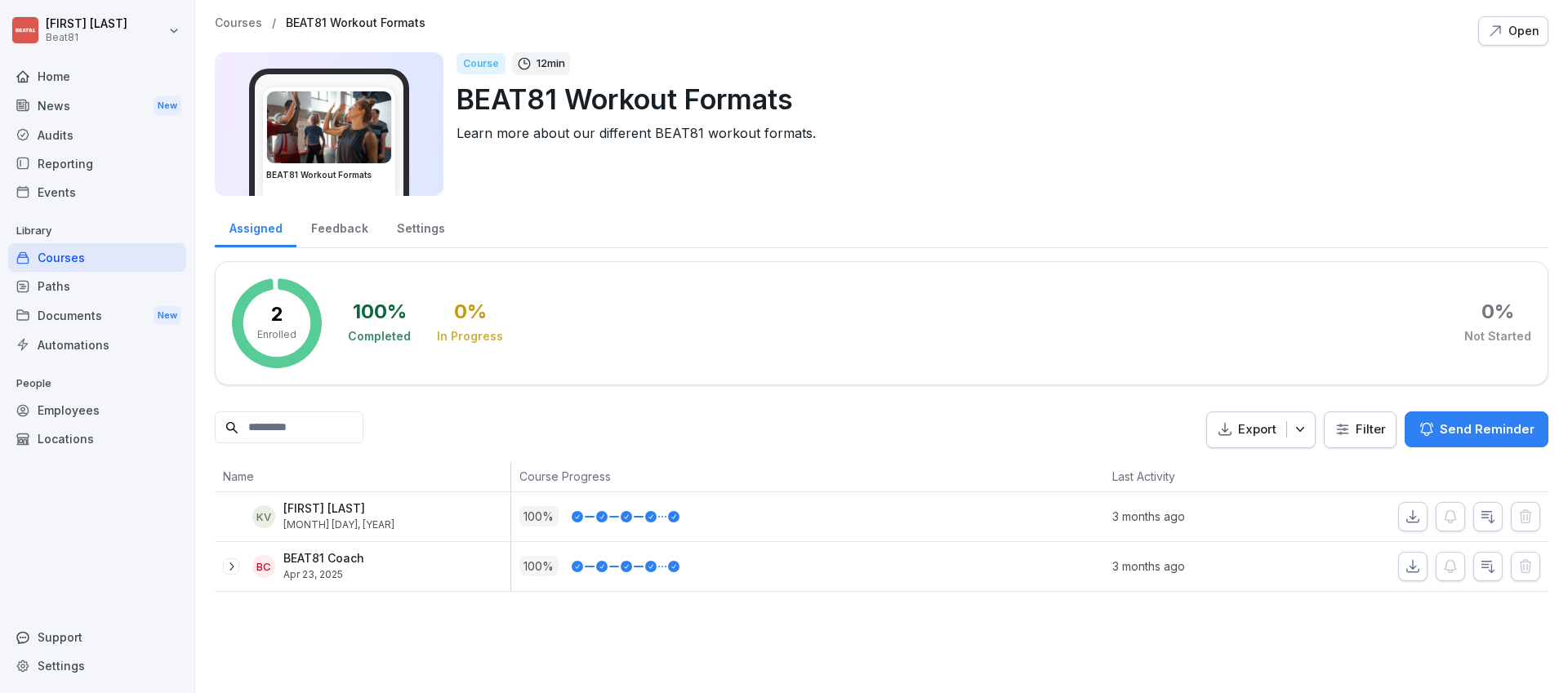 click on "Open" at bounding box center [1513, 31] 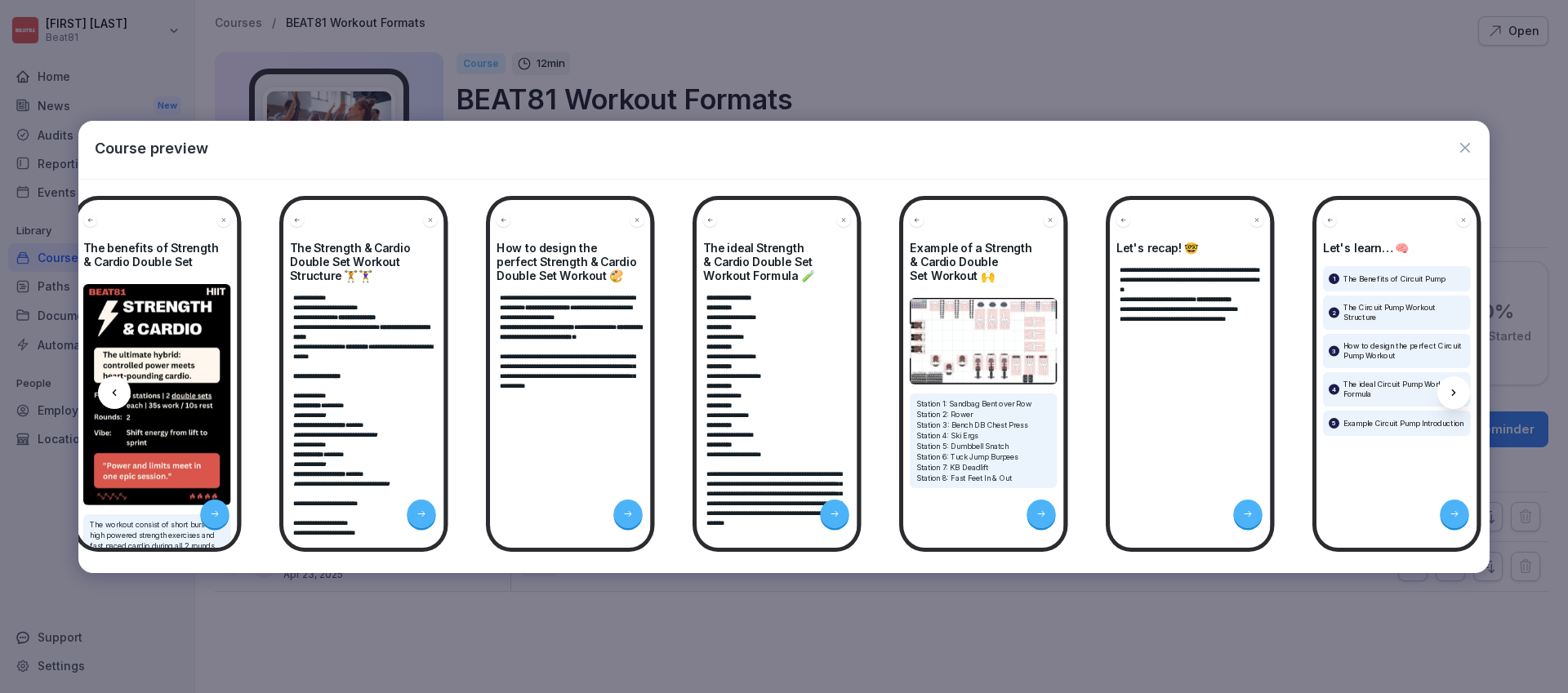 scroll, scrollTop: 0, scrollLeft: 3000, axis: horizontal 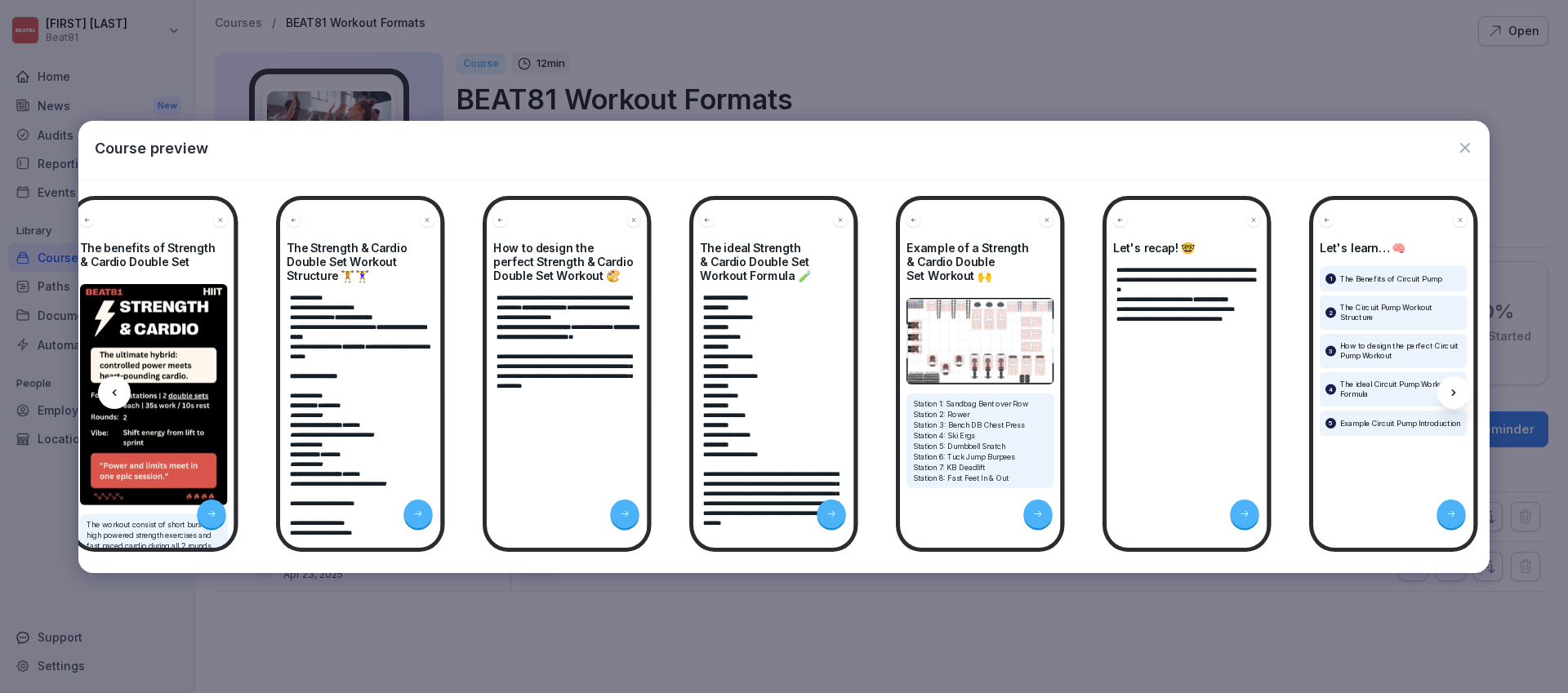 click 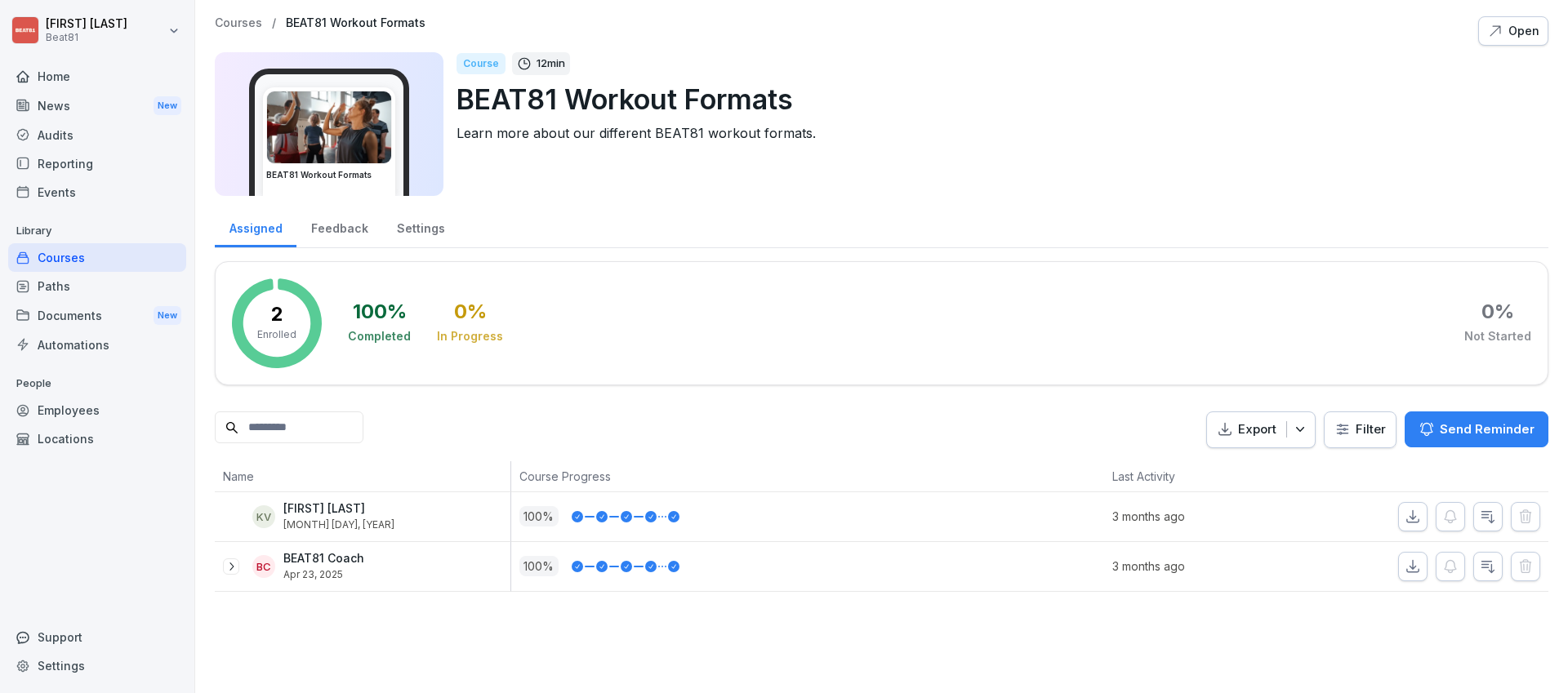 click on "Settings" at bounding box center [421, 226] 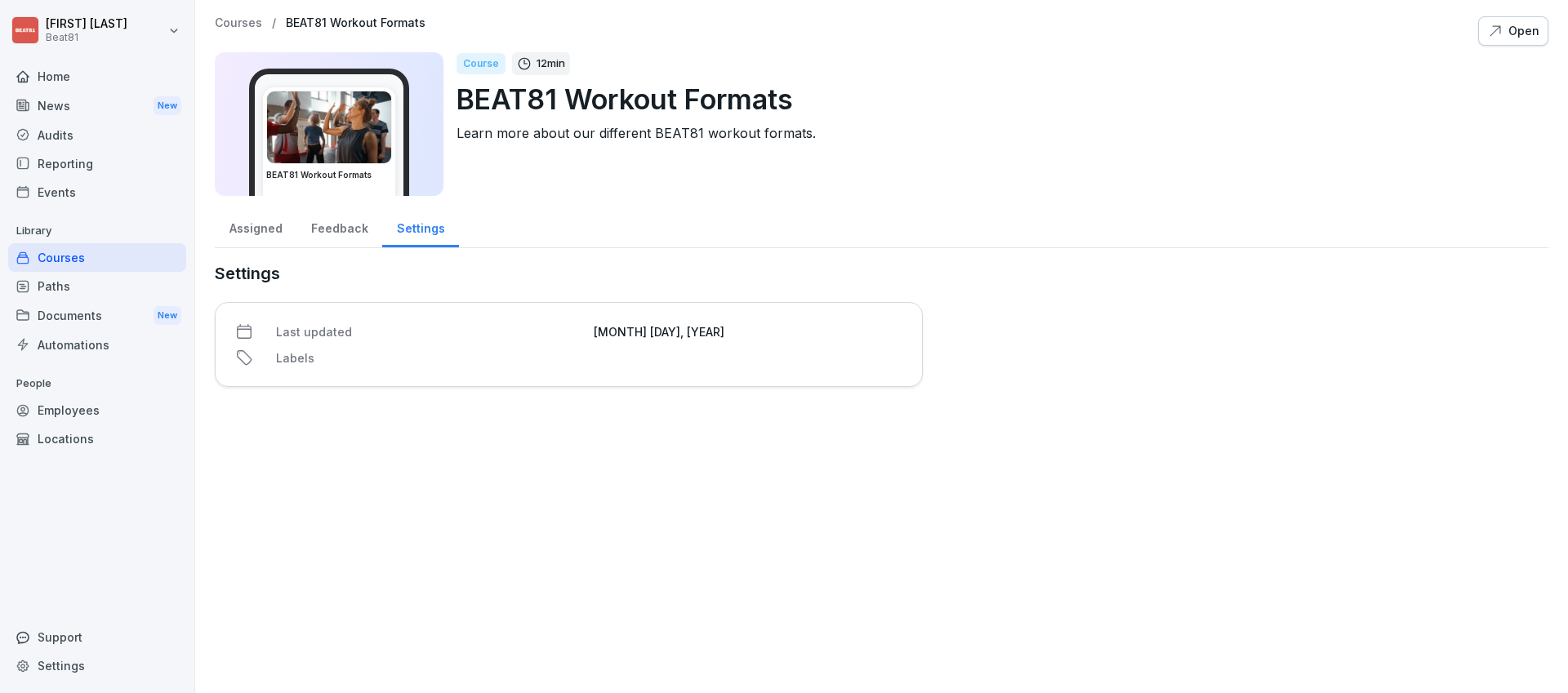 click on "Feedback" at bounding box center [339, 226] 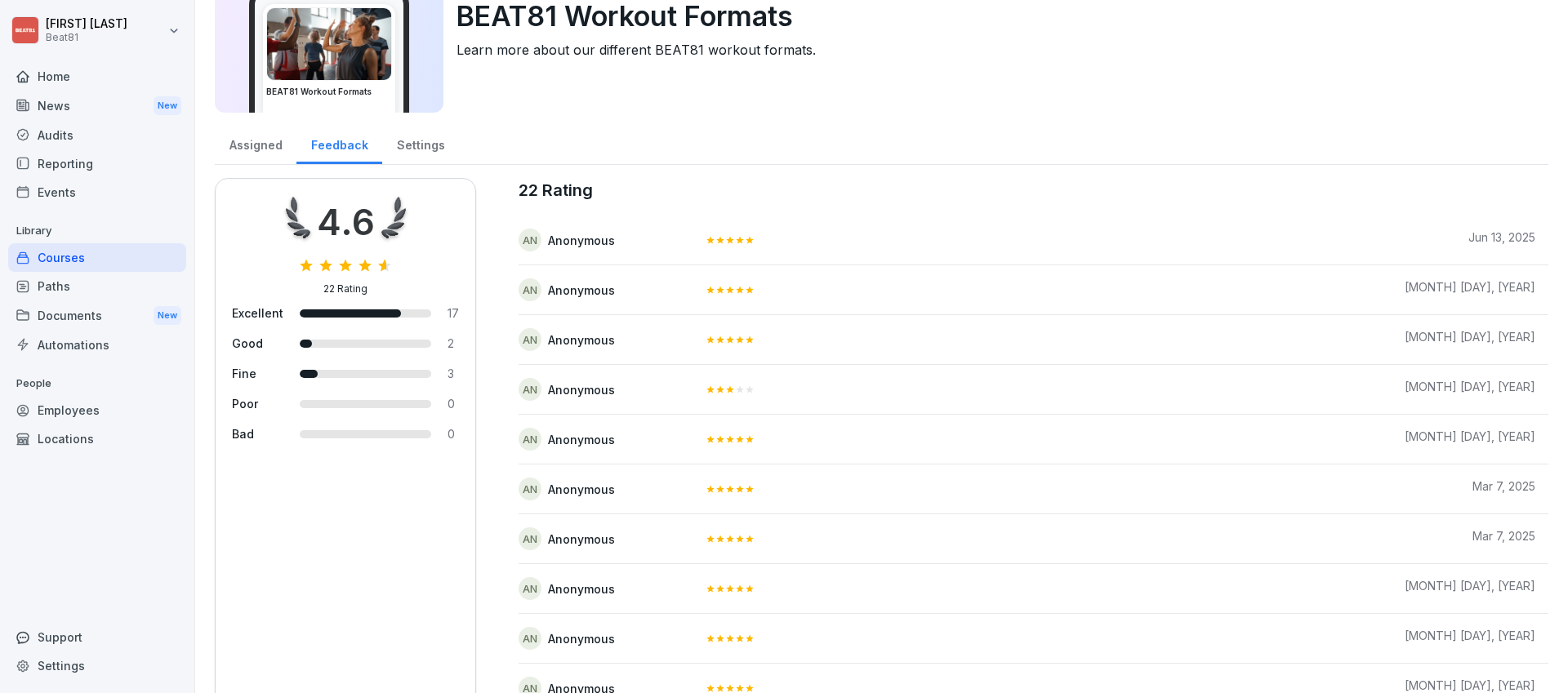 scroll, scrollTop: 0, scrollLeft: 0, axis: both 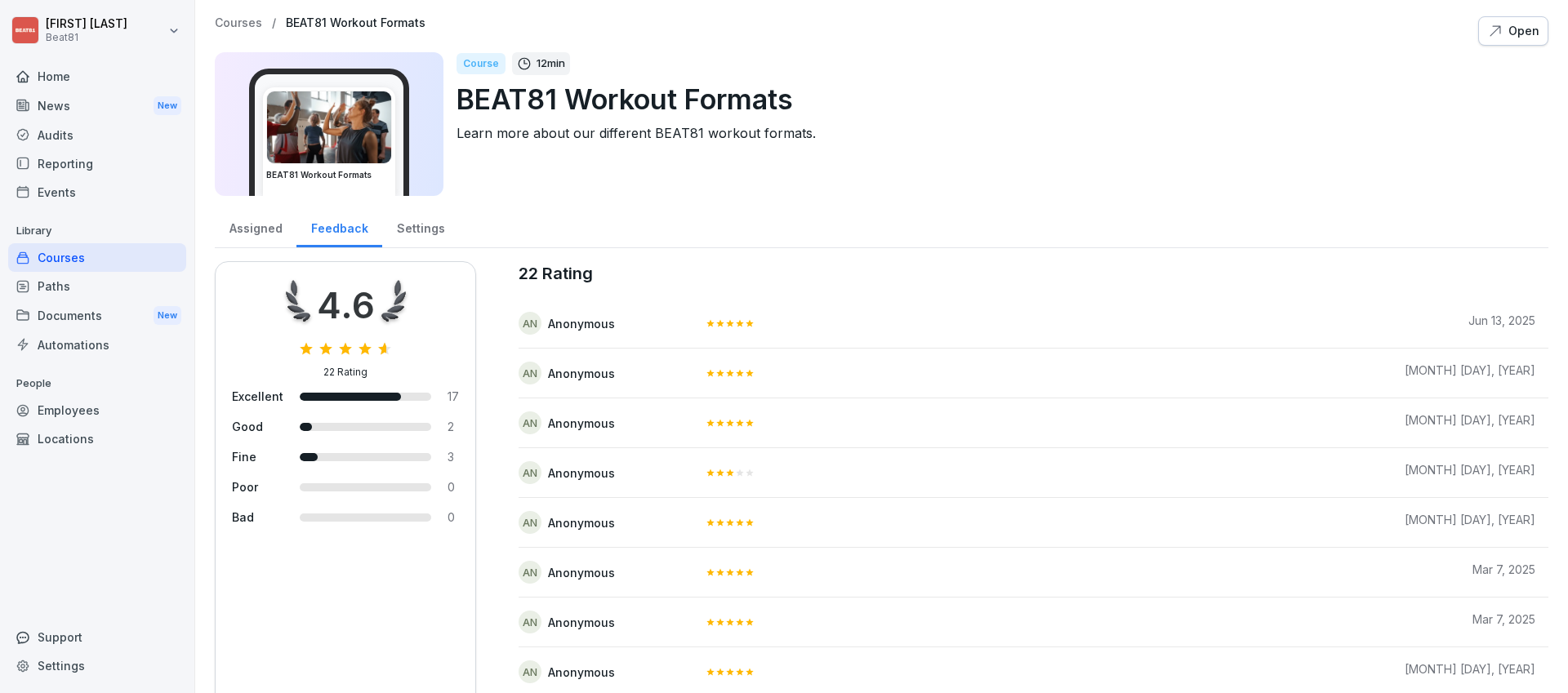 click on "Paths" at bounding box center [97, 286] 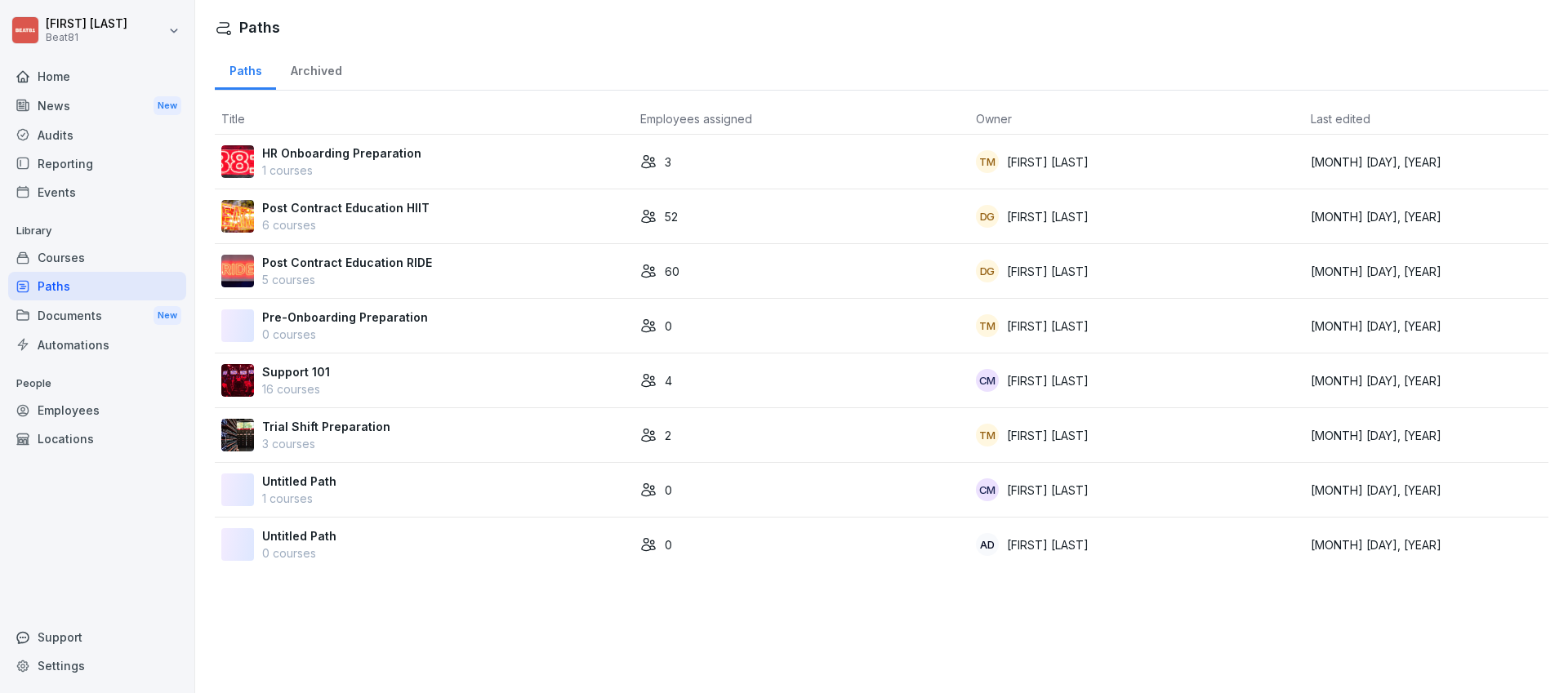 click on "Post Contract Education RIDE 5 courses" at bounding box center [424, 271] 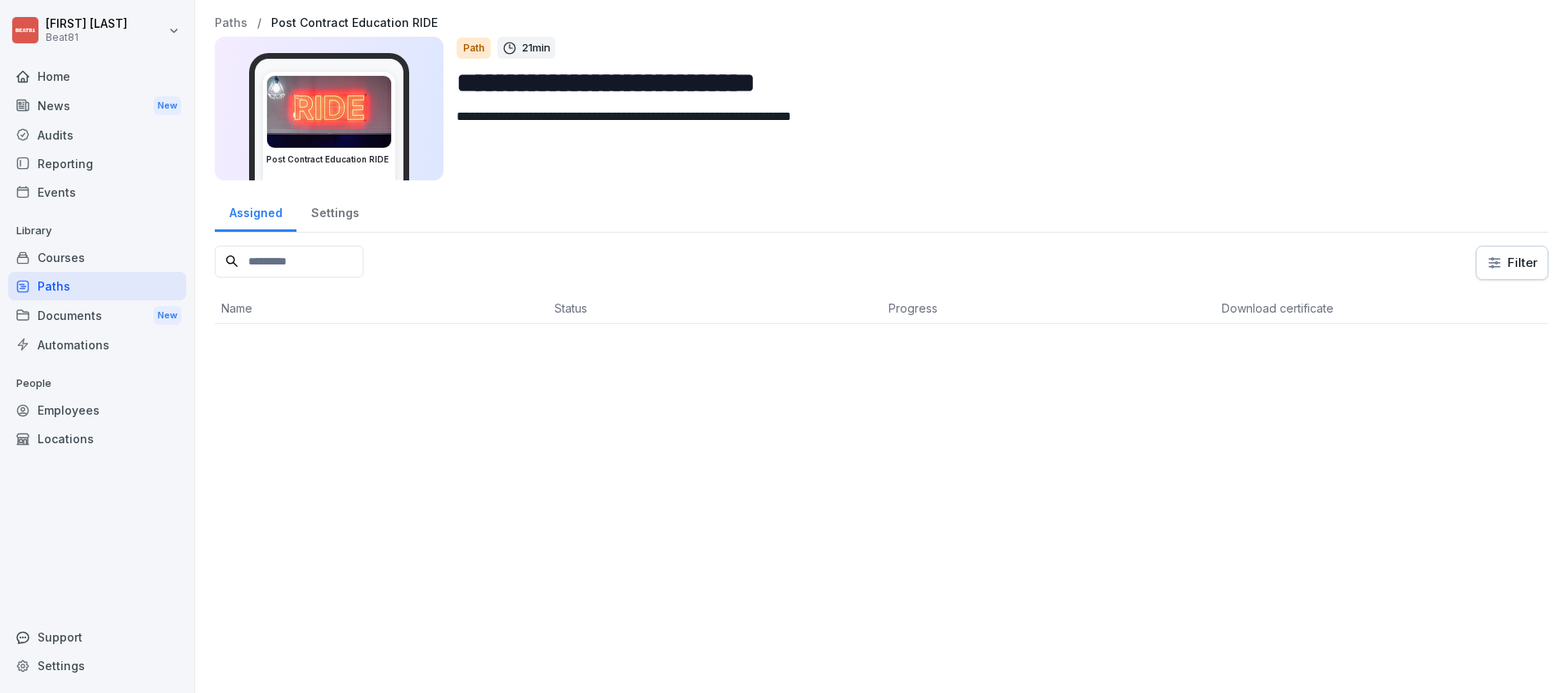 scroll, scrollTop: 0, scrollLeft: 0, axis: both 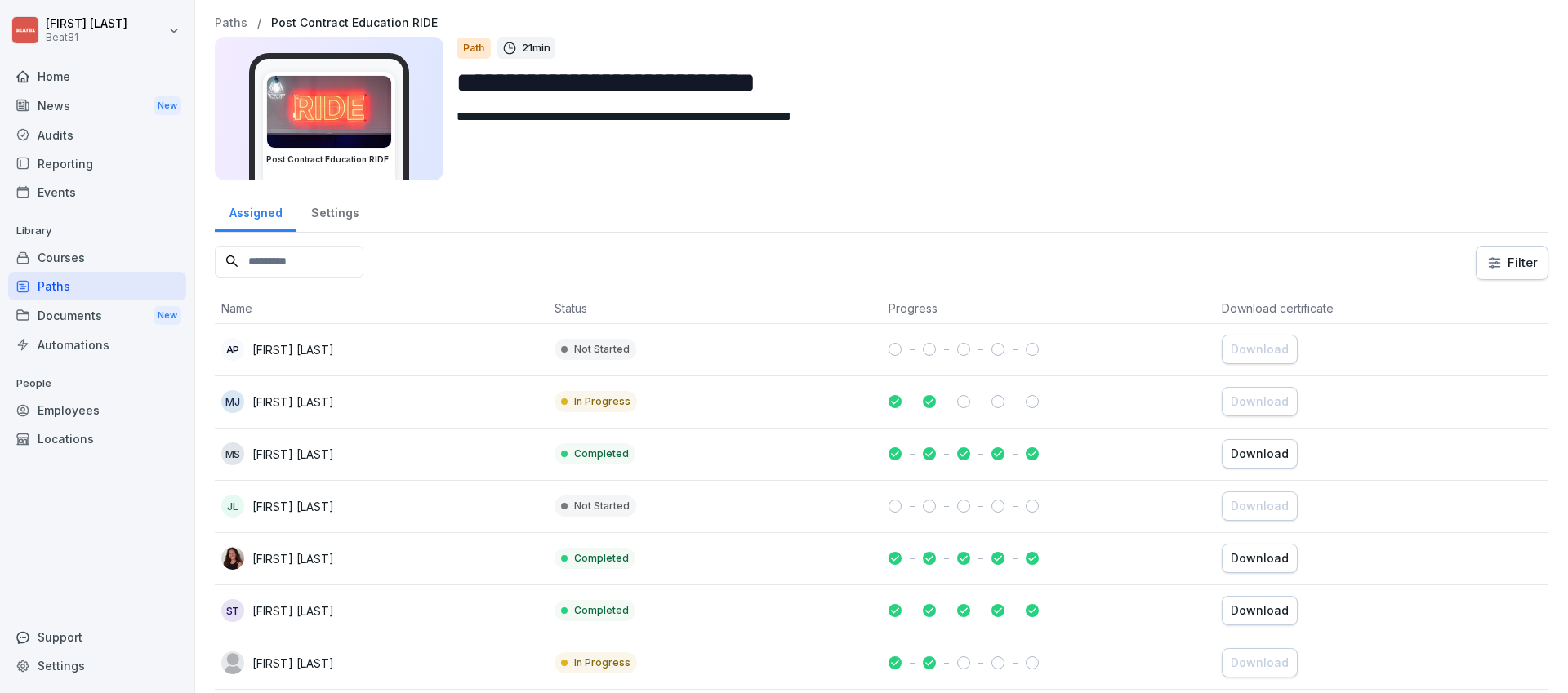 click on "Post Contract Education RIDE" at bounding box center [329, 126] 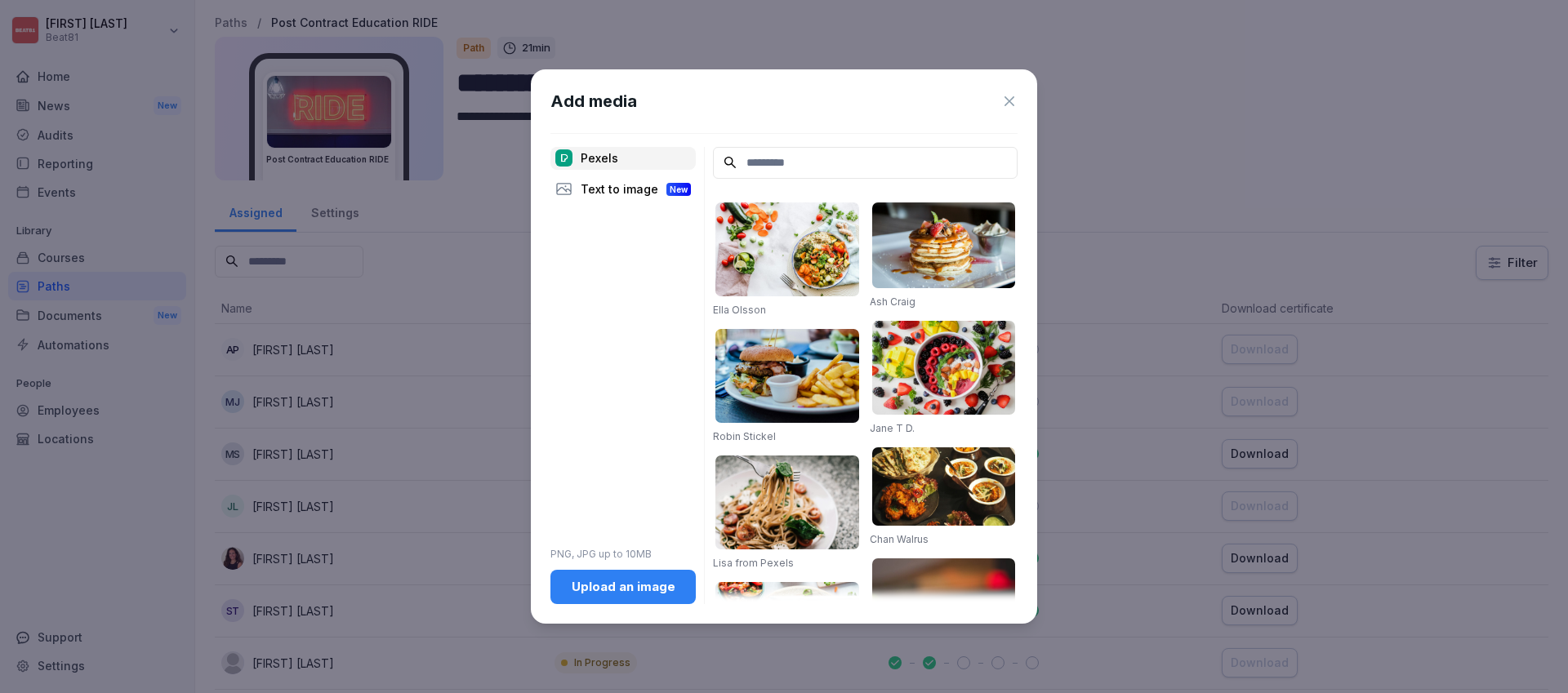 click 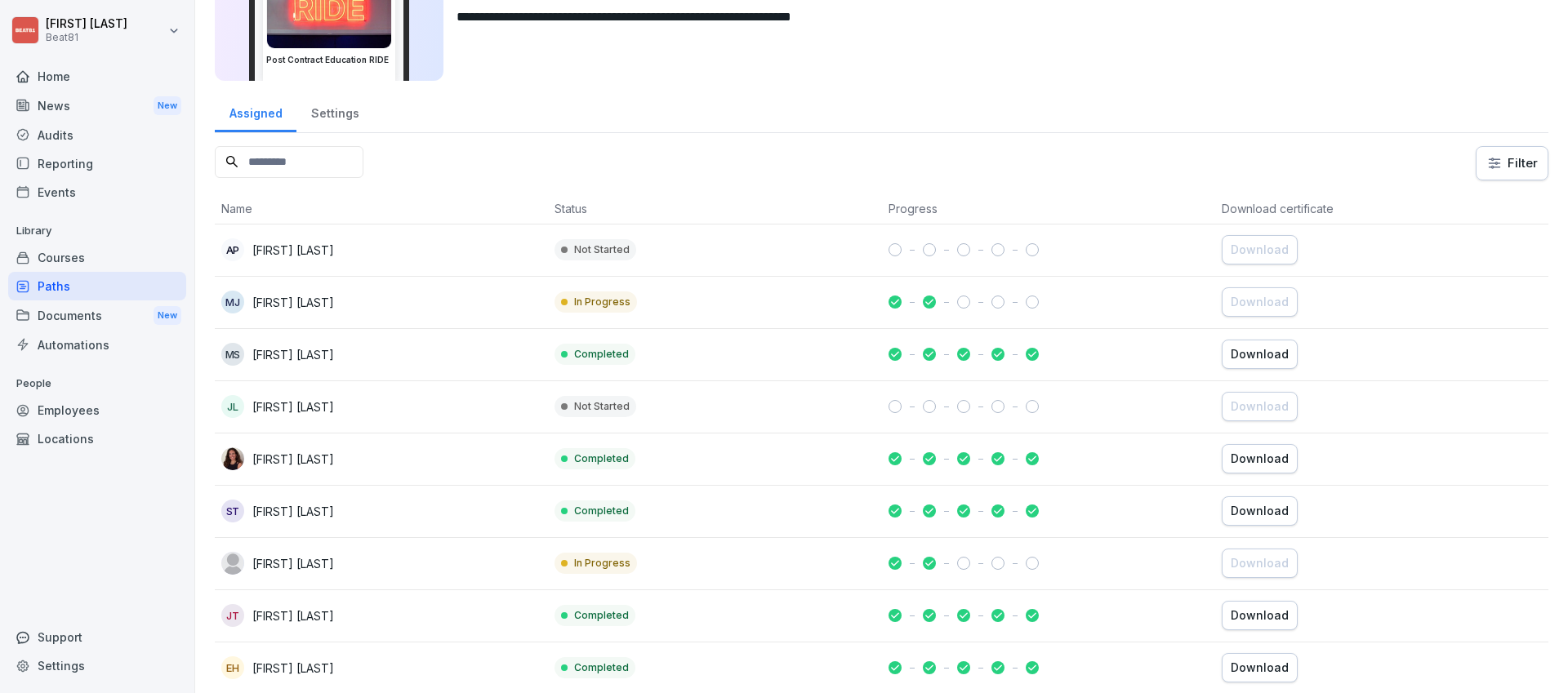 scroll, scrollTop: 0, scrollLeft: 0, axis: both 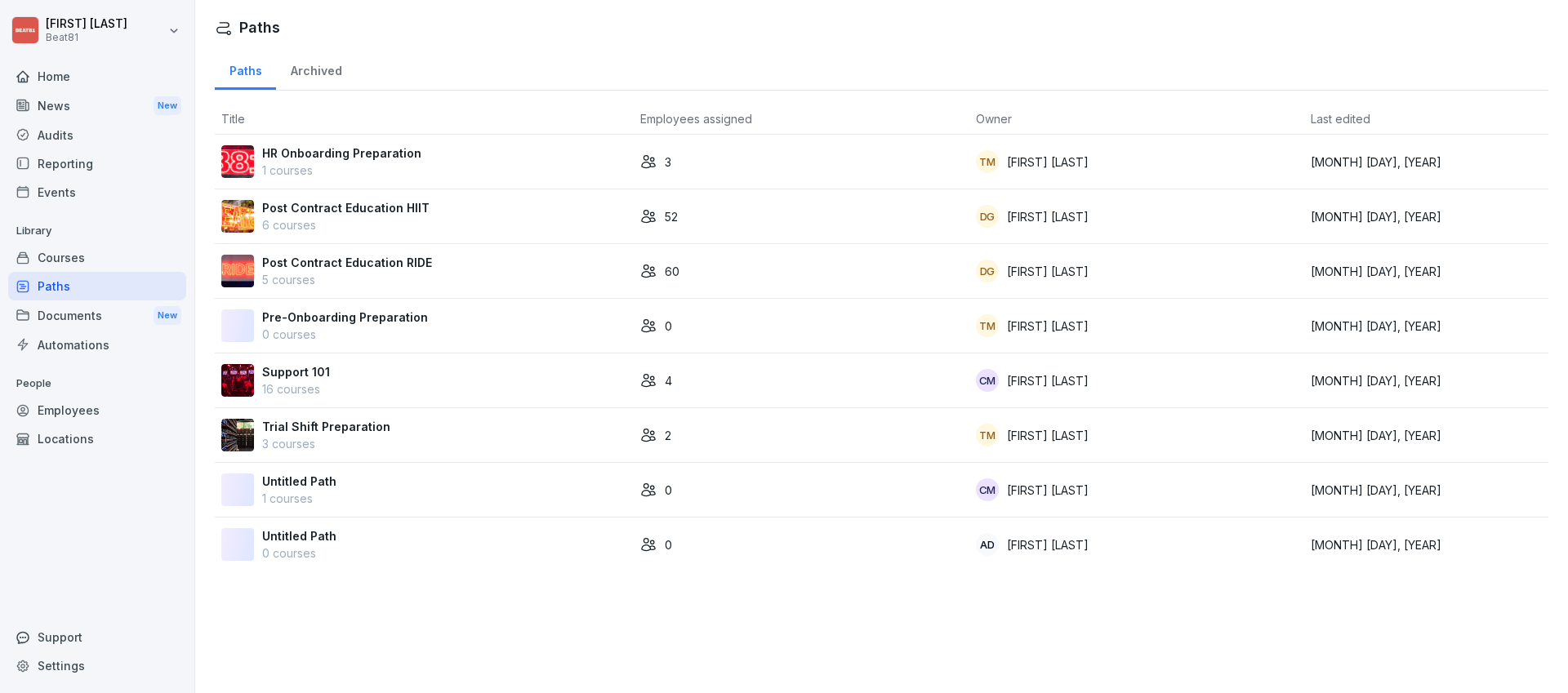 click at bounding box center [238, 271] 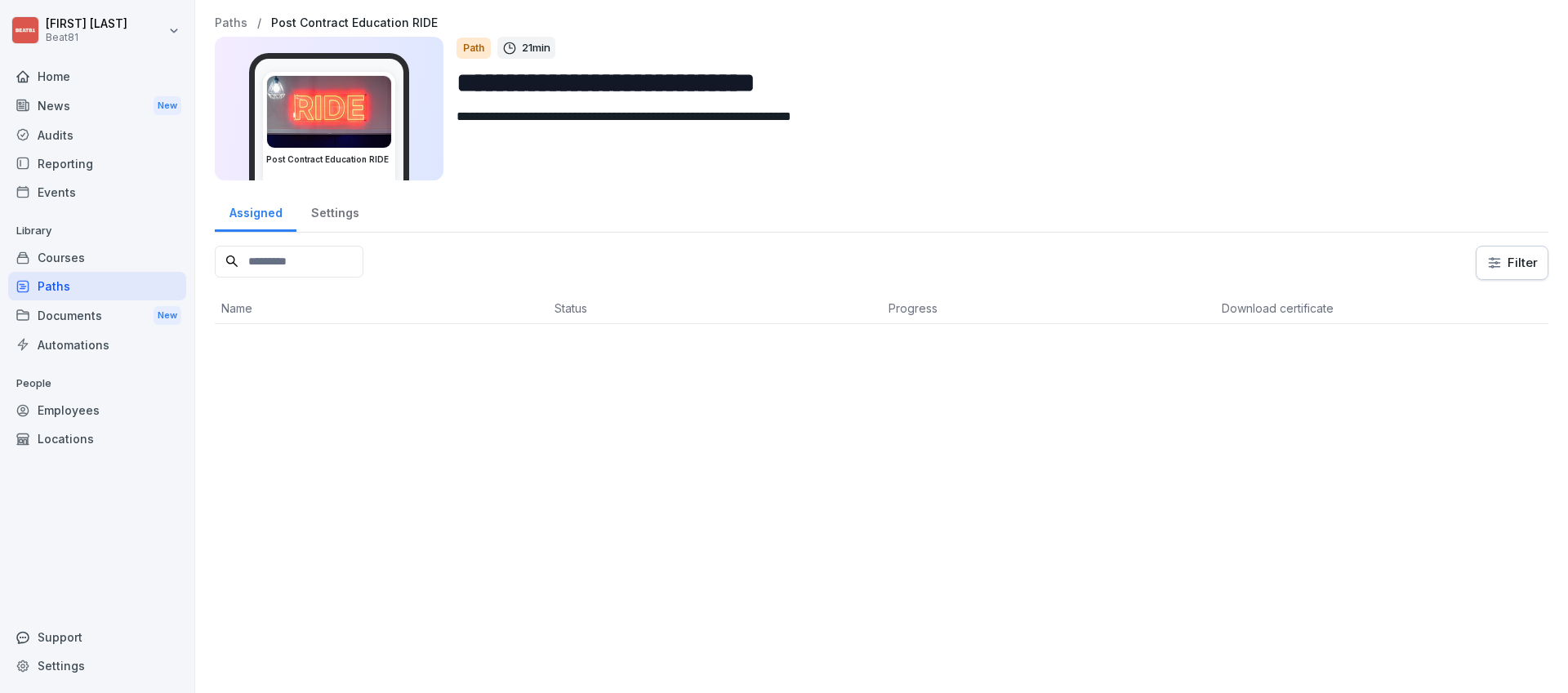 scroll, scrollTop: 0, scrollLeft: 0, axis: both 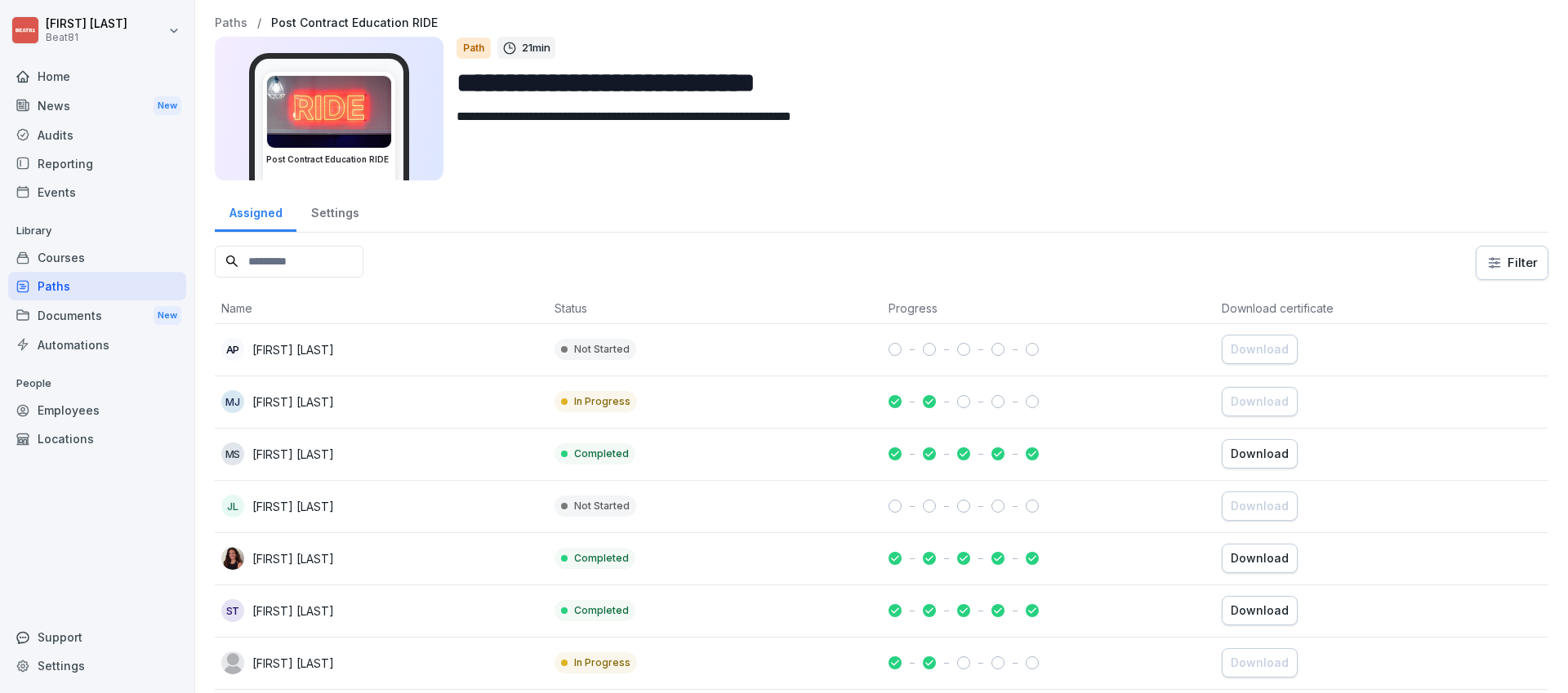 click at bounding box center [329, 112] 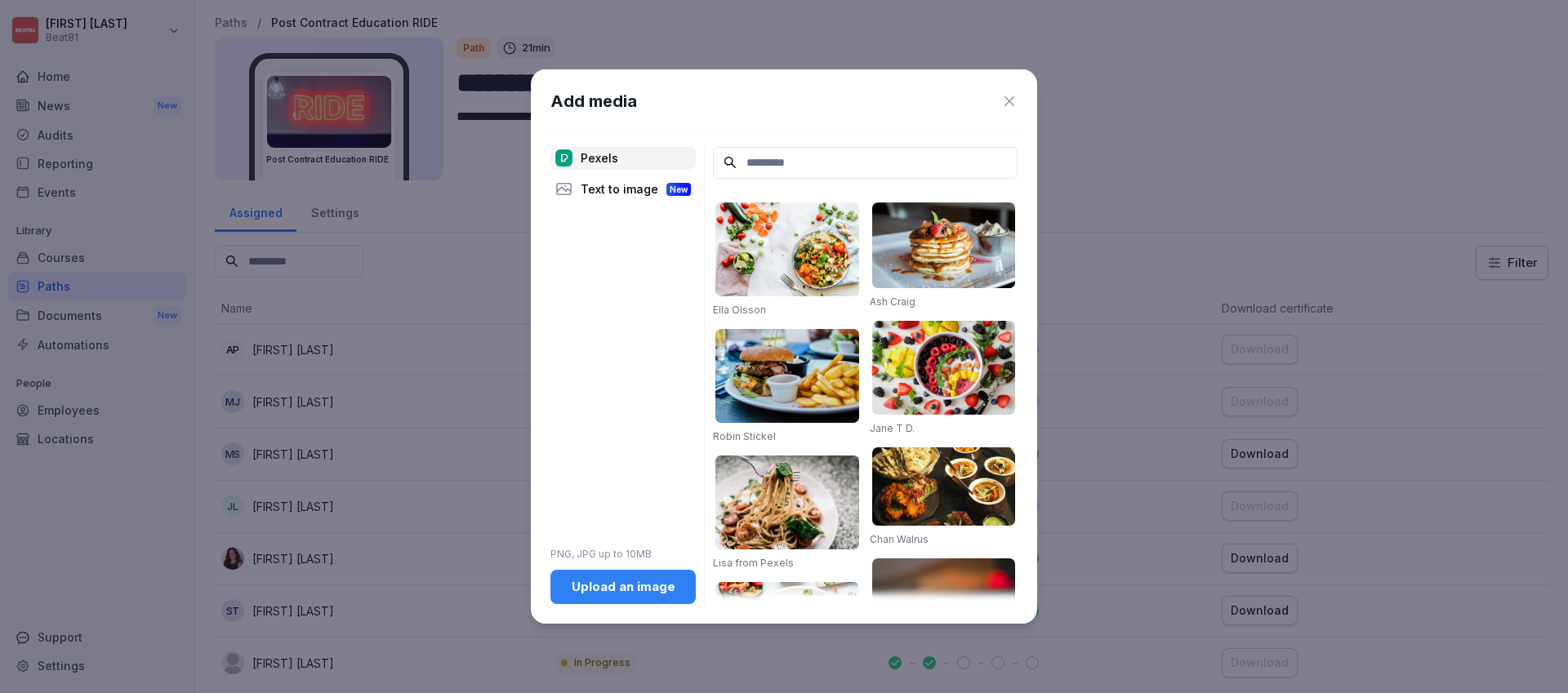click on "Text to image New" at bounding box center (623, 189) 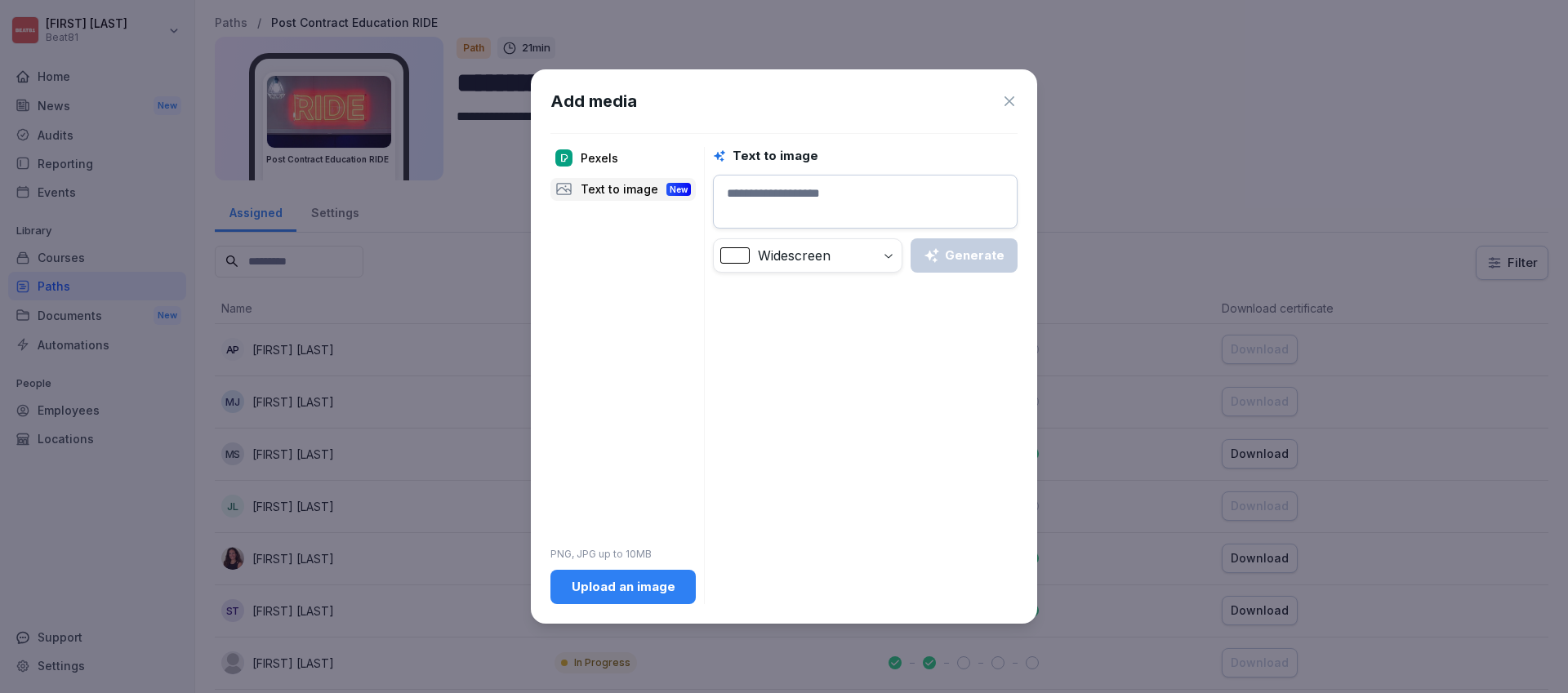 click 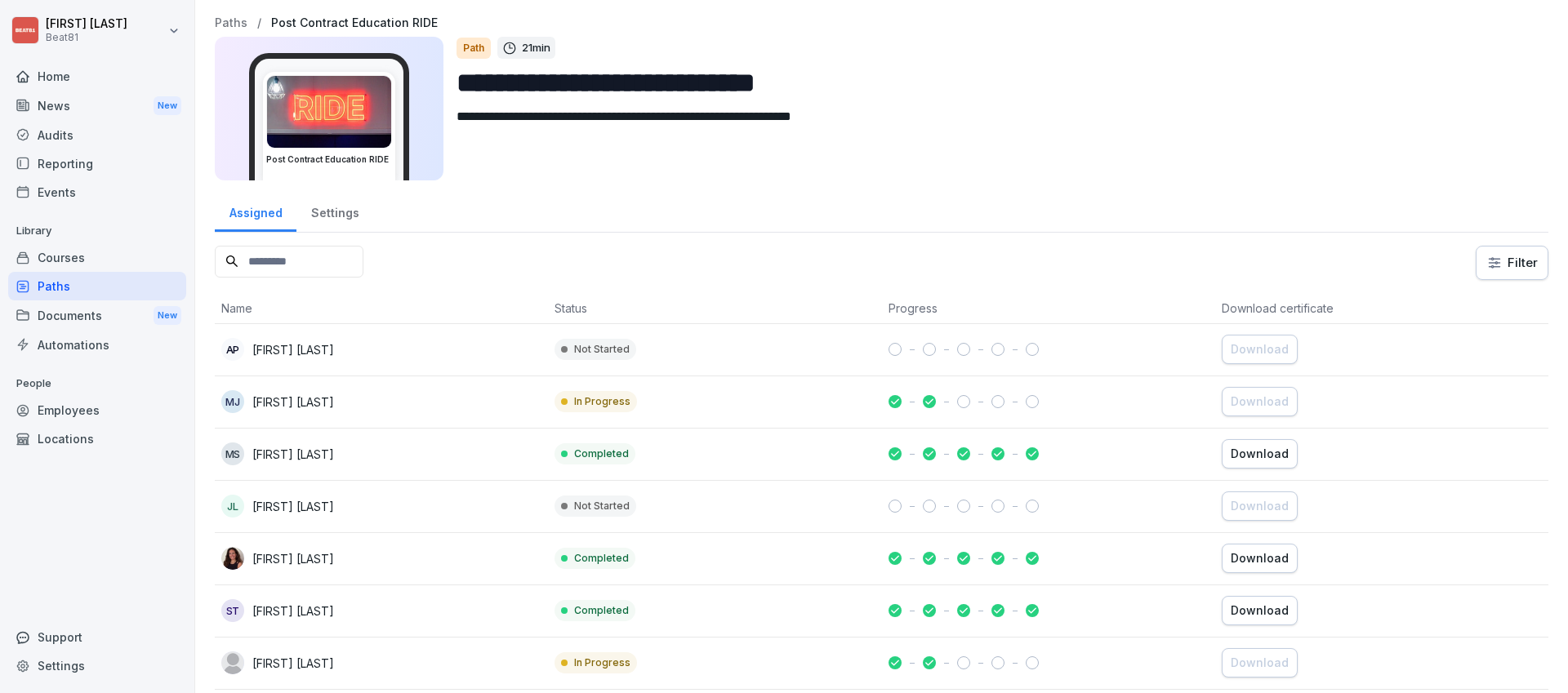 click at bounding box center (329, 112) 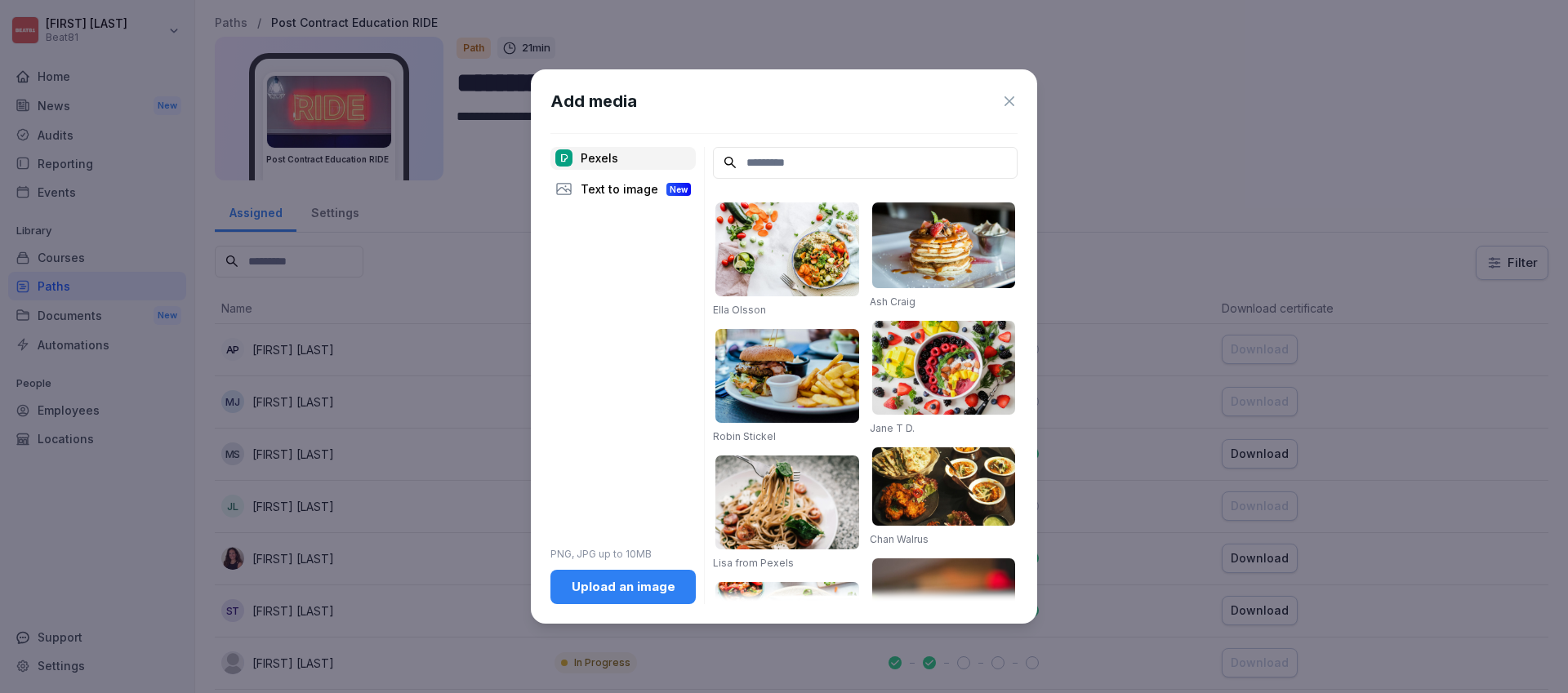 click 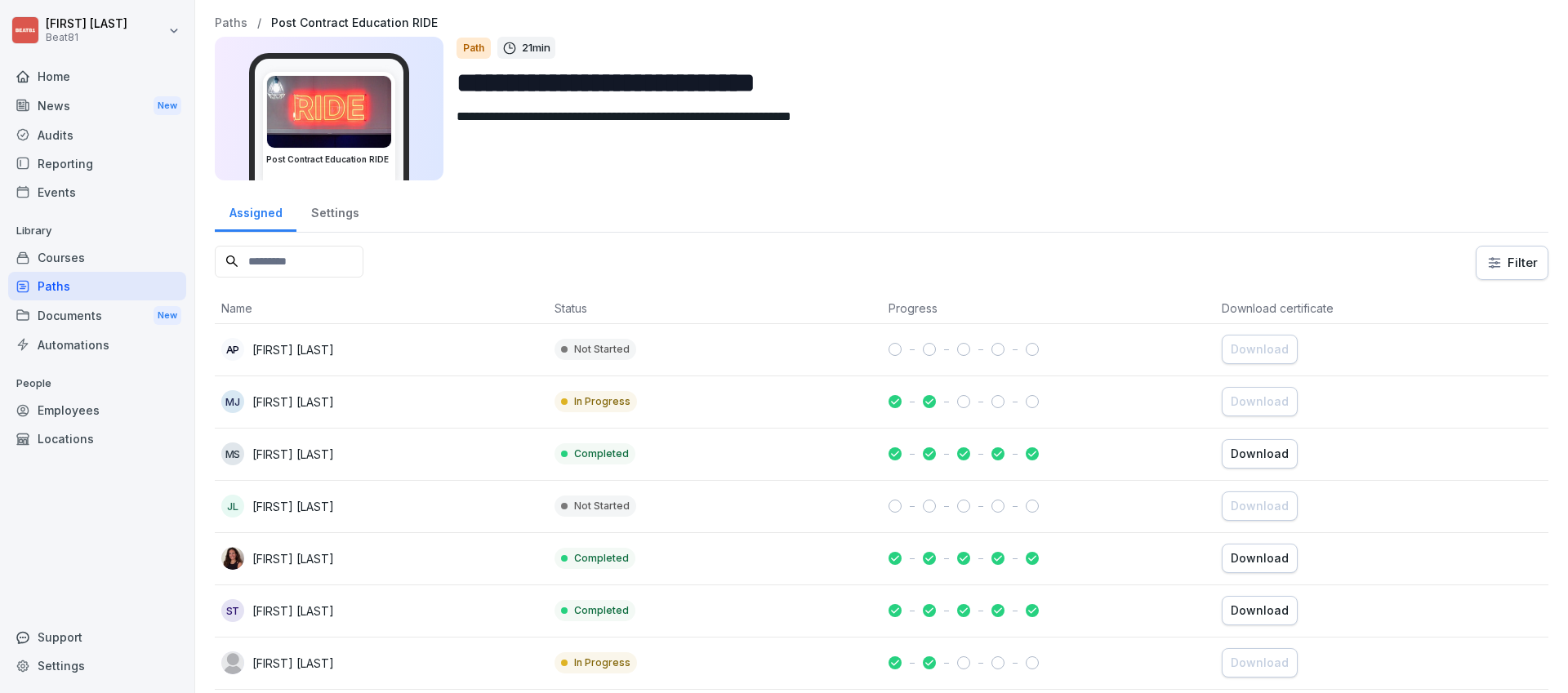 click on "Paths" at bounding box center [231, 23] 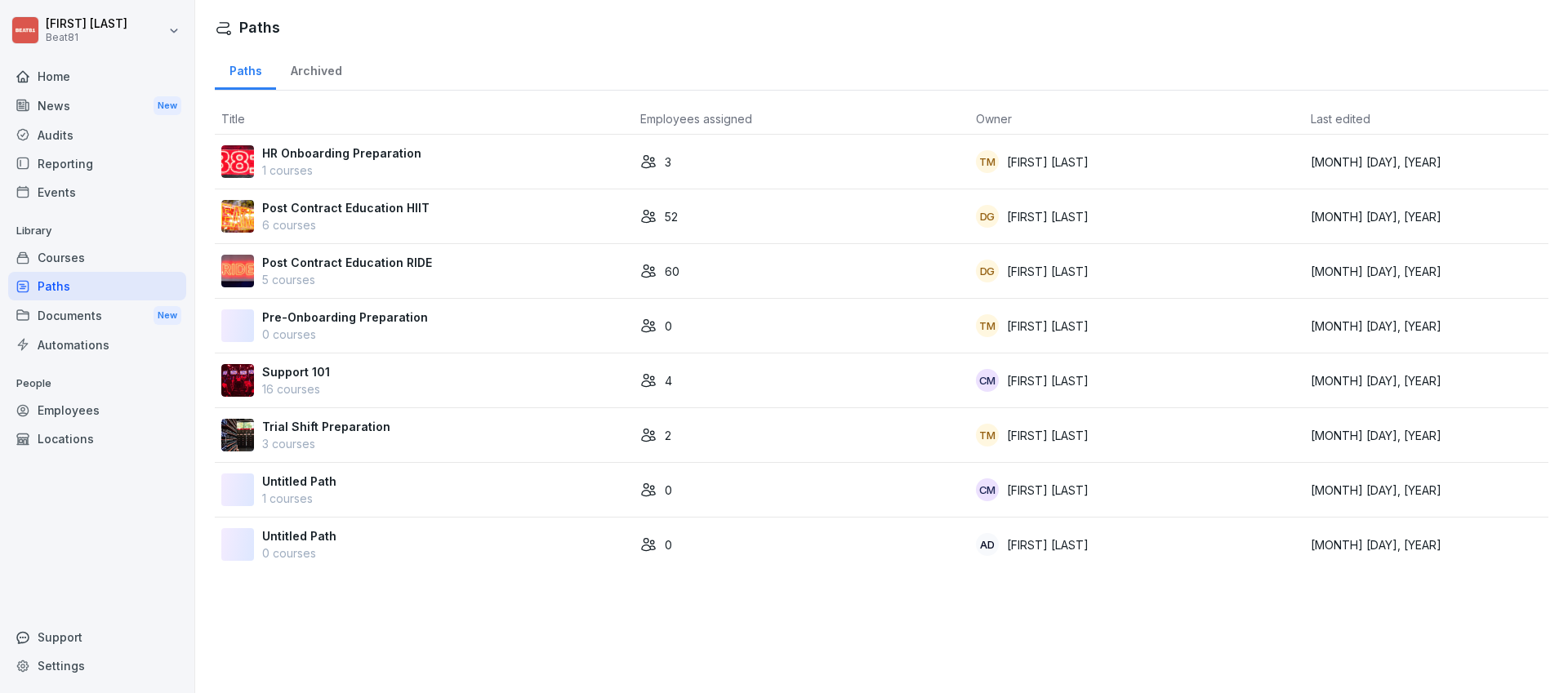 click on "Post Contract Education RIDE" at bounding box center (347, 262) 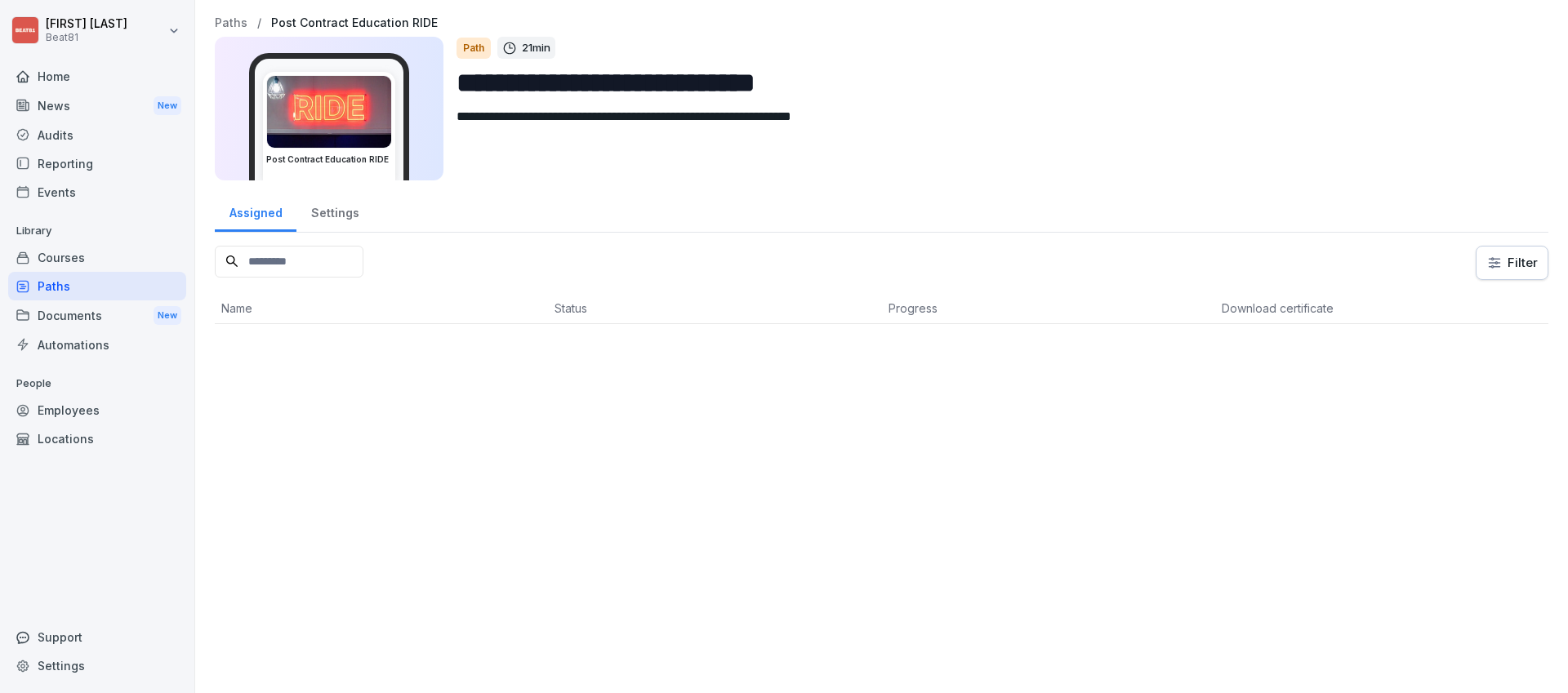 scroll, scrollTop: 0, scrollLeft: 0, axis: both 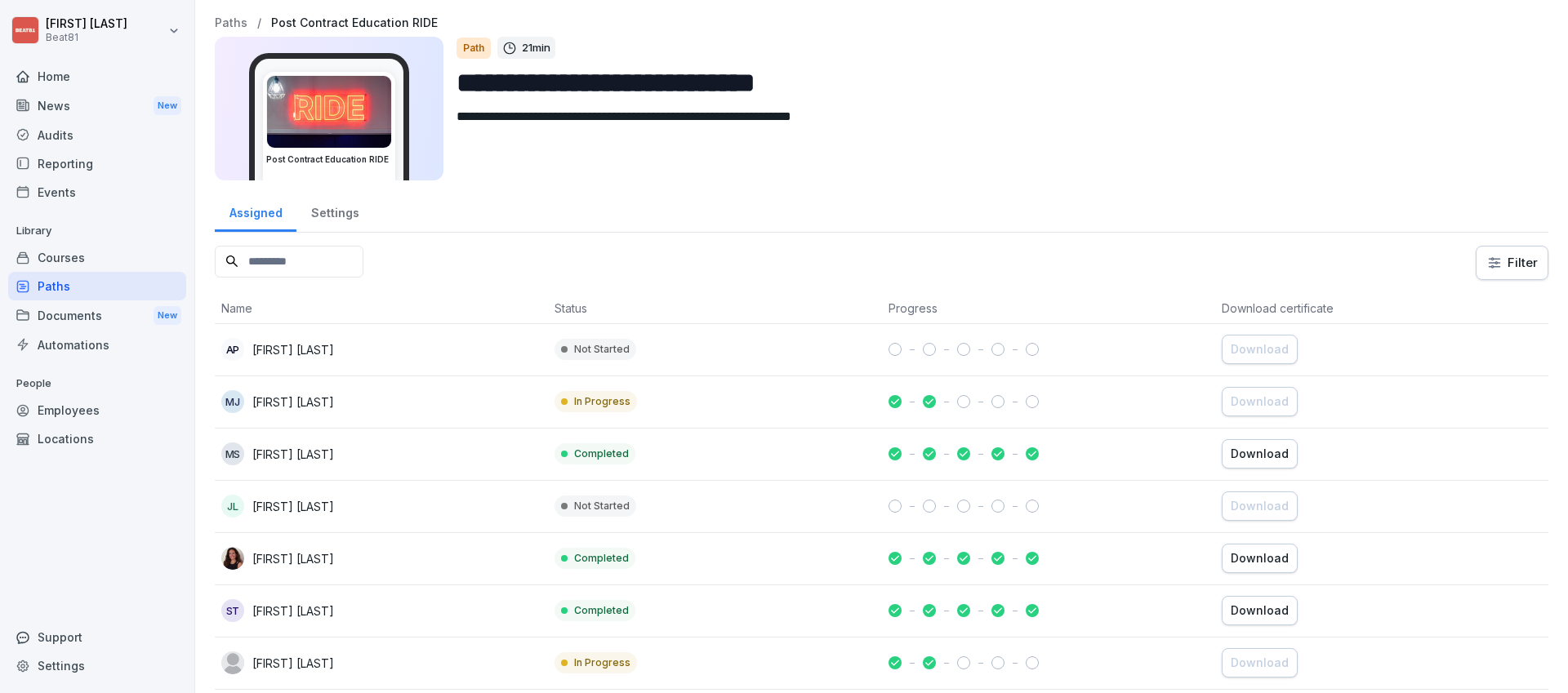 click on "Settings" at bounding box center [335, 211] 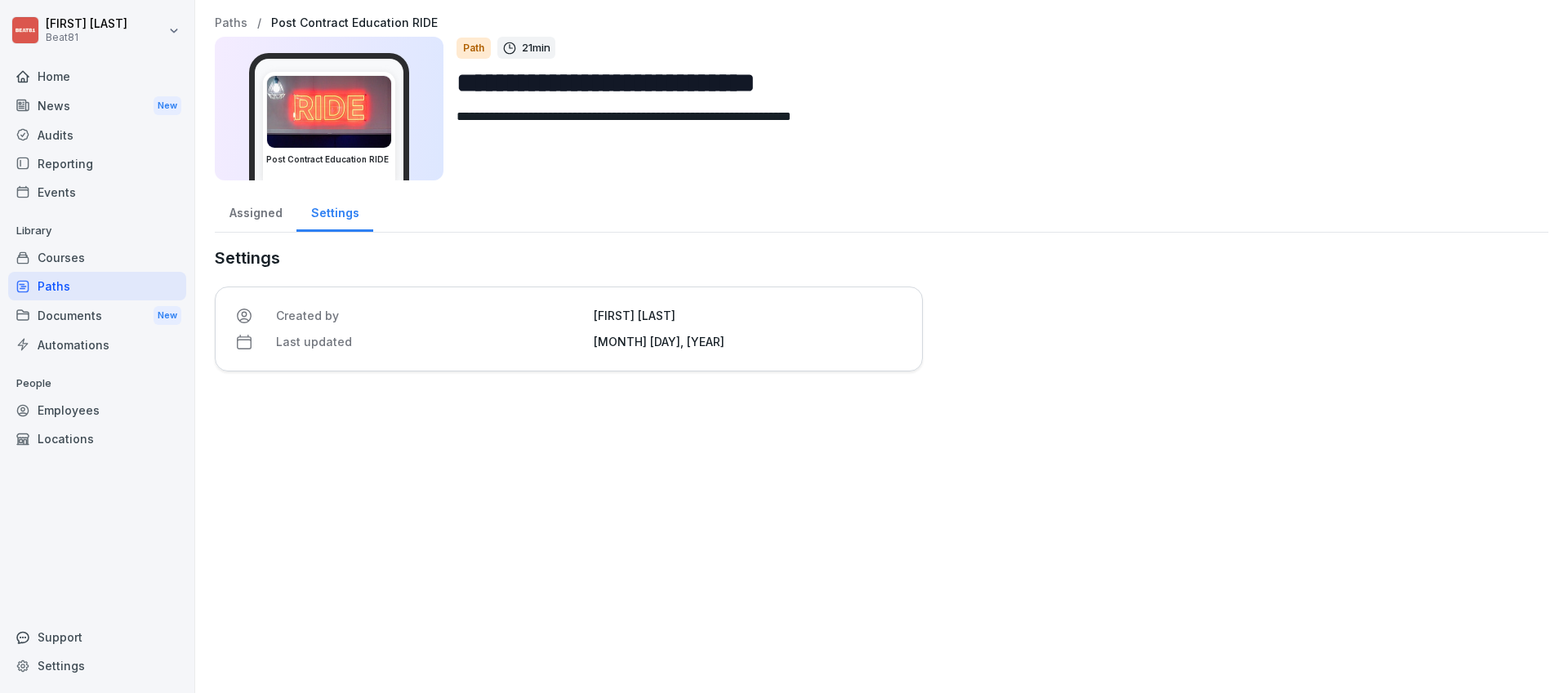 click on "Last updated" at bounding box center [430, 341] 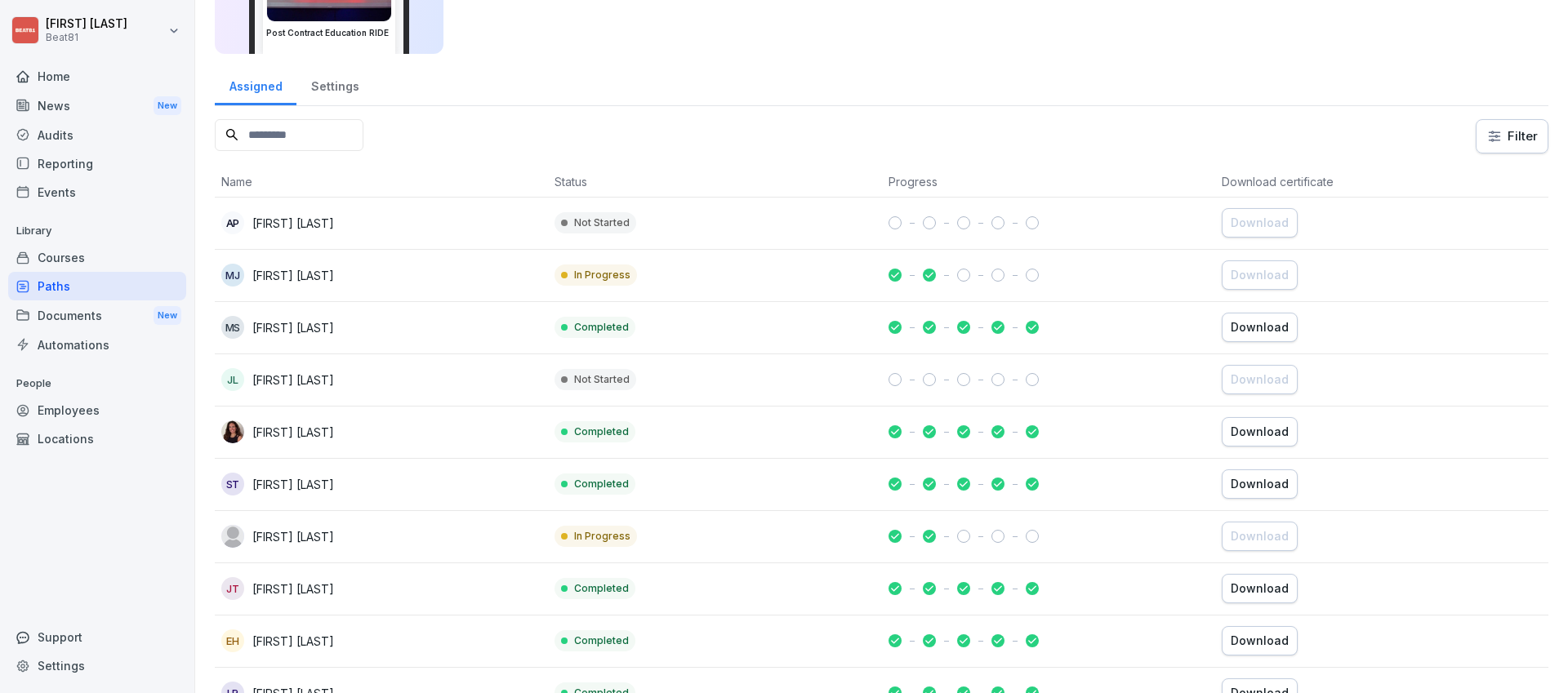 scroll, scrollTop: 0, scrollLeft: 0, axis: both 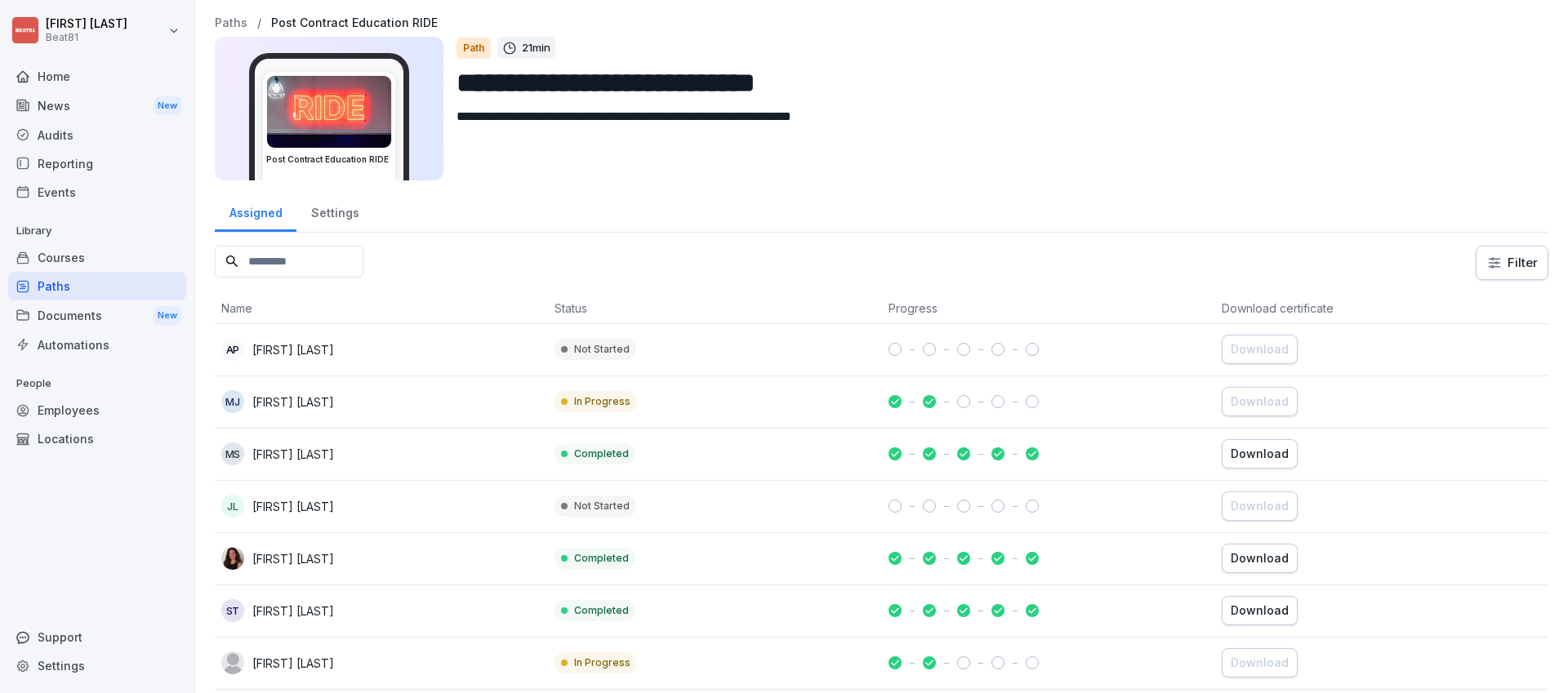 click on "Paths" at bounding box center (231, 23) 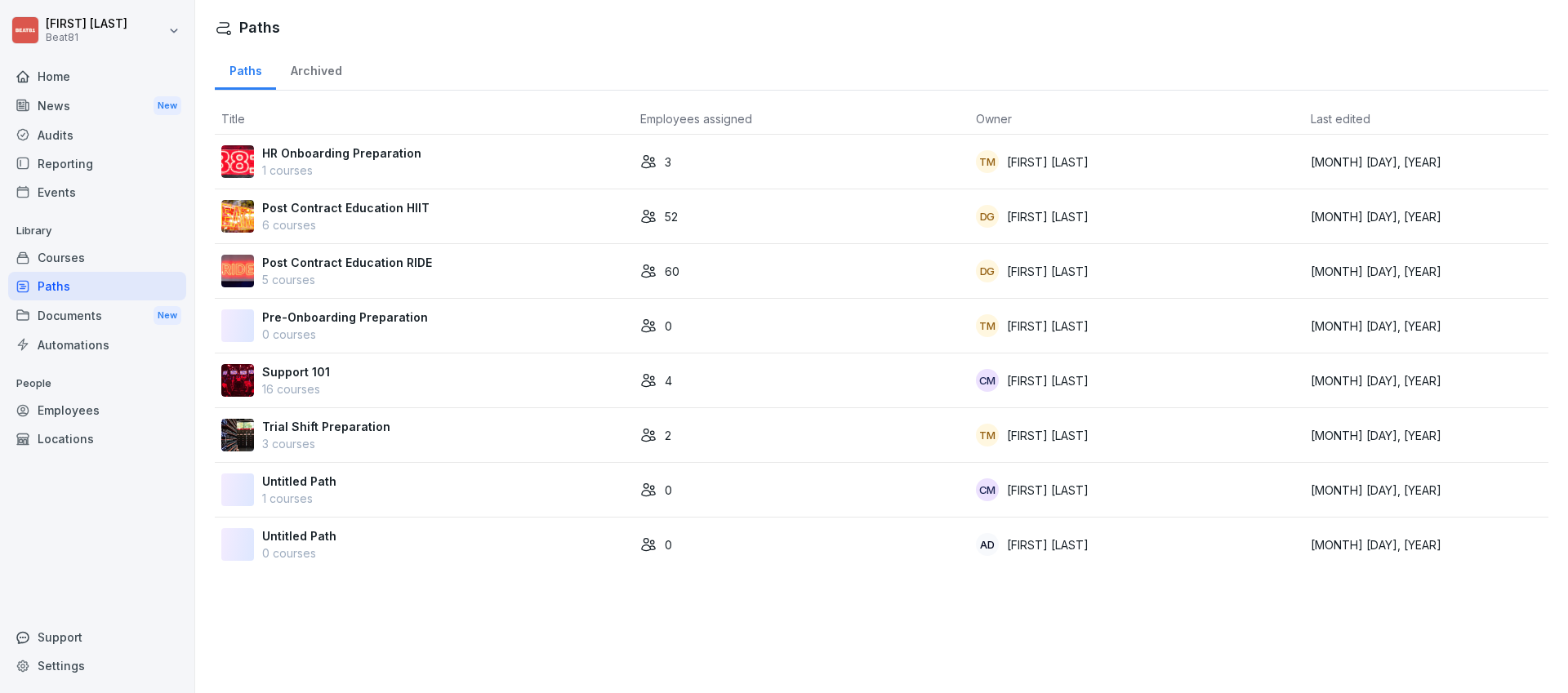click on "Dinah Gordon" at bounding box center (1048, 271) 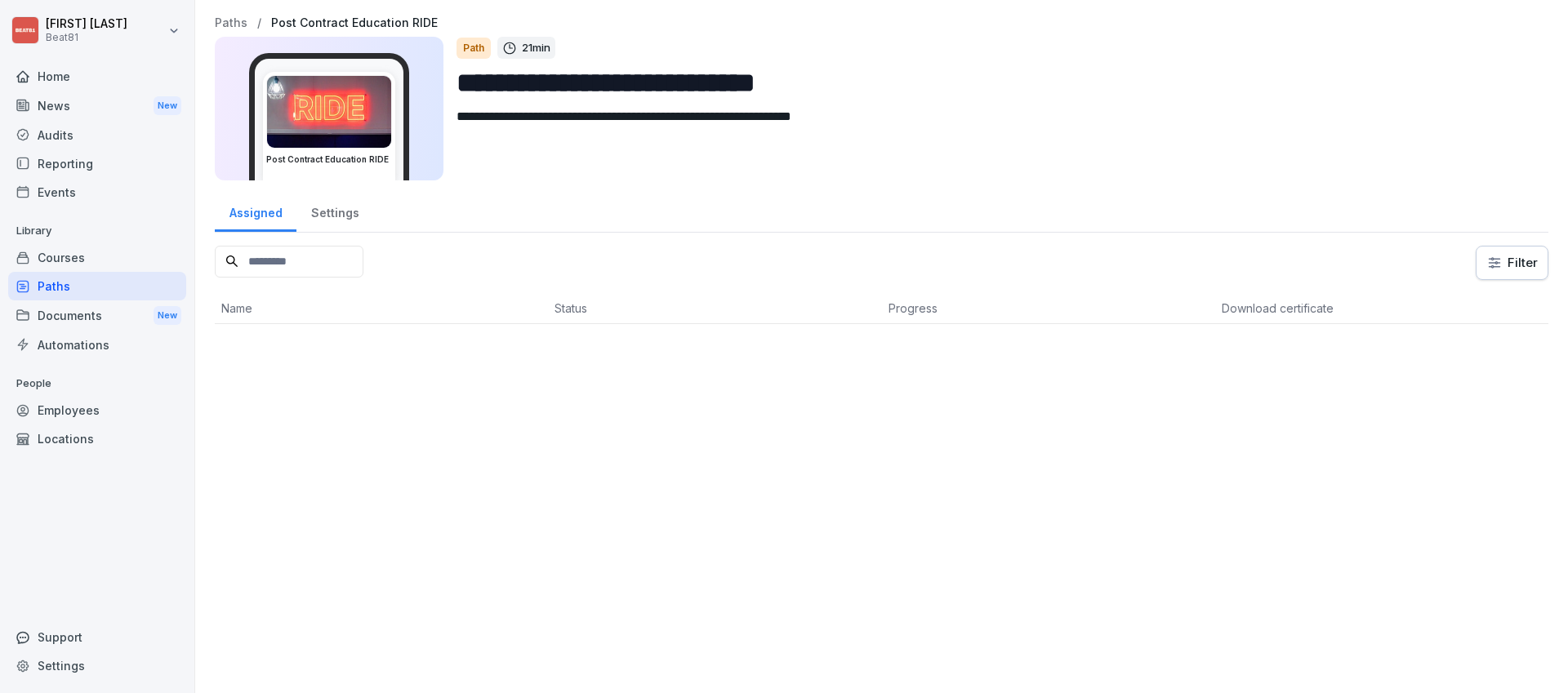 scroll, scrollTop: 0, scrollLeft: 0, axis: both 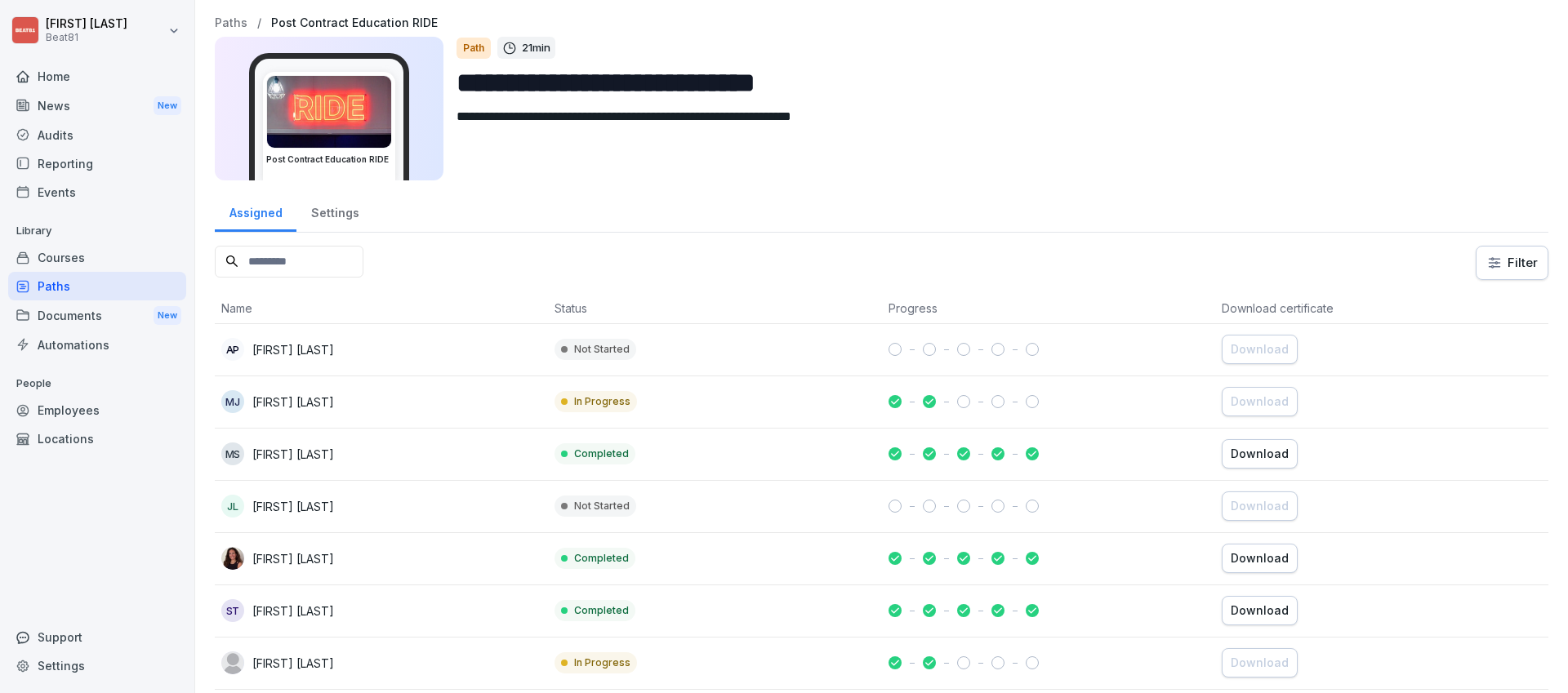 click on "Settings" at bounding box center (335, 211) 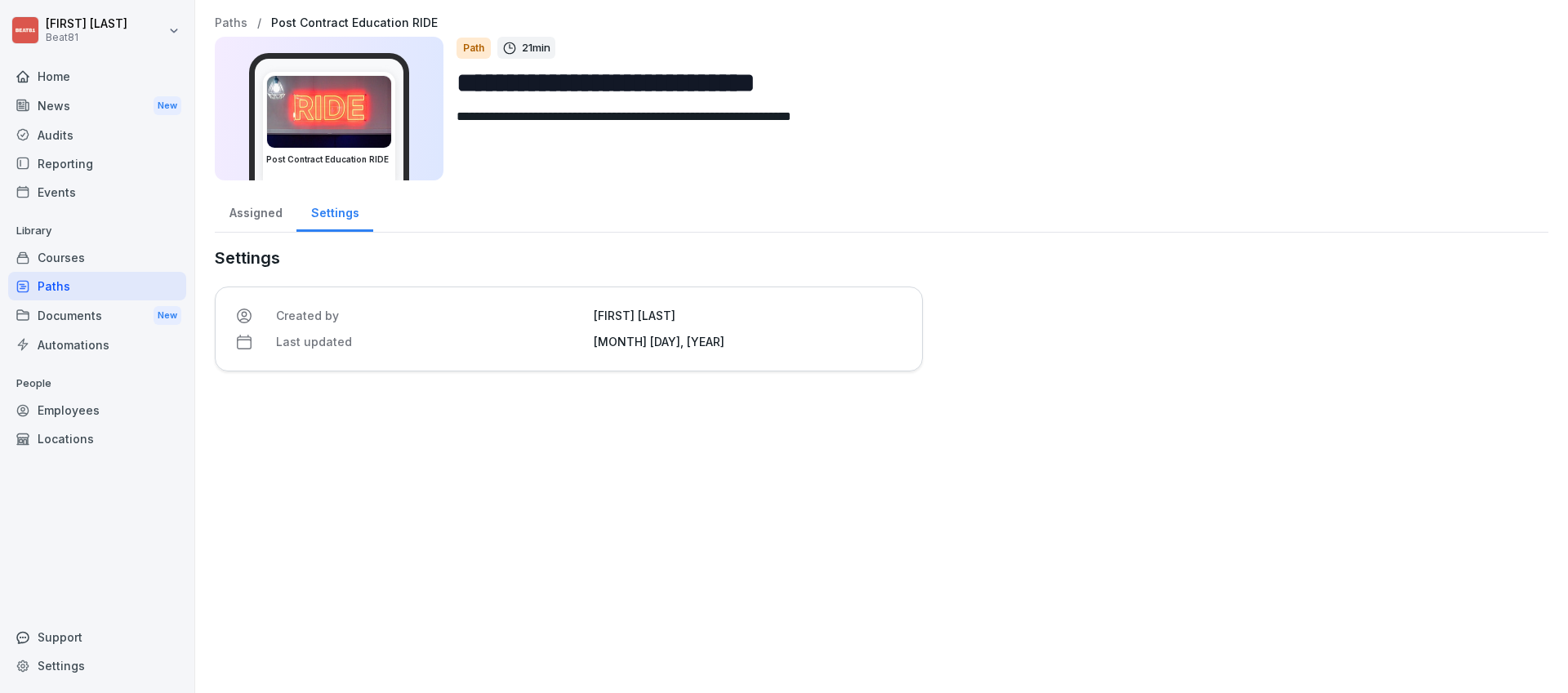 click on "Assigned" at bounding box center [256, 211] 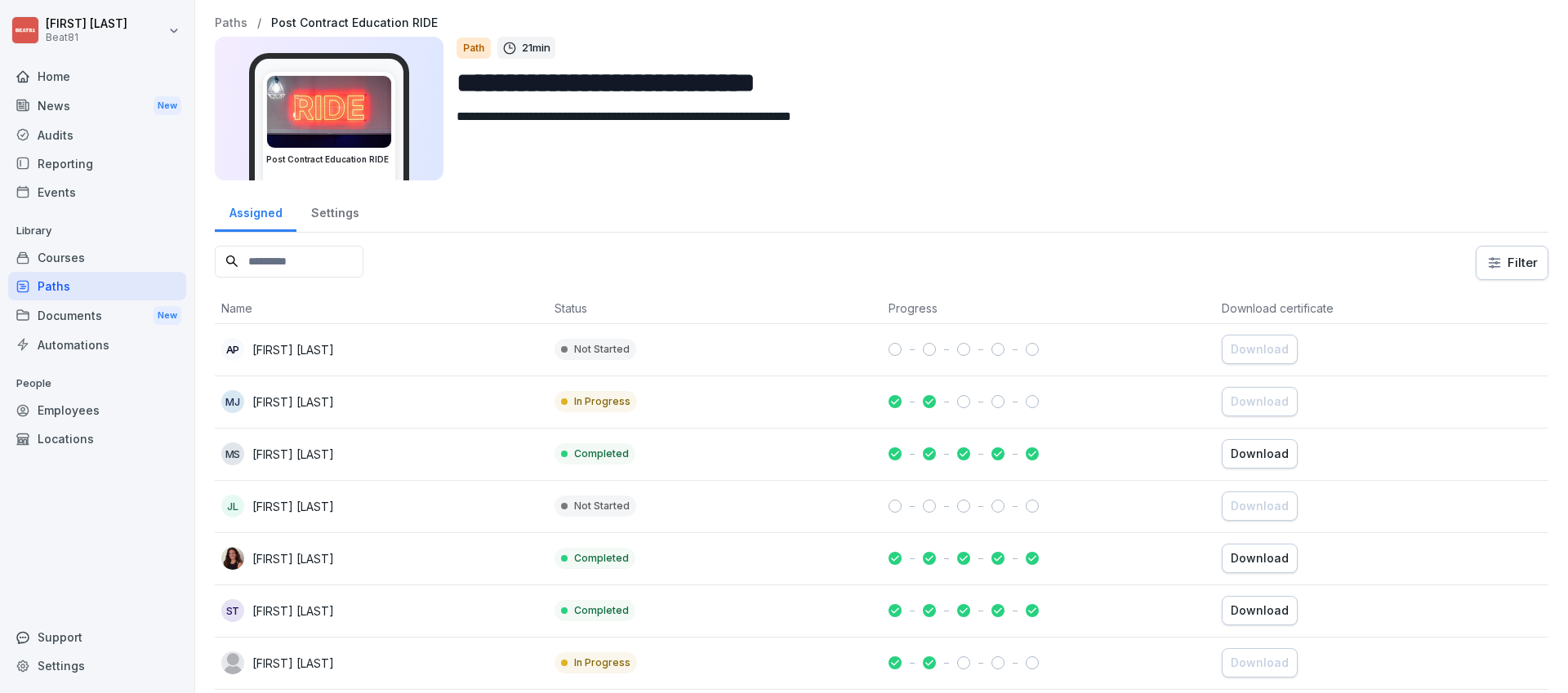 click on "Paths" at bounding box center [231, 23] 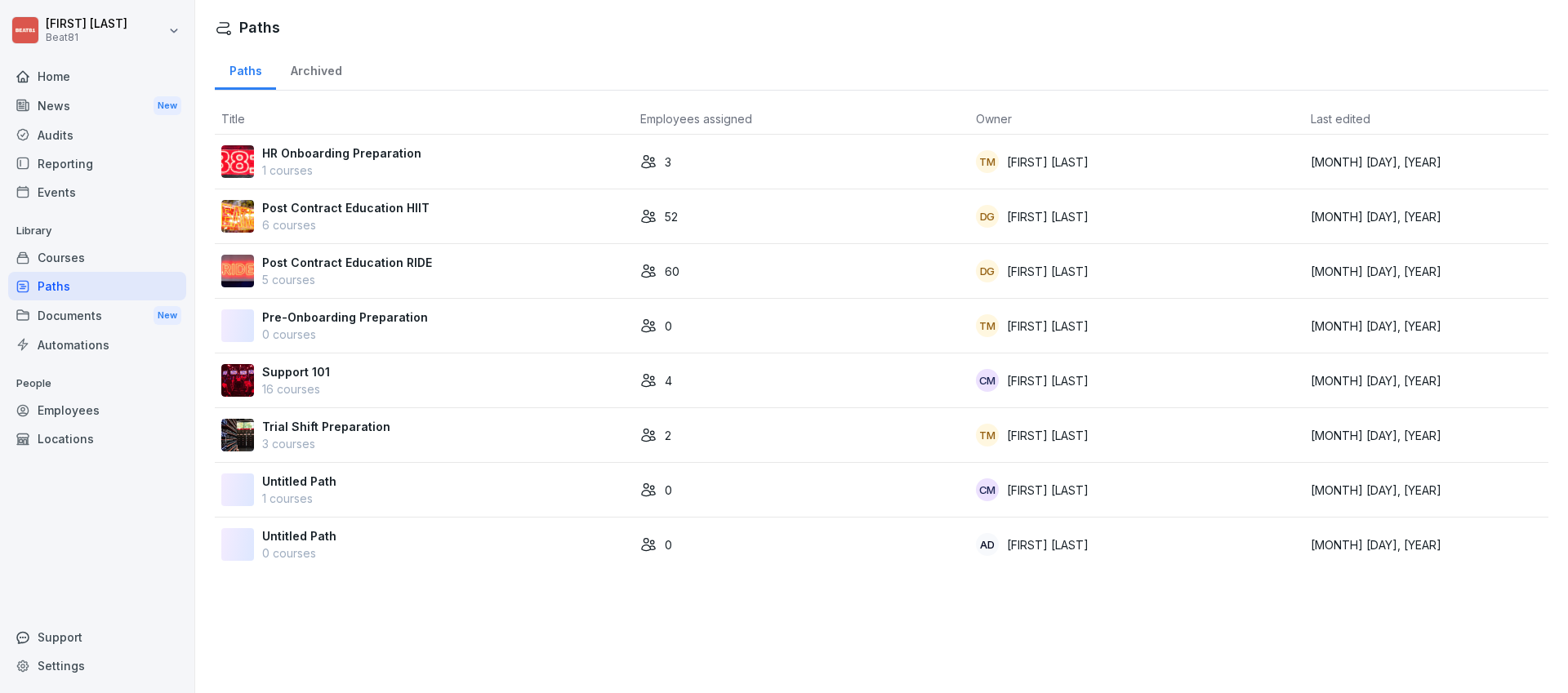 click on "Post Contract Education RIDE 5 courses" at bounding box center (424, 271) 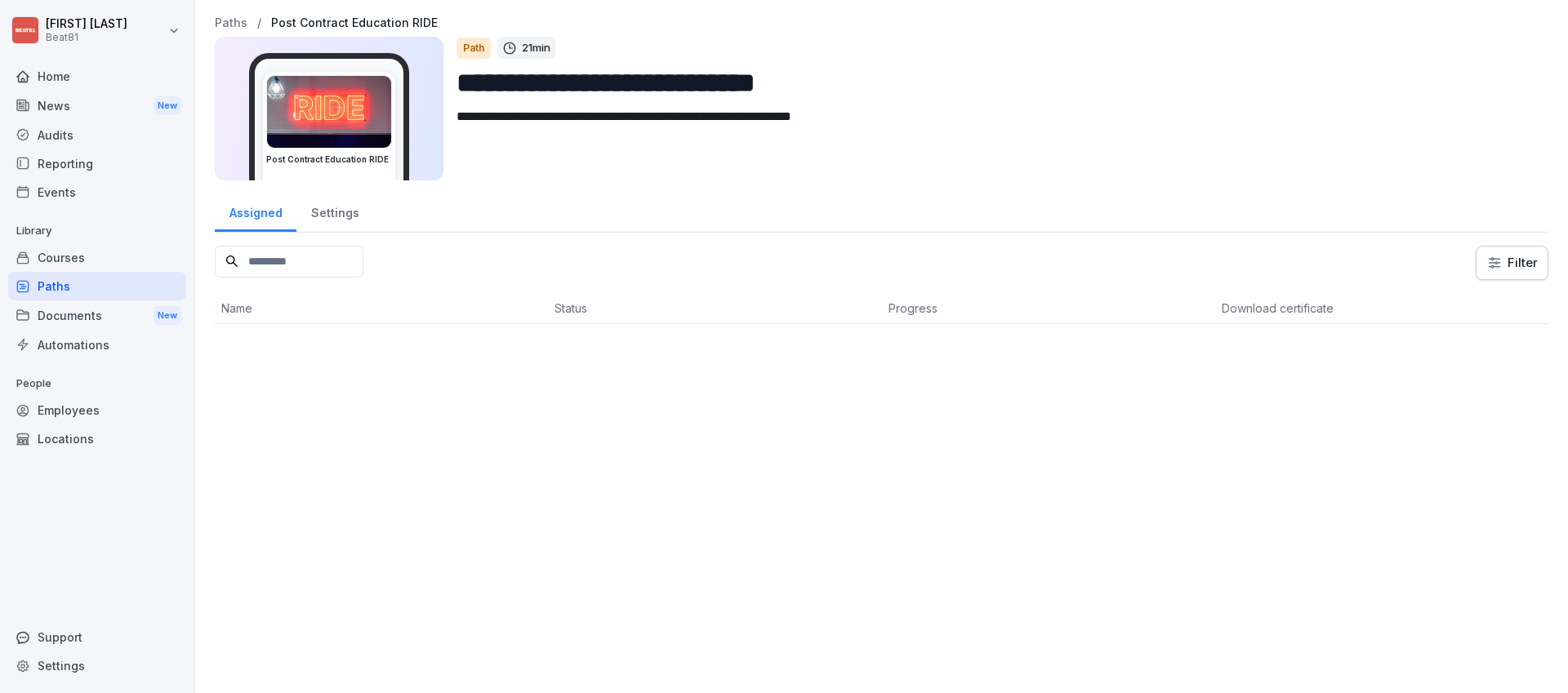 scroll, scrollTop: 0, scrollLeft: 0, axis: both 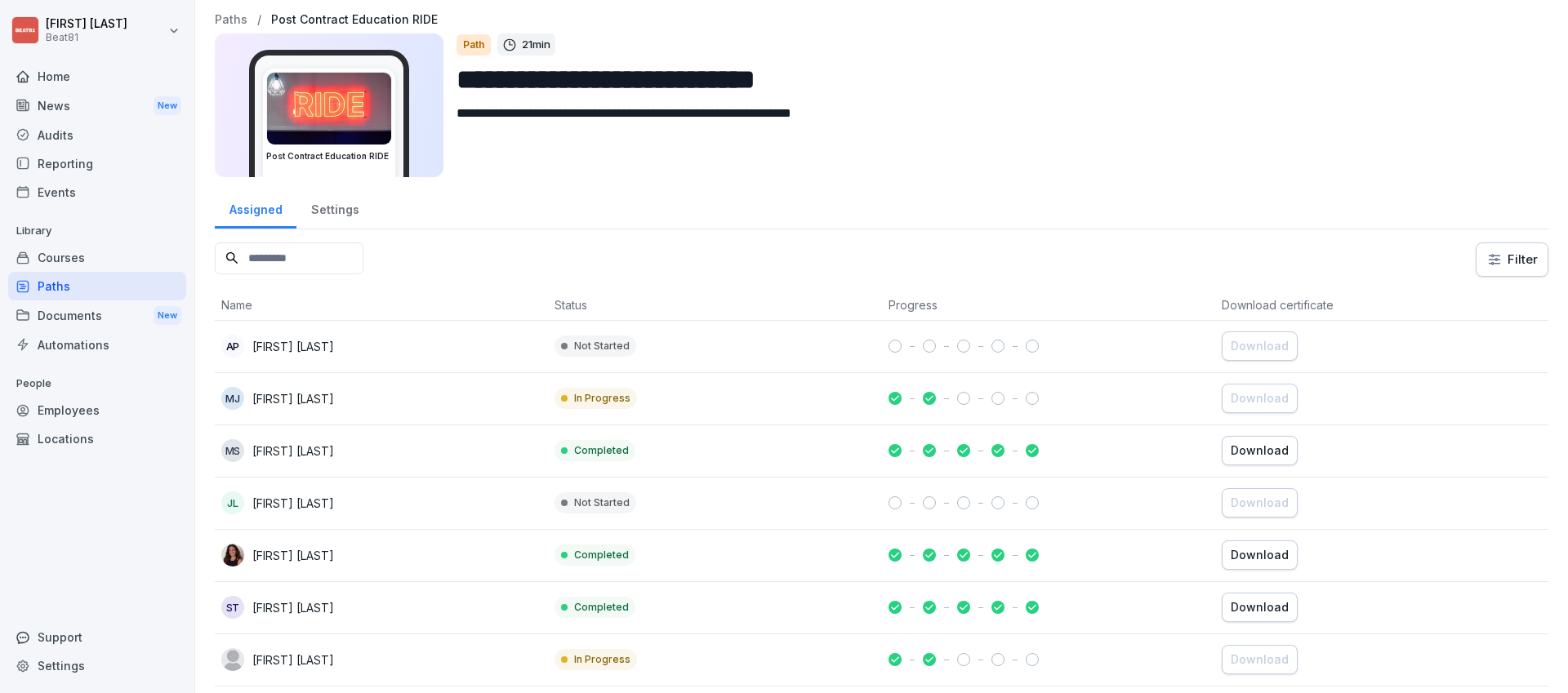 click at bounding box center (329, 109) 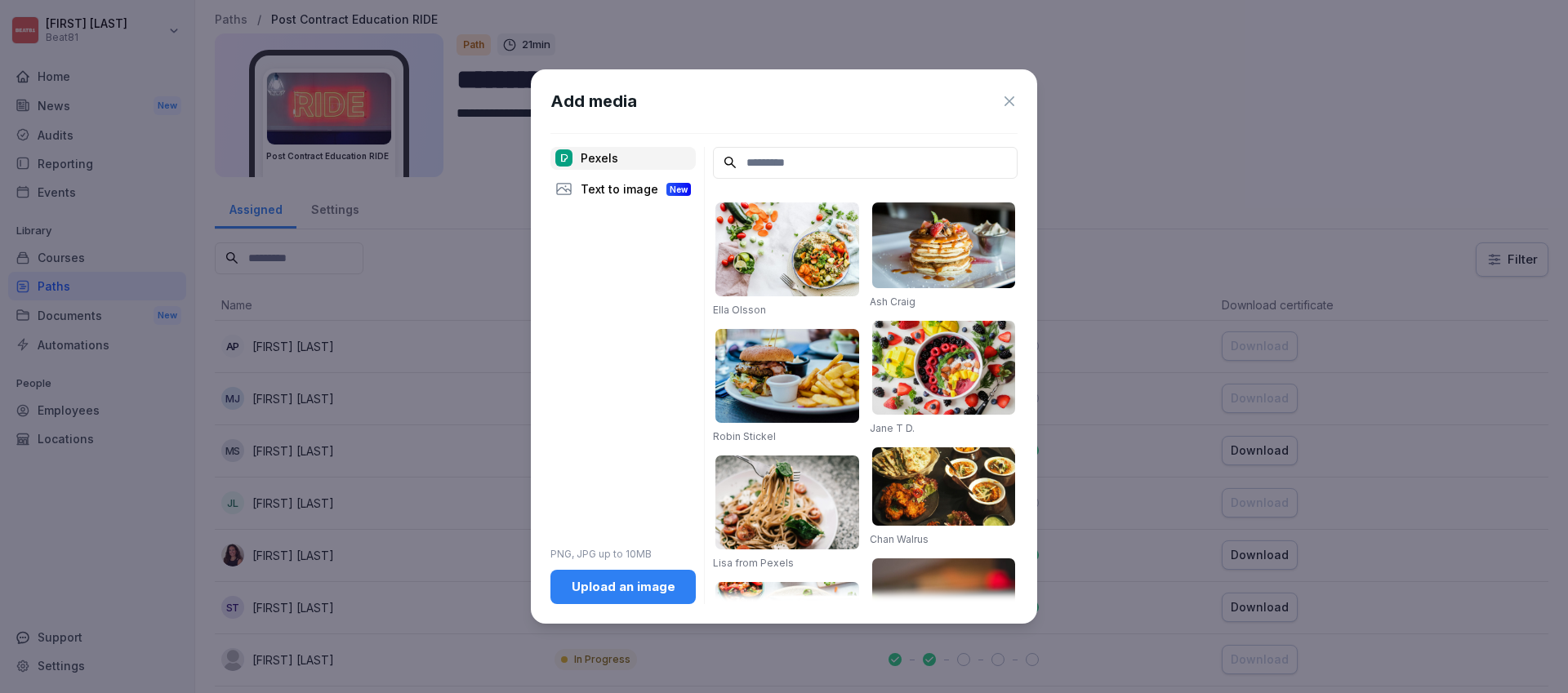 click on "Text to image New" at bounding box center [623, 189] 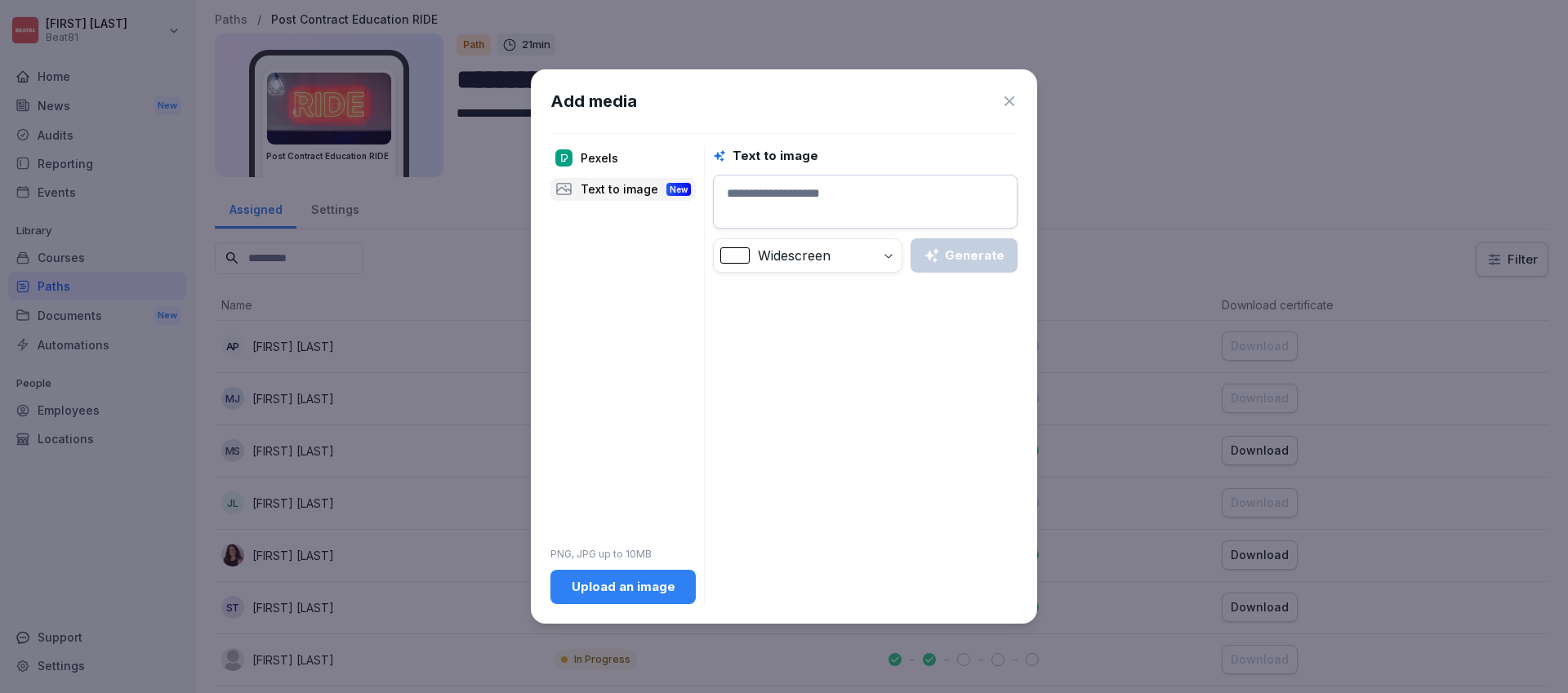 click 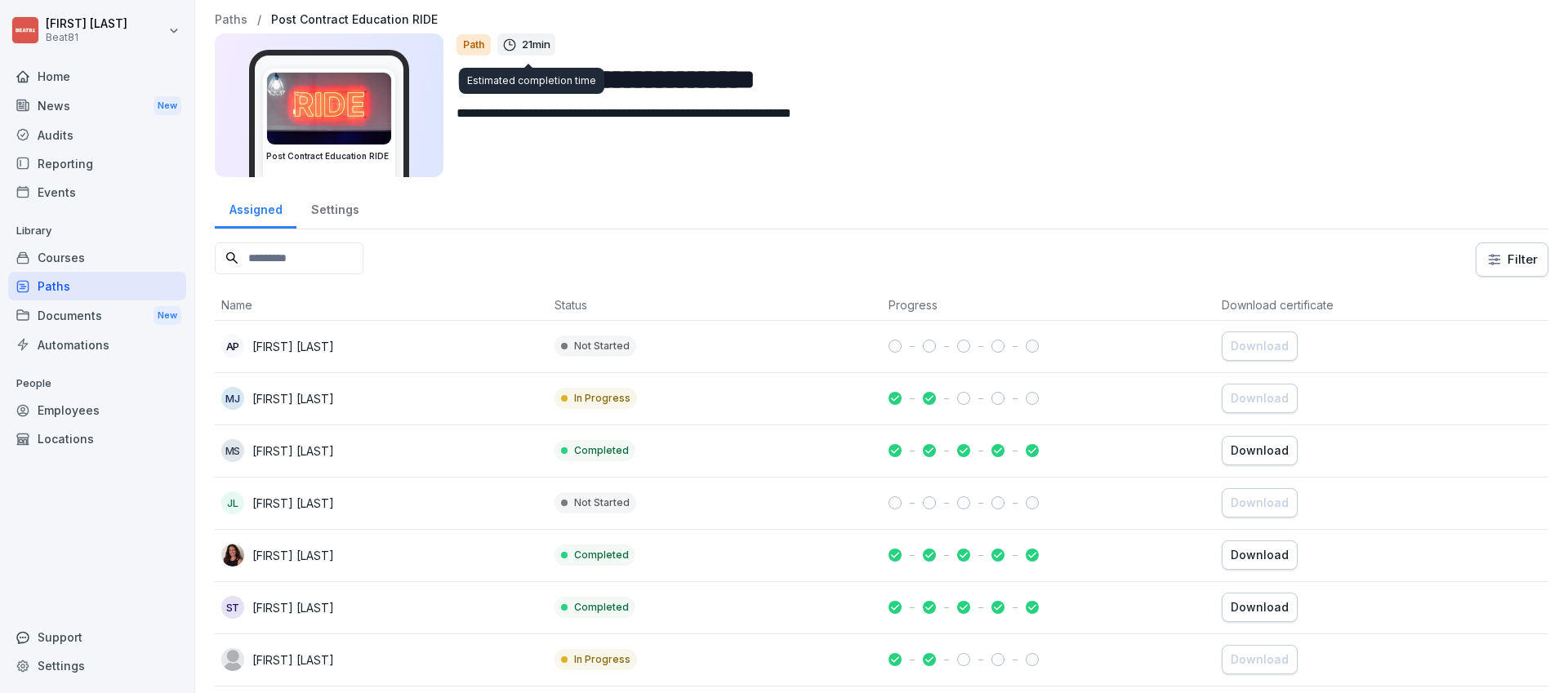 click on "Path" at bounding box center (474, 45) 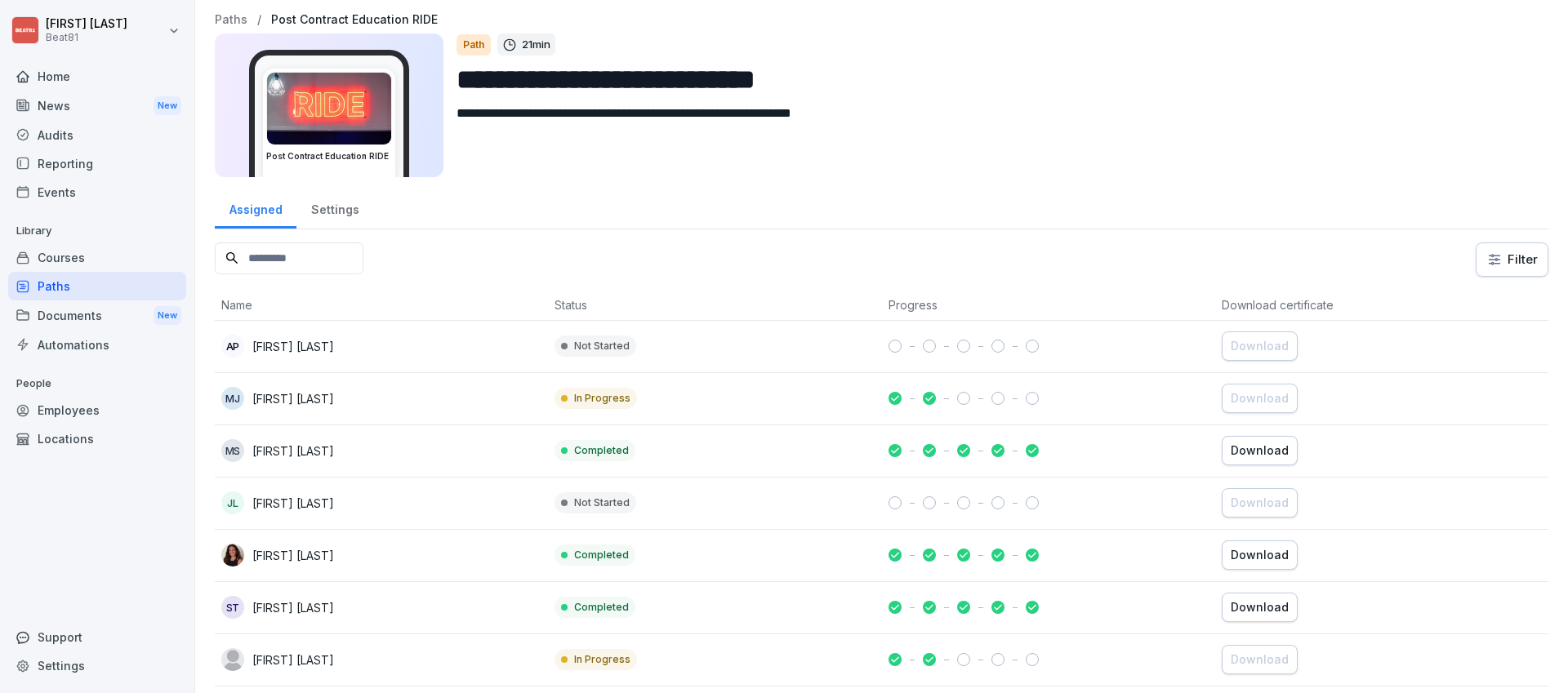 click on "Path" at bounding box center [474, 45] 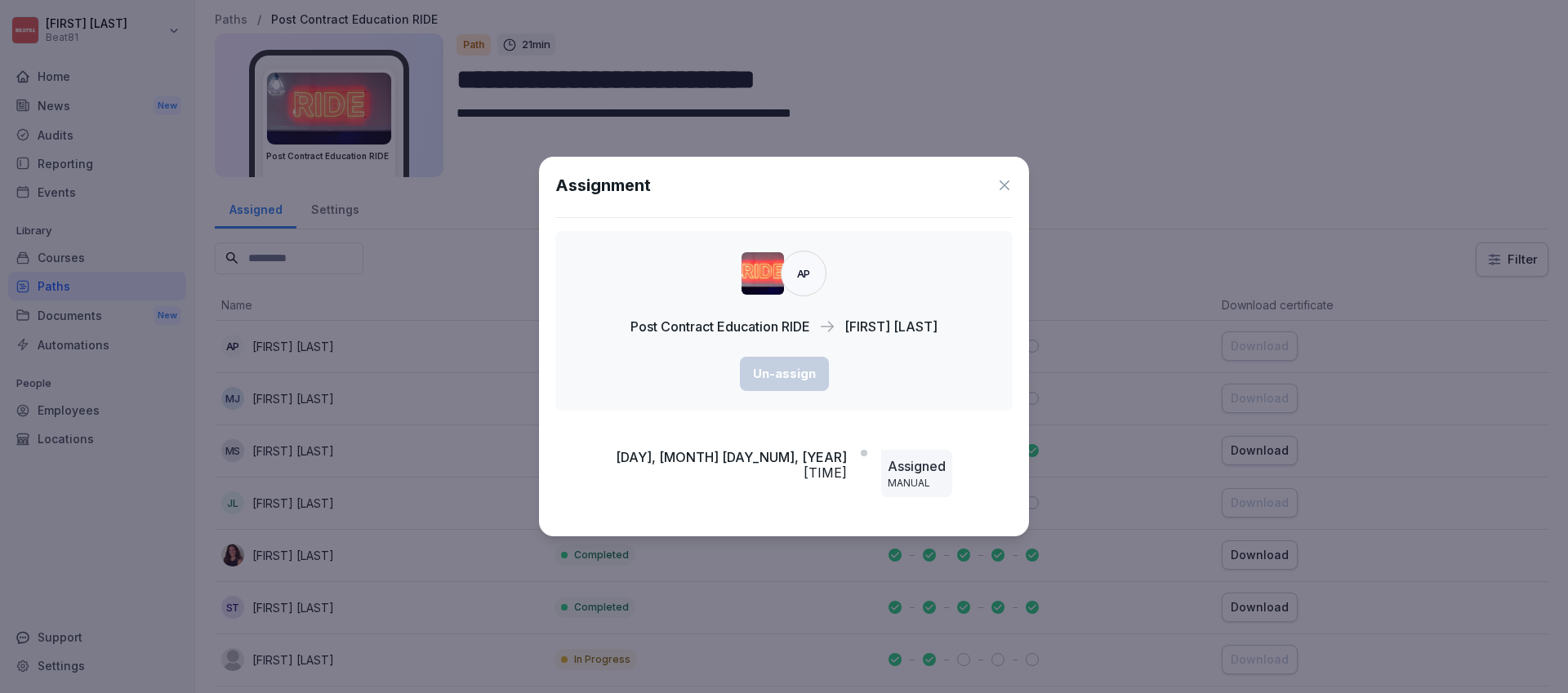 click 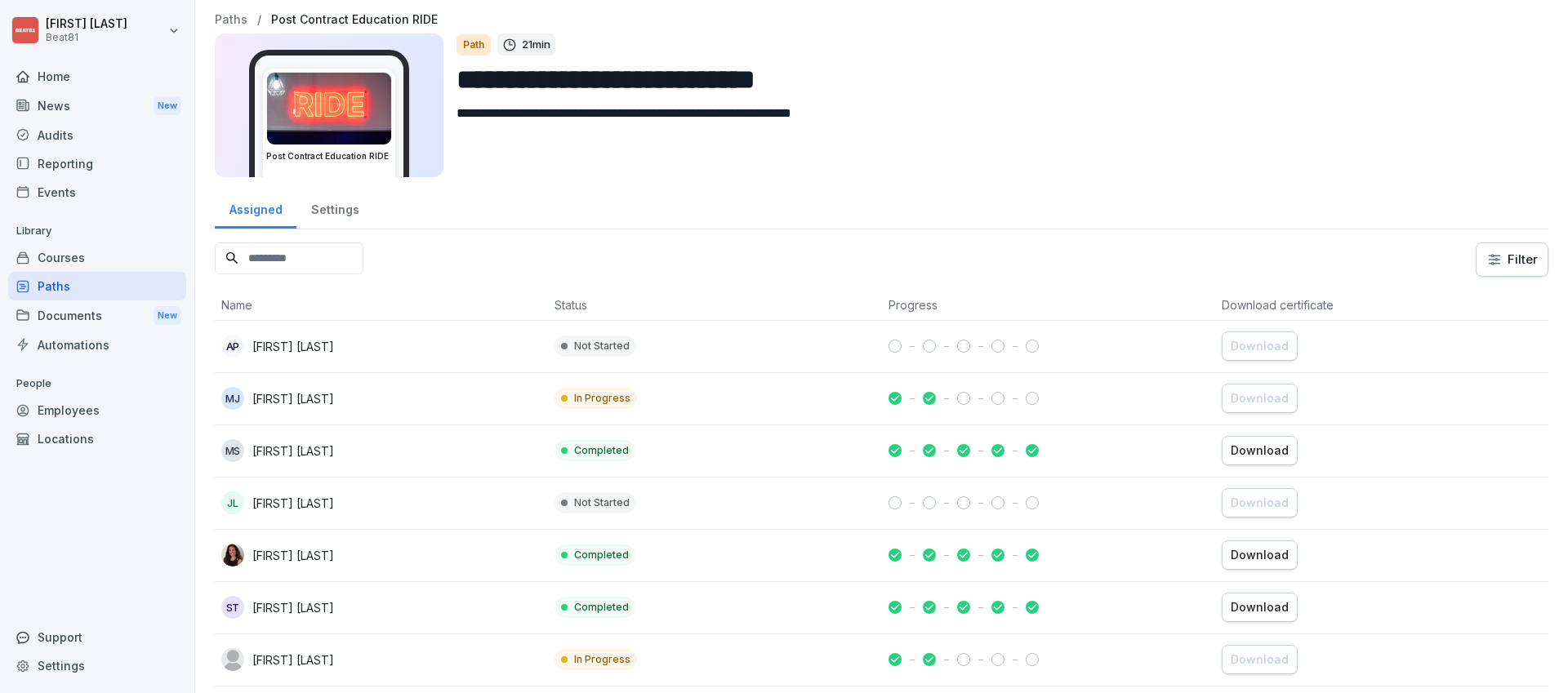 scroll, scrollTop: 112, scrollLeft: 0, axis: vertical 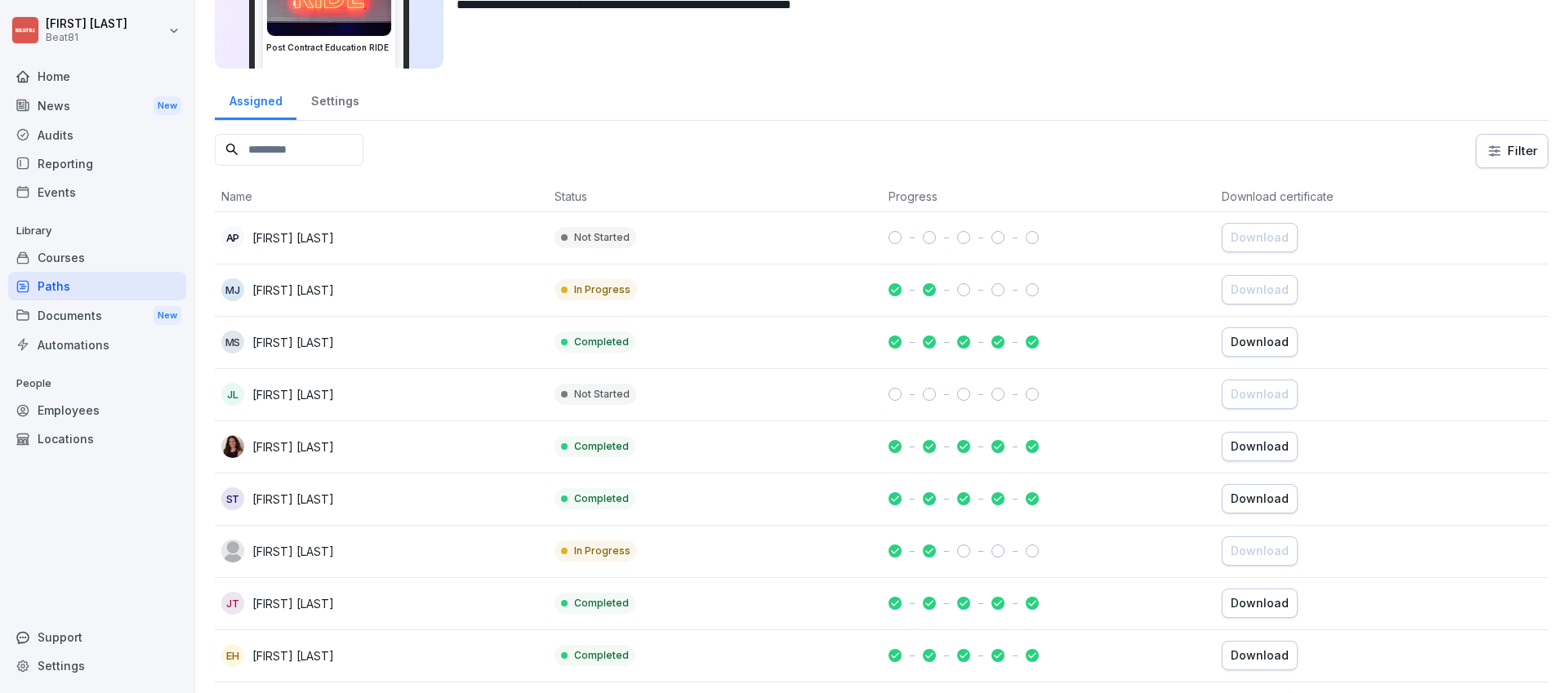 click on "Settings" at bounding box center [335, 99] 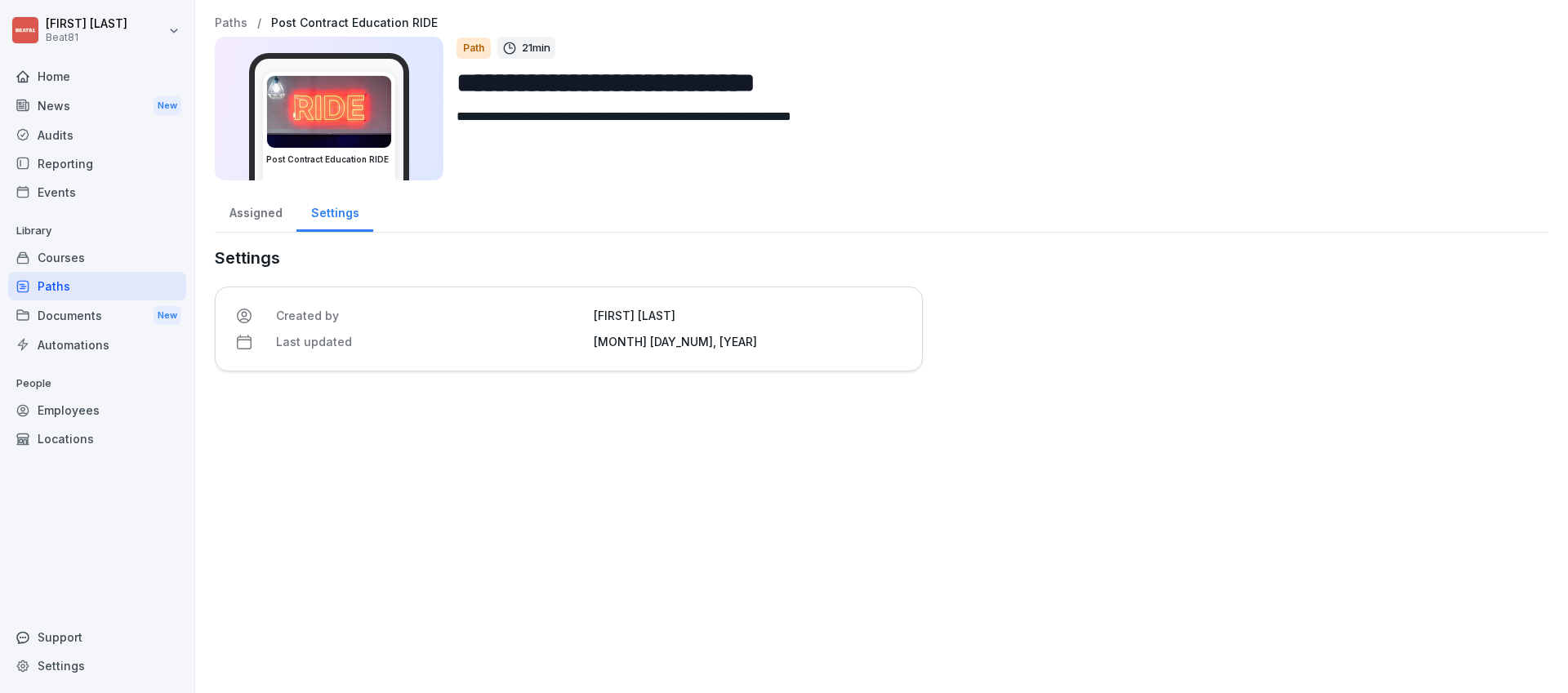scroll, scrollTop: 0, scrollLeft: 0, axis: both 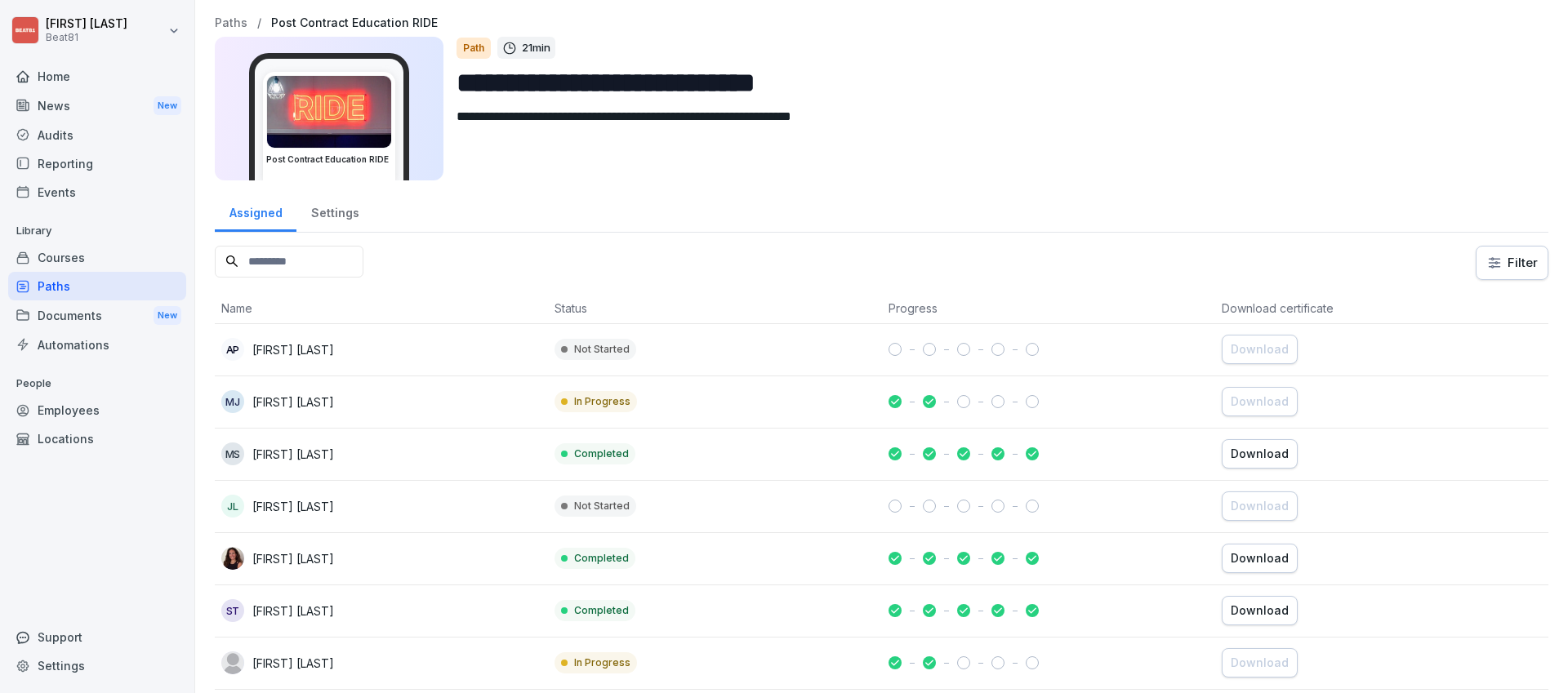 click on "Courses" at bounding box center (97, 257) 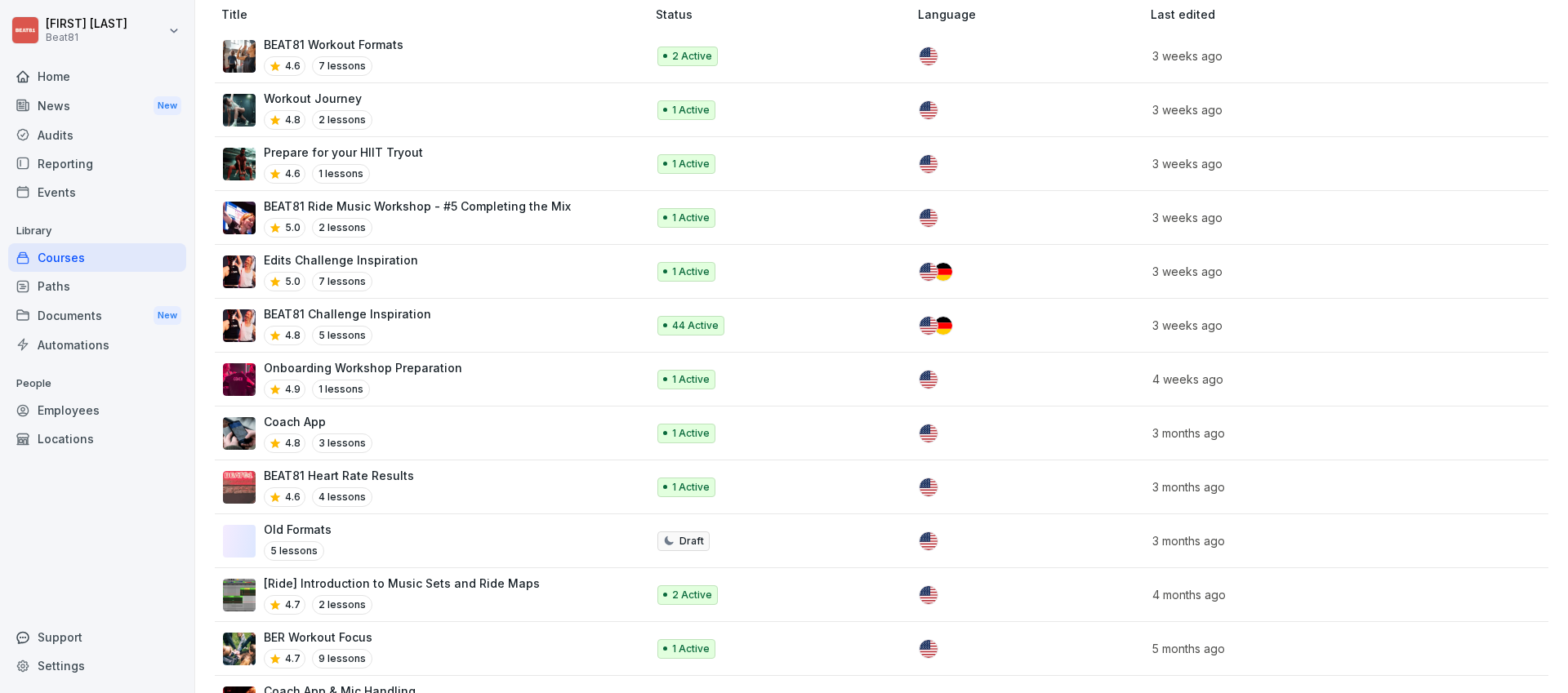 scroll, scrollTop: 148, scrollLeft: 0, axis: vertical 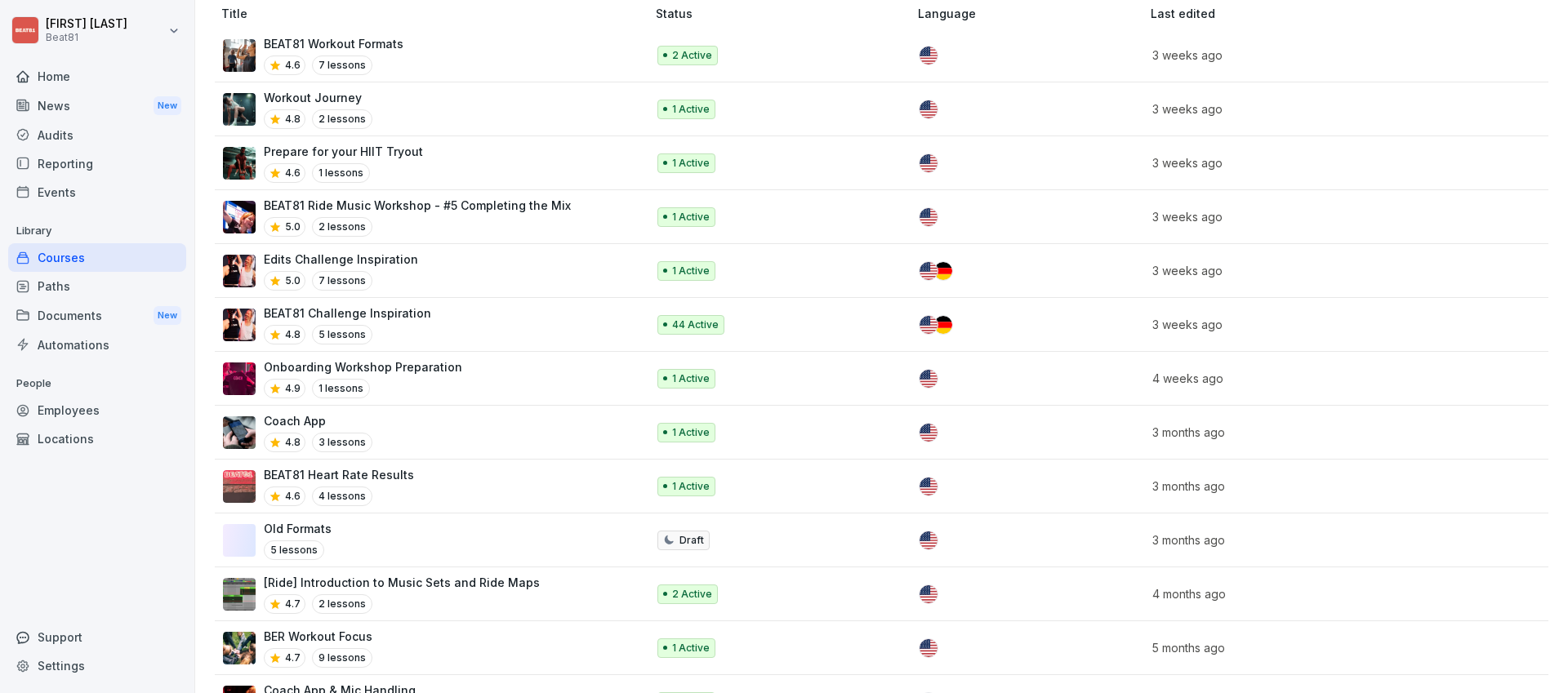 click on "BEAT81 Challenge Inspiration 4.8 5 lessons" at bounding box center [426, 324] 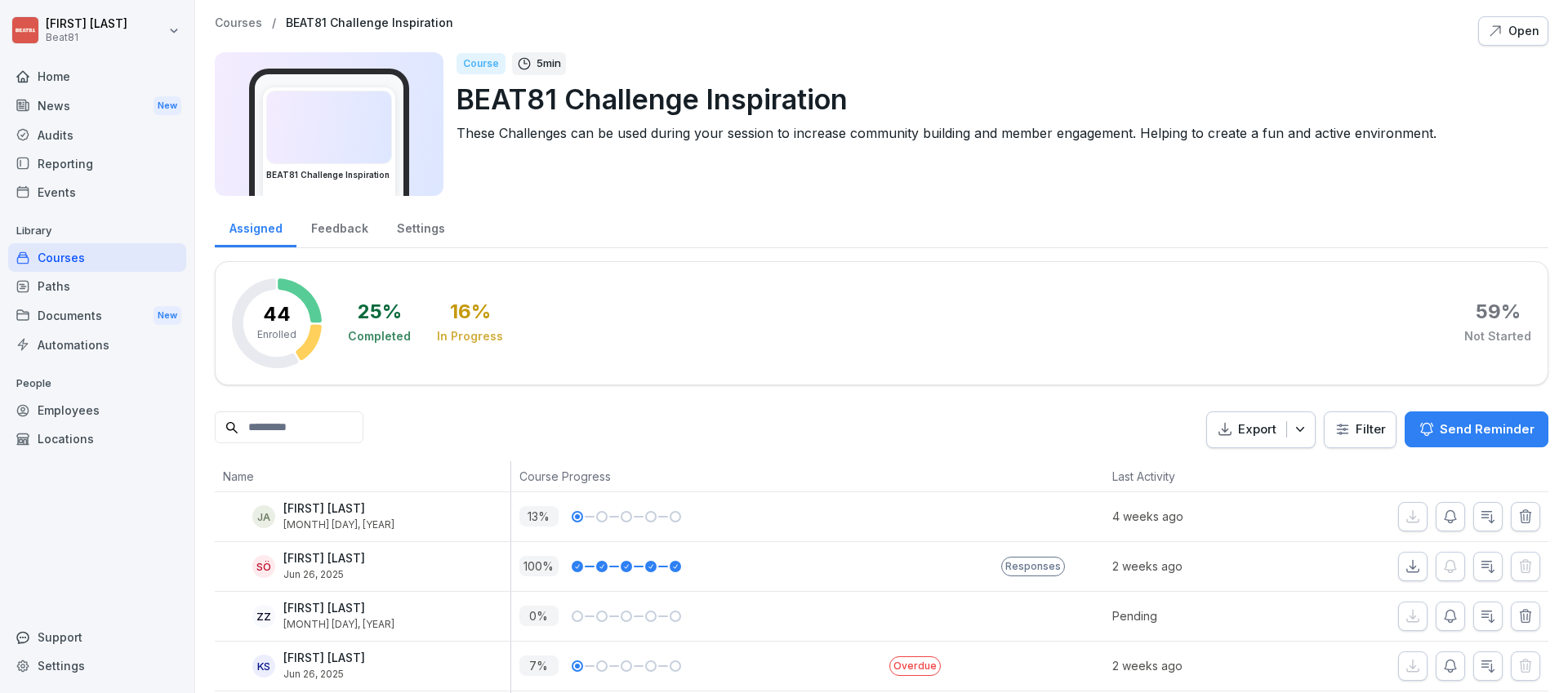 scroll, scrollTop: 0, scrollLeft: 0, axis: both 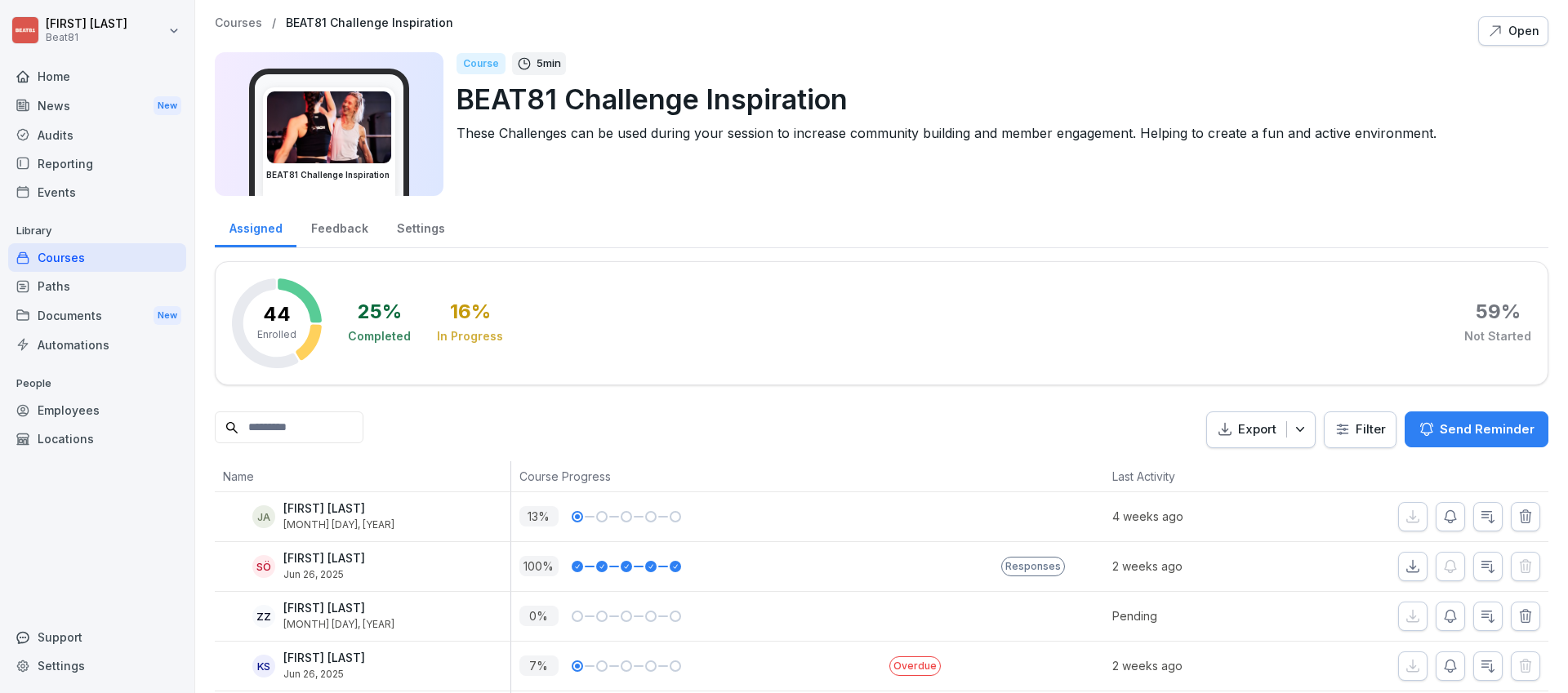 click at bounding box center [329, 127] 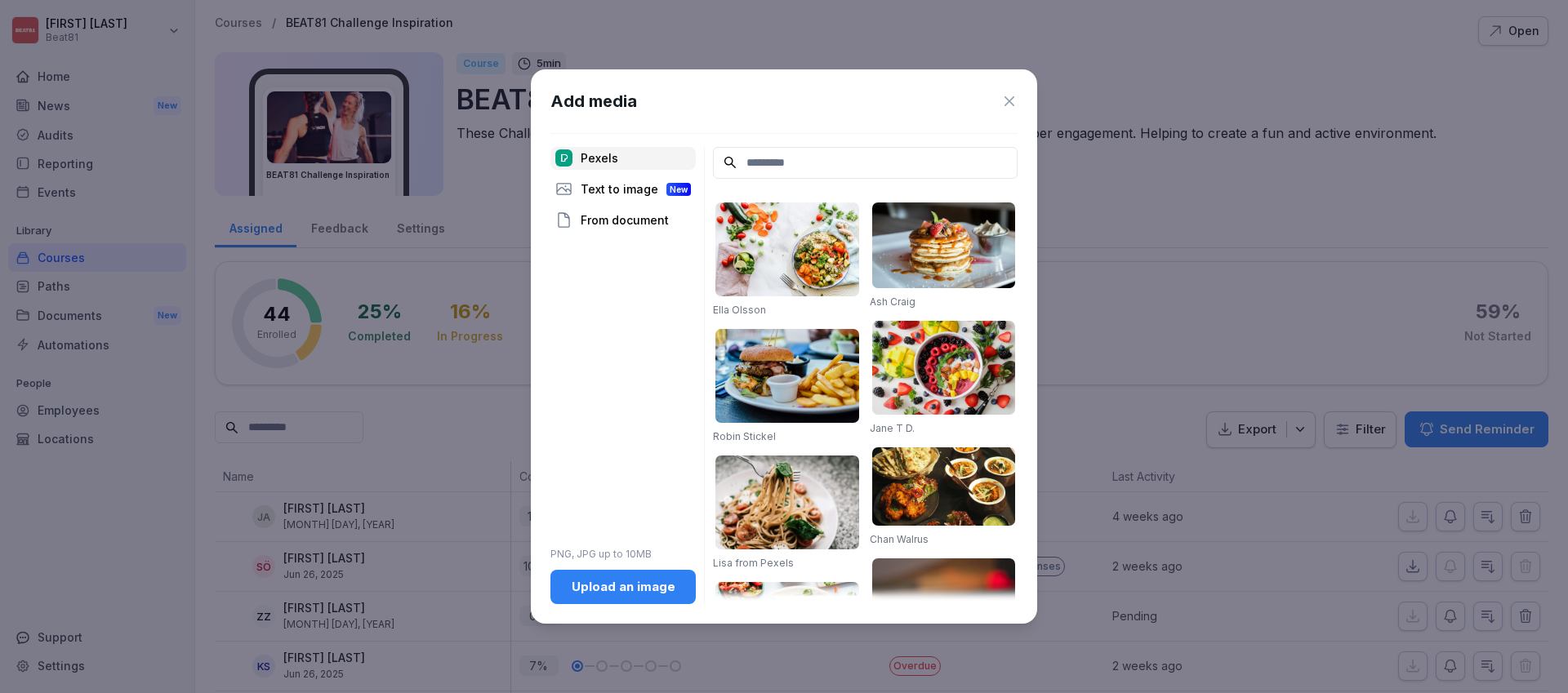 click 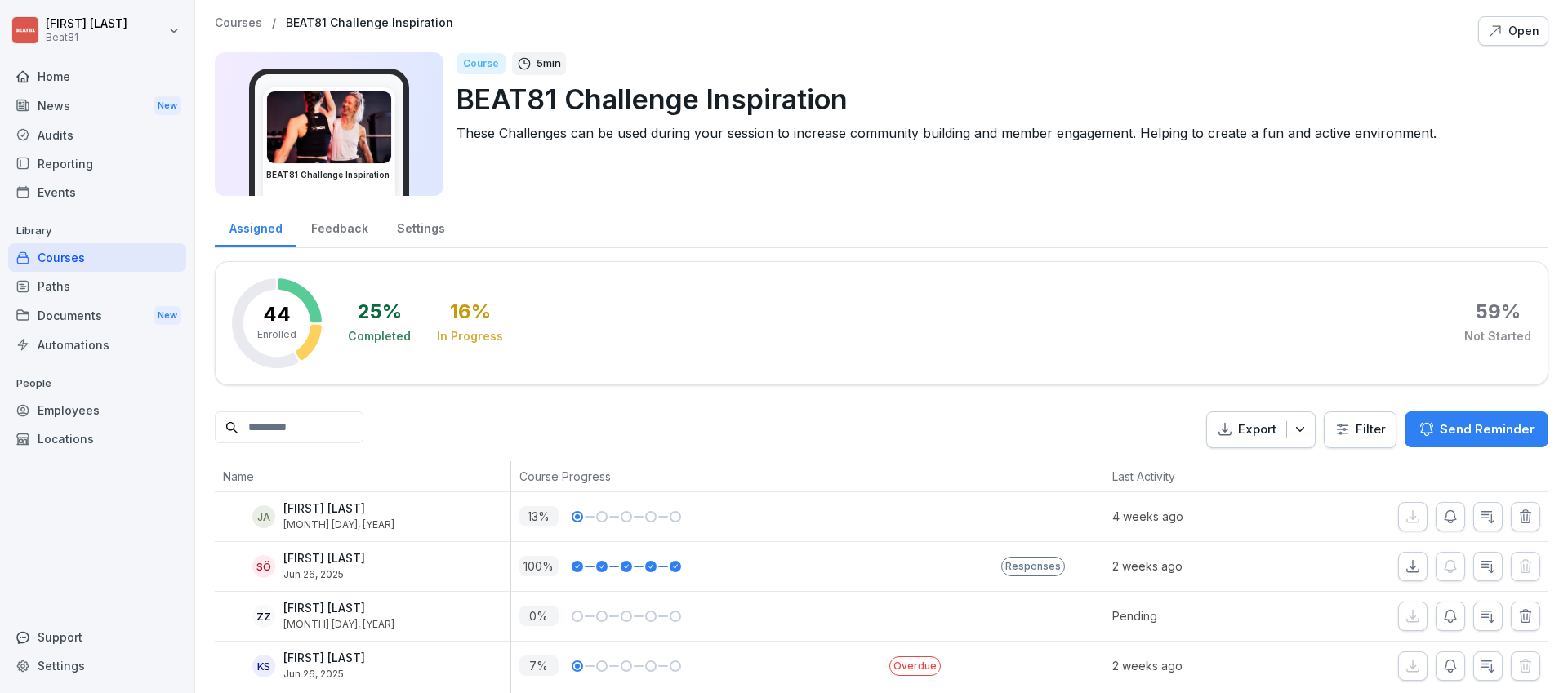 click on "Feedback" at bounding box center (339, 226) 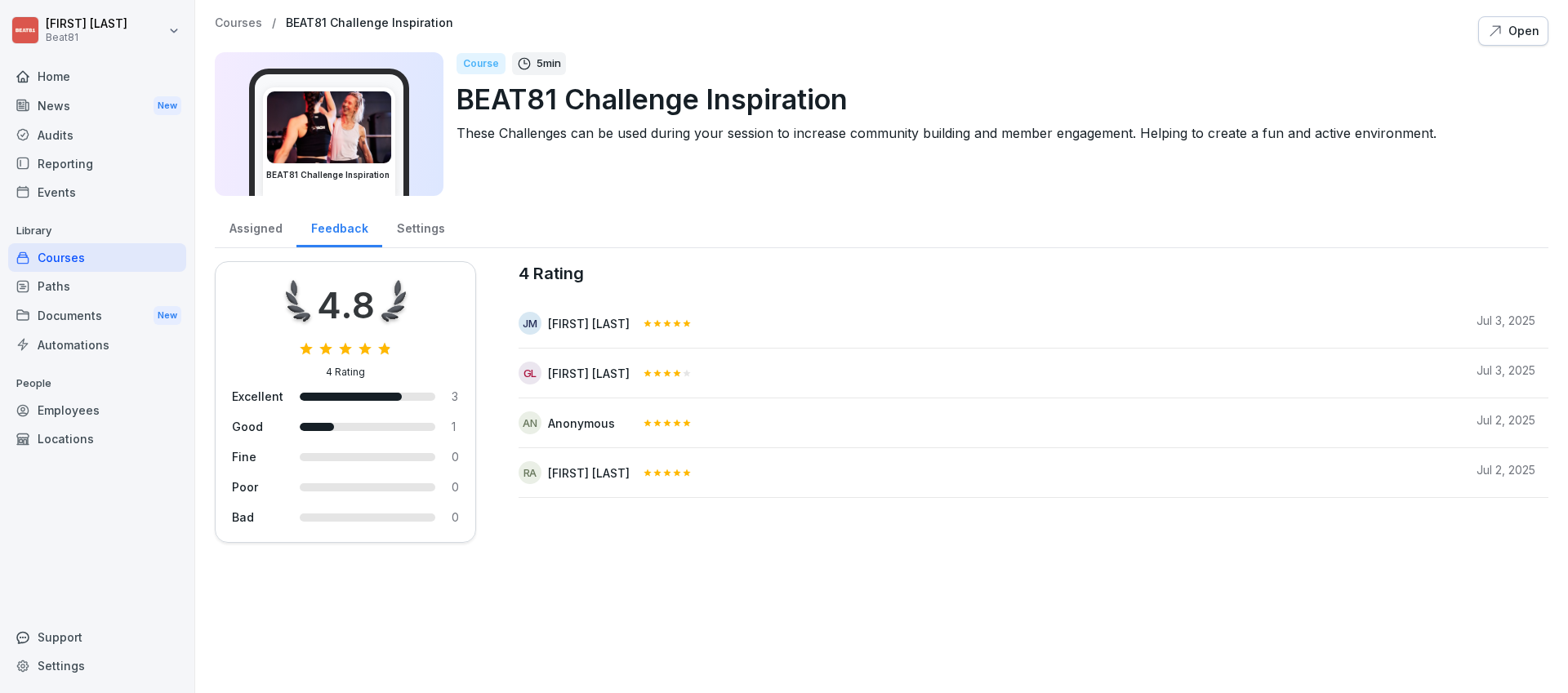 click on "Courses" at bounding box center [97, 257] 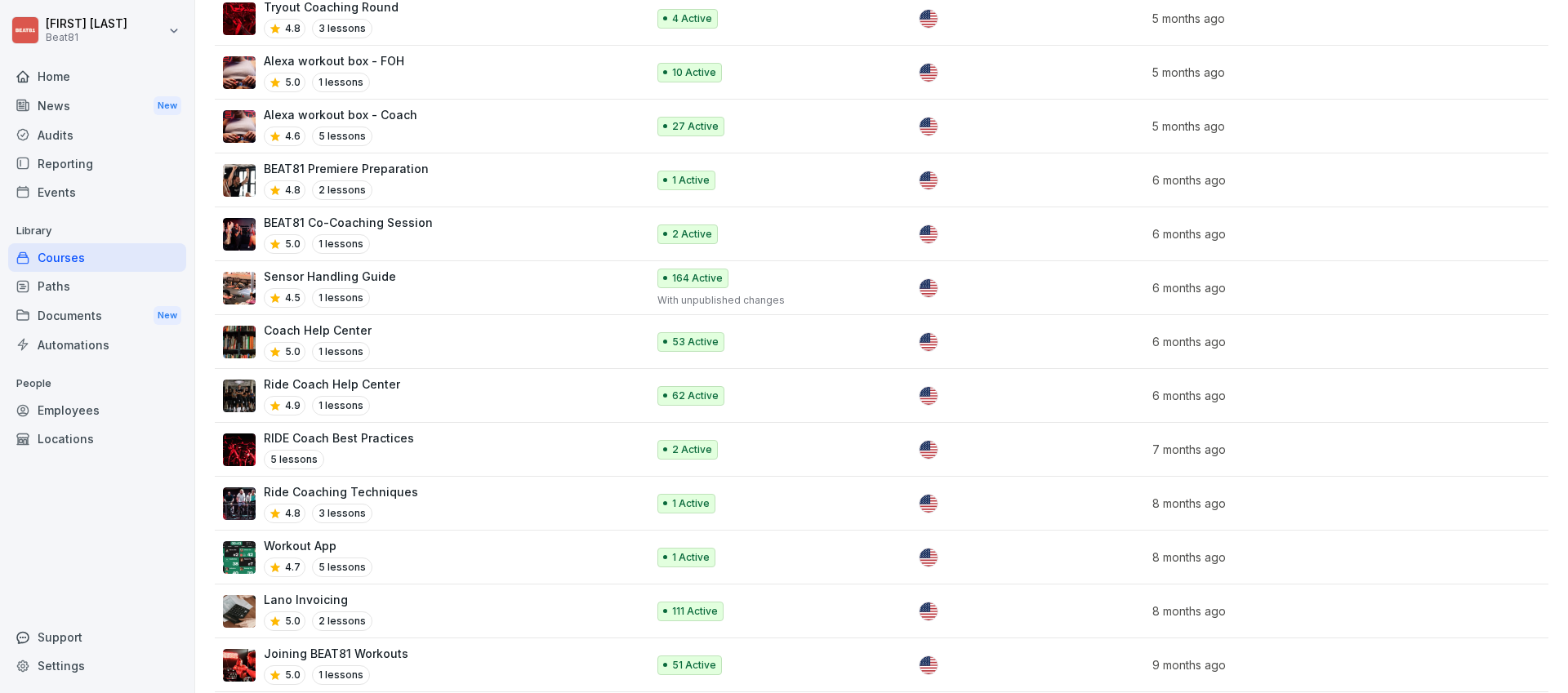 scroll, scrollTop: 899, scrollLeft: 0, axis: vertical 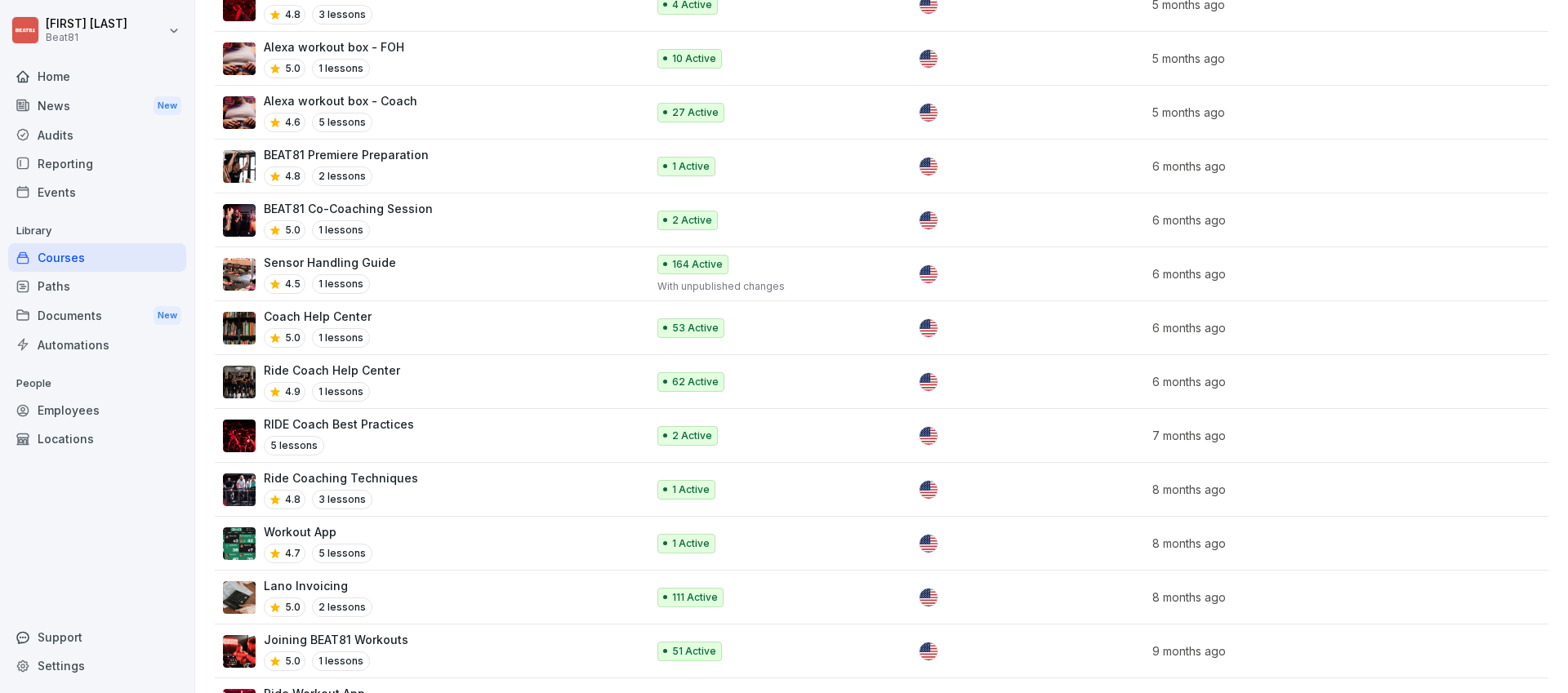 click on "5 lessons" at bounding box center [294, 446] 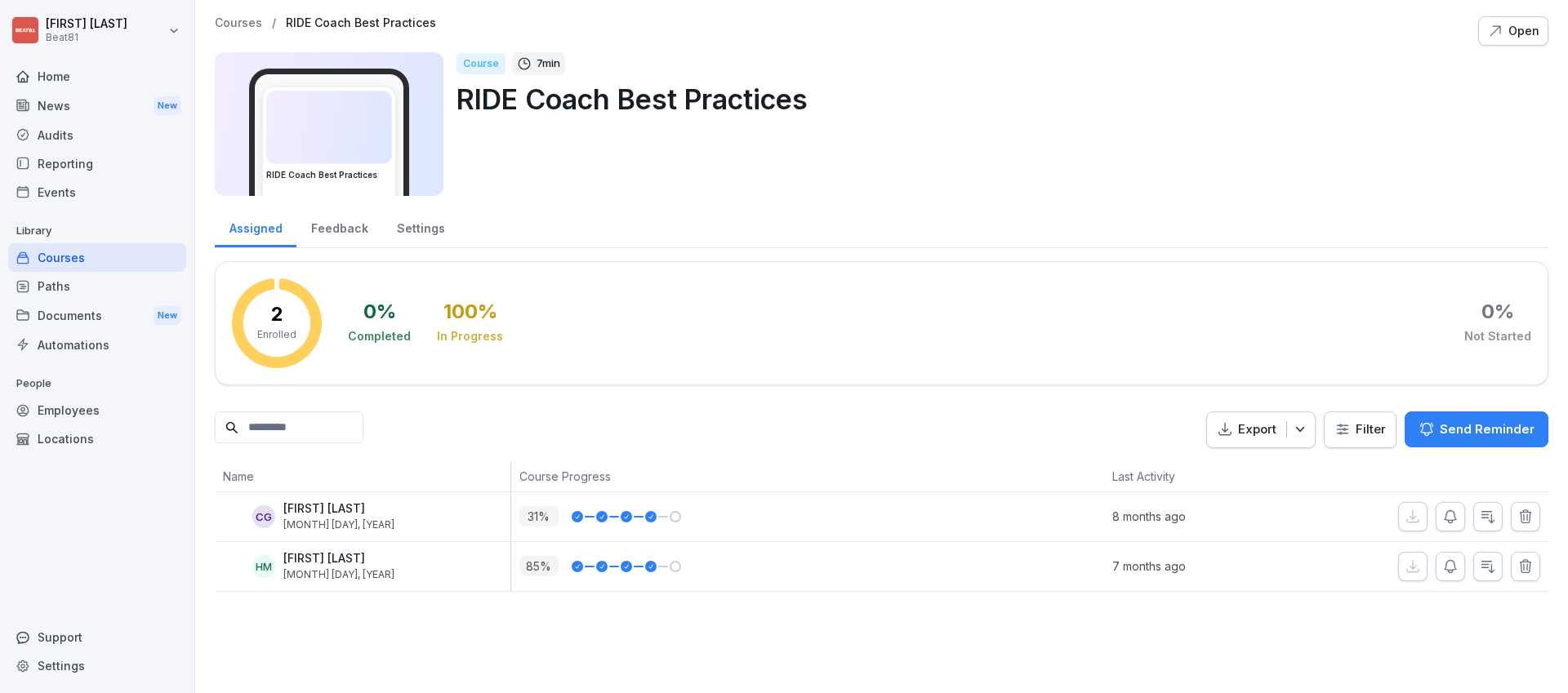 scroll, scrollTop: 0, scrollLeft: 0, axis: both 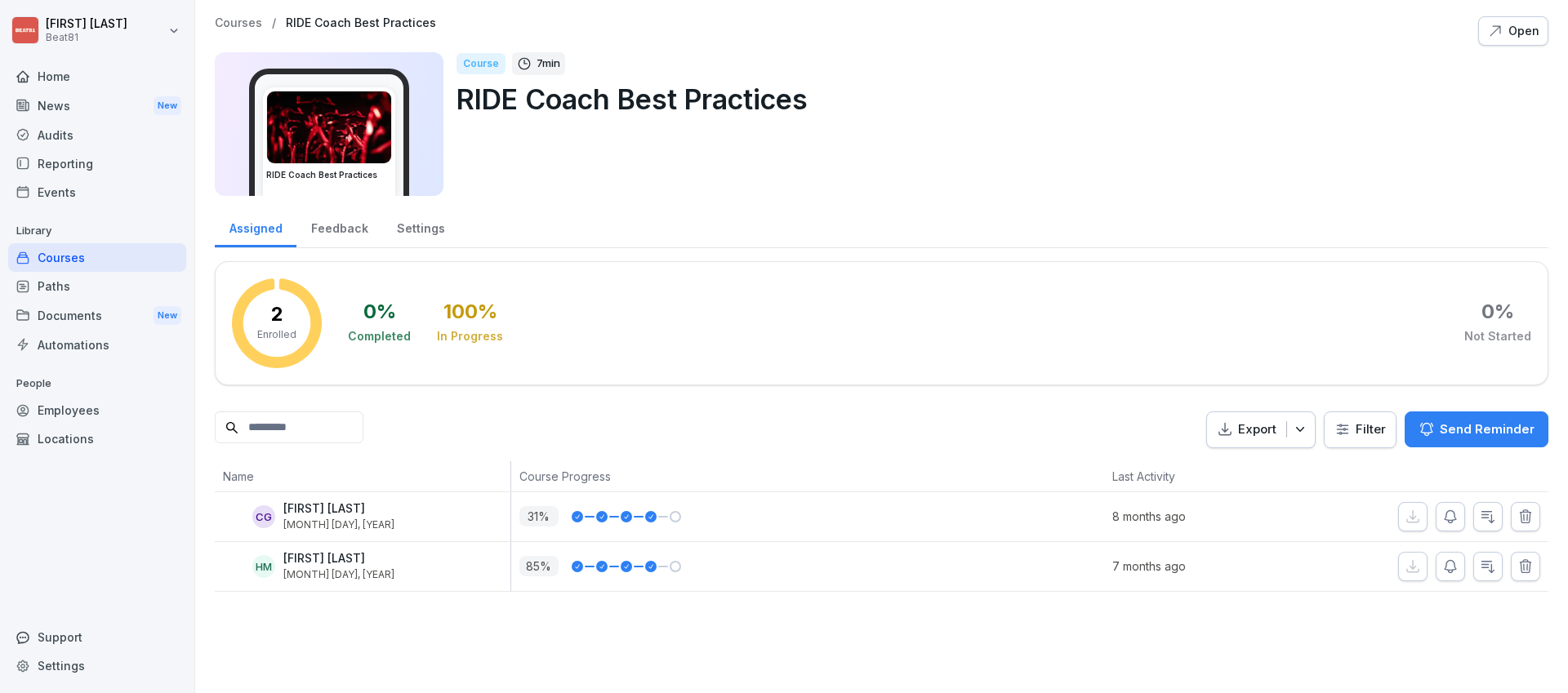 click on "RIDE Coach Best Practices" at bounding box center [996, 99] 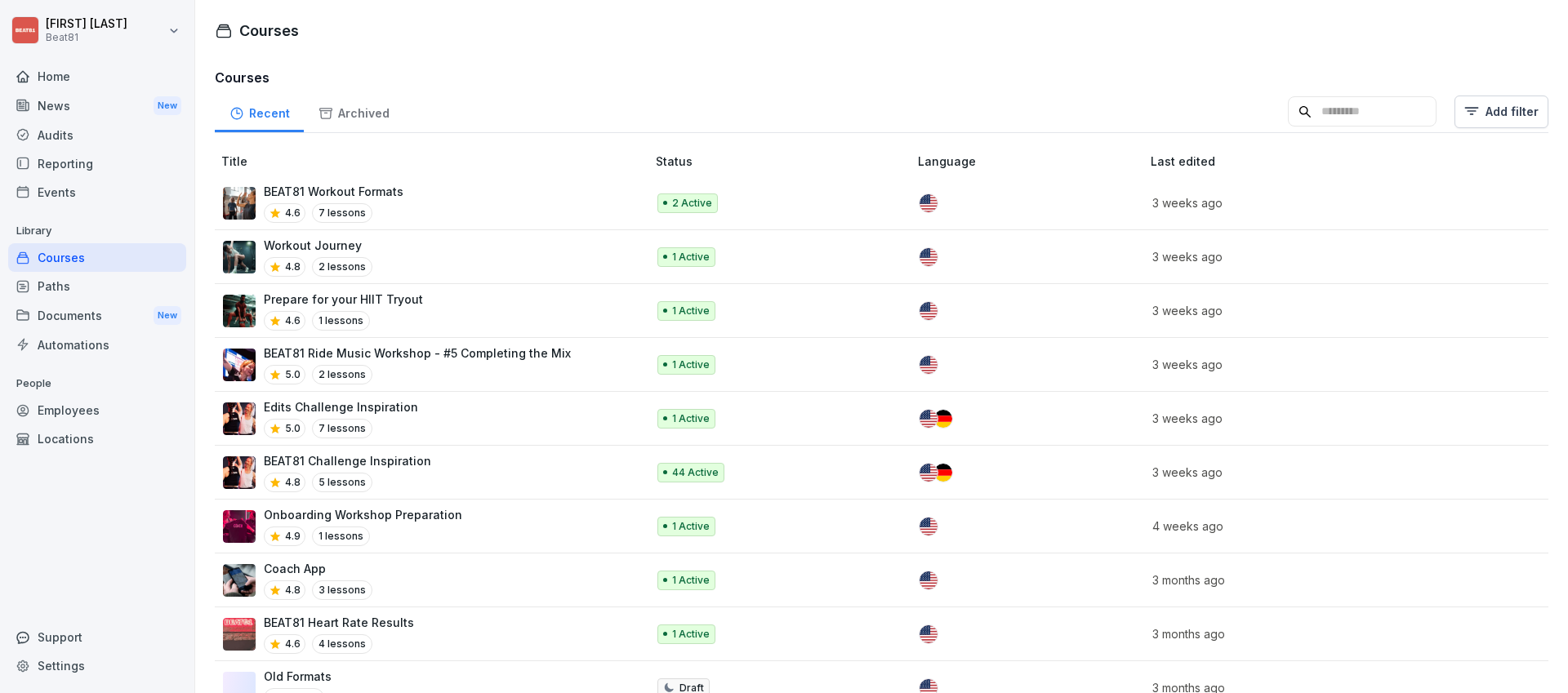 scroll, scrollTop: 0, scrollLeft: 0, axis: both 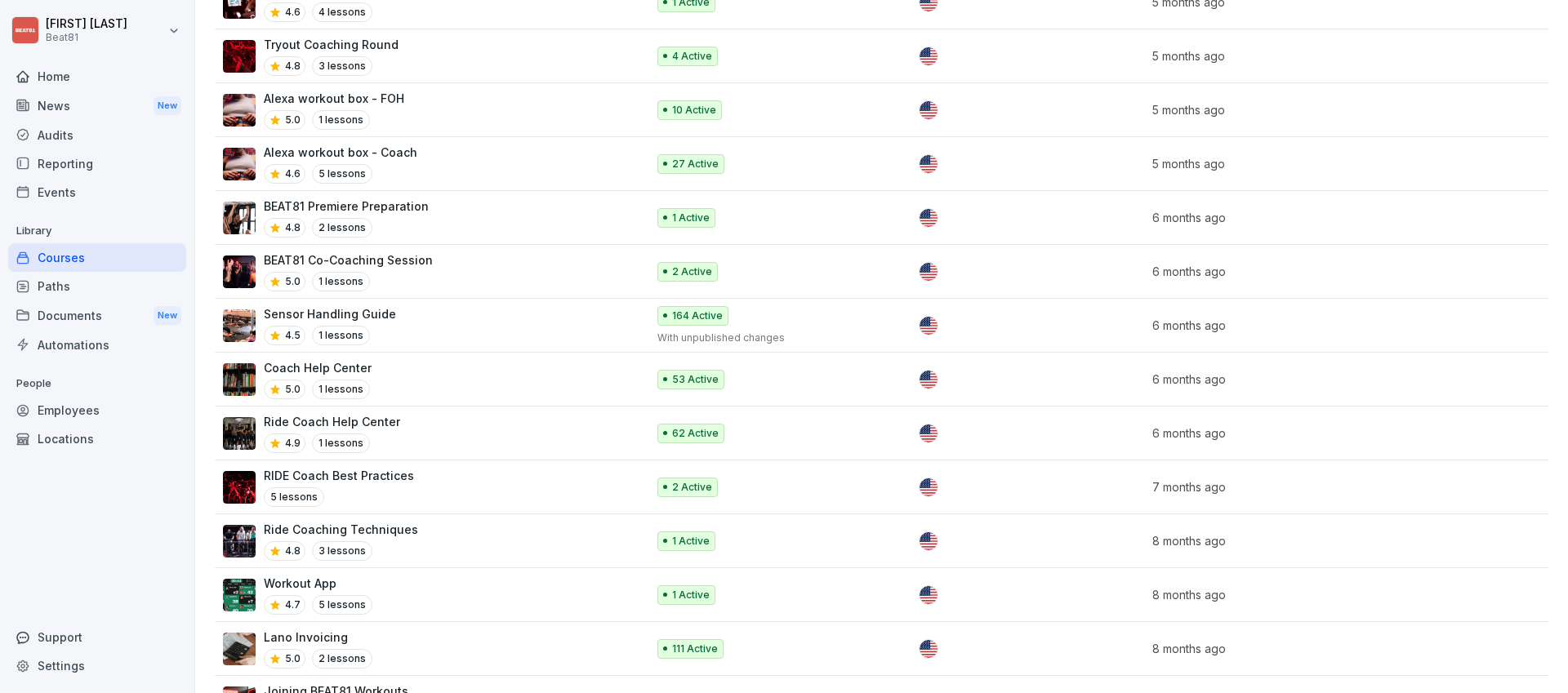 click on "Ride Coaching Techniques 4.8 3 lessons" at bounding box center (426, 540) 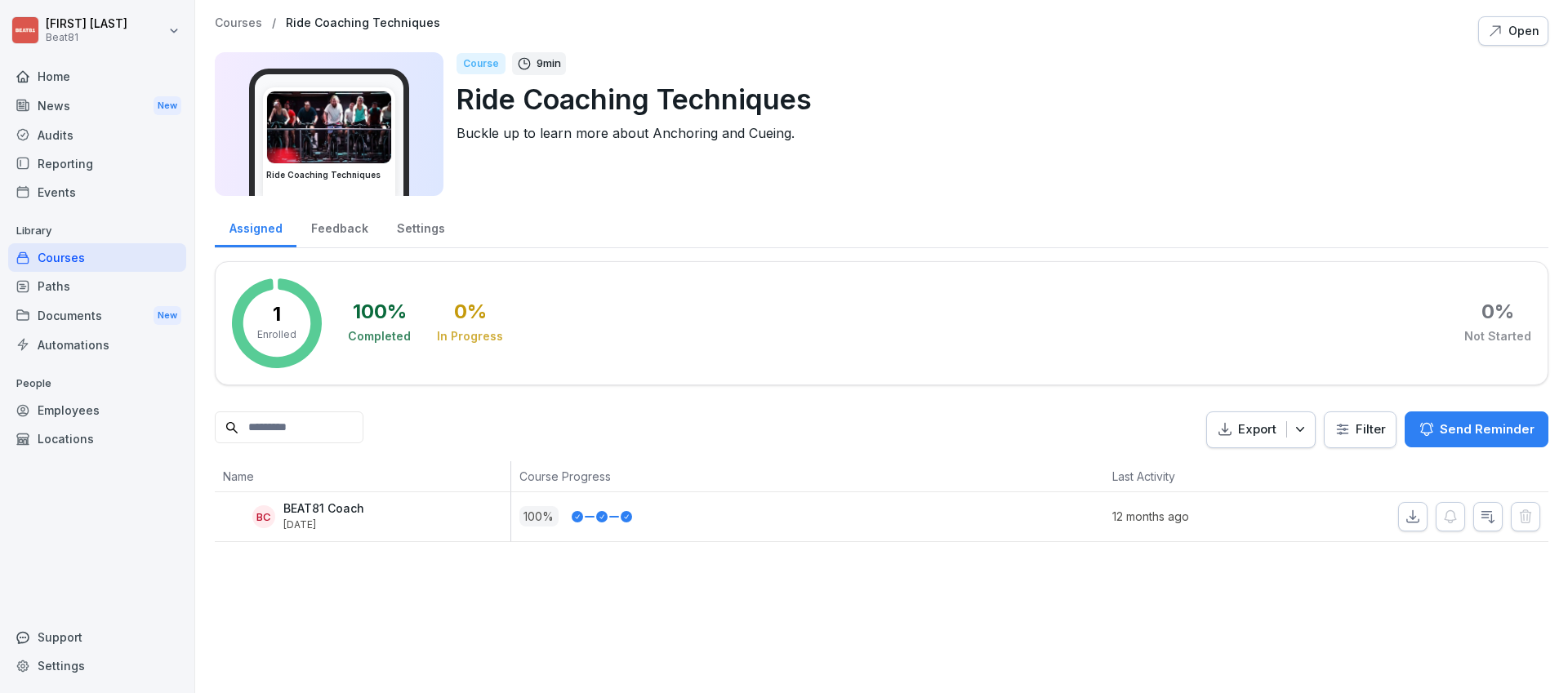 scroll, scrollTop: 0, scrollLeft: 0, axis: both 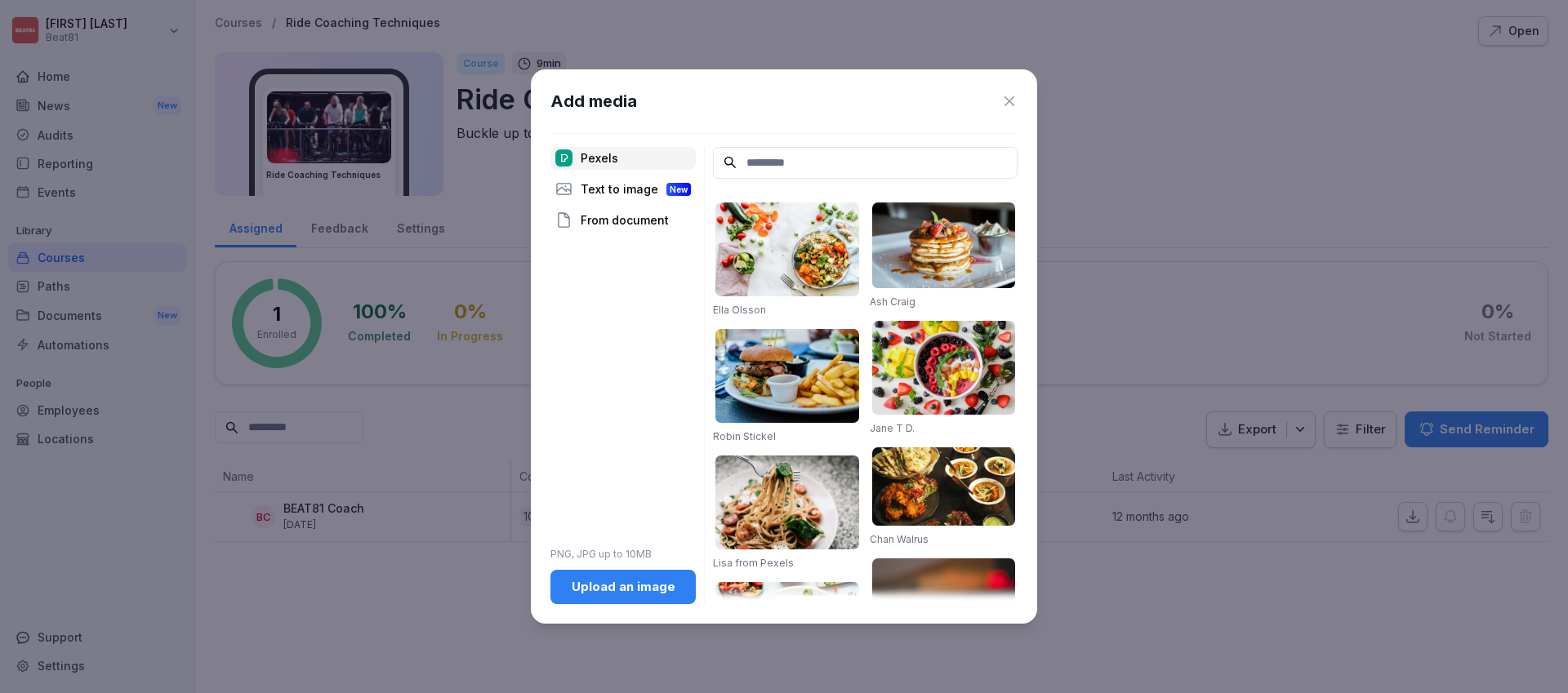 click 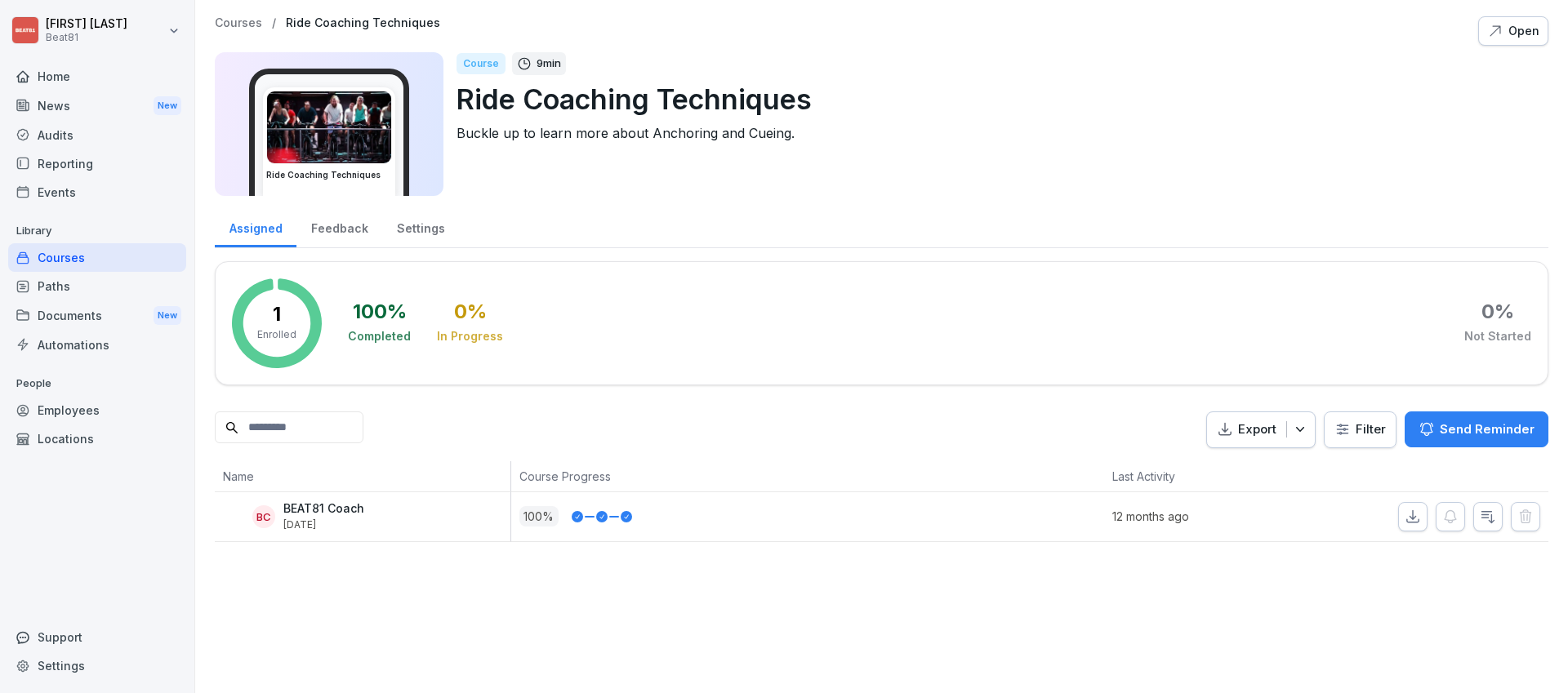 click on "Course" at bounding box center [481, 64] 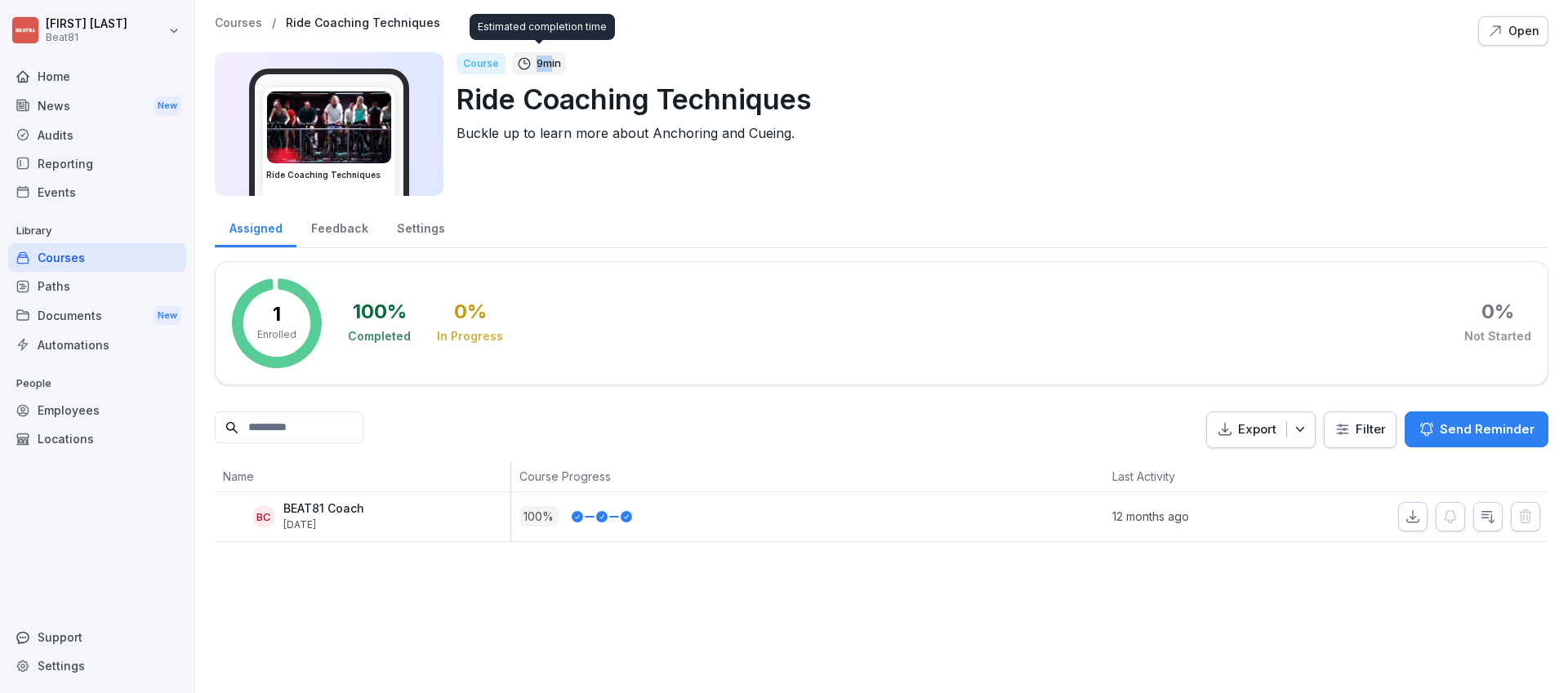 click on "9  min" at bounding box center [549, 64] 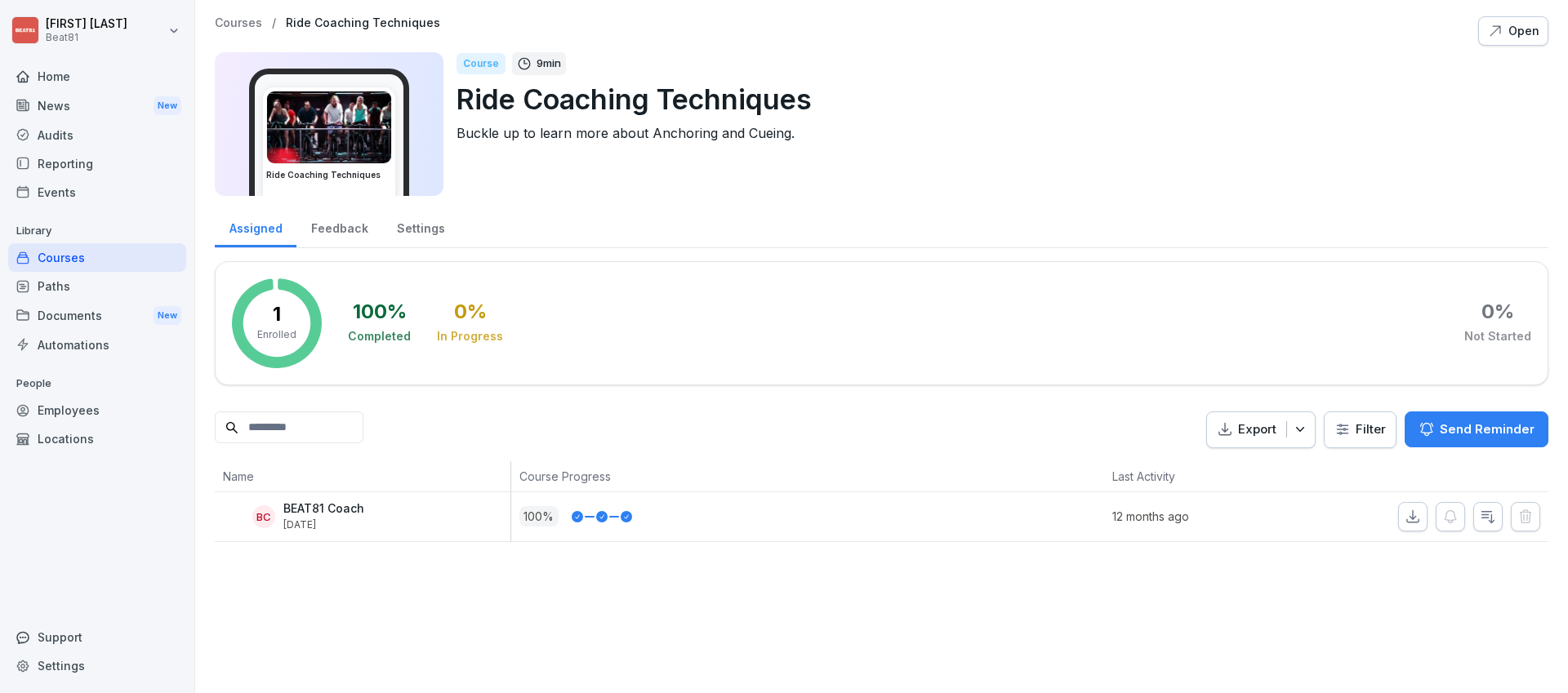 click on "Course 9  min Ride Coaching Techniques Buckle up to learn more about Anchoring and Cueing." at bounding box center (996, 124) 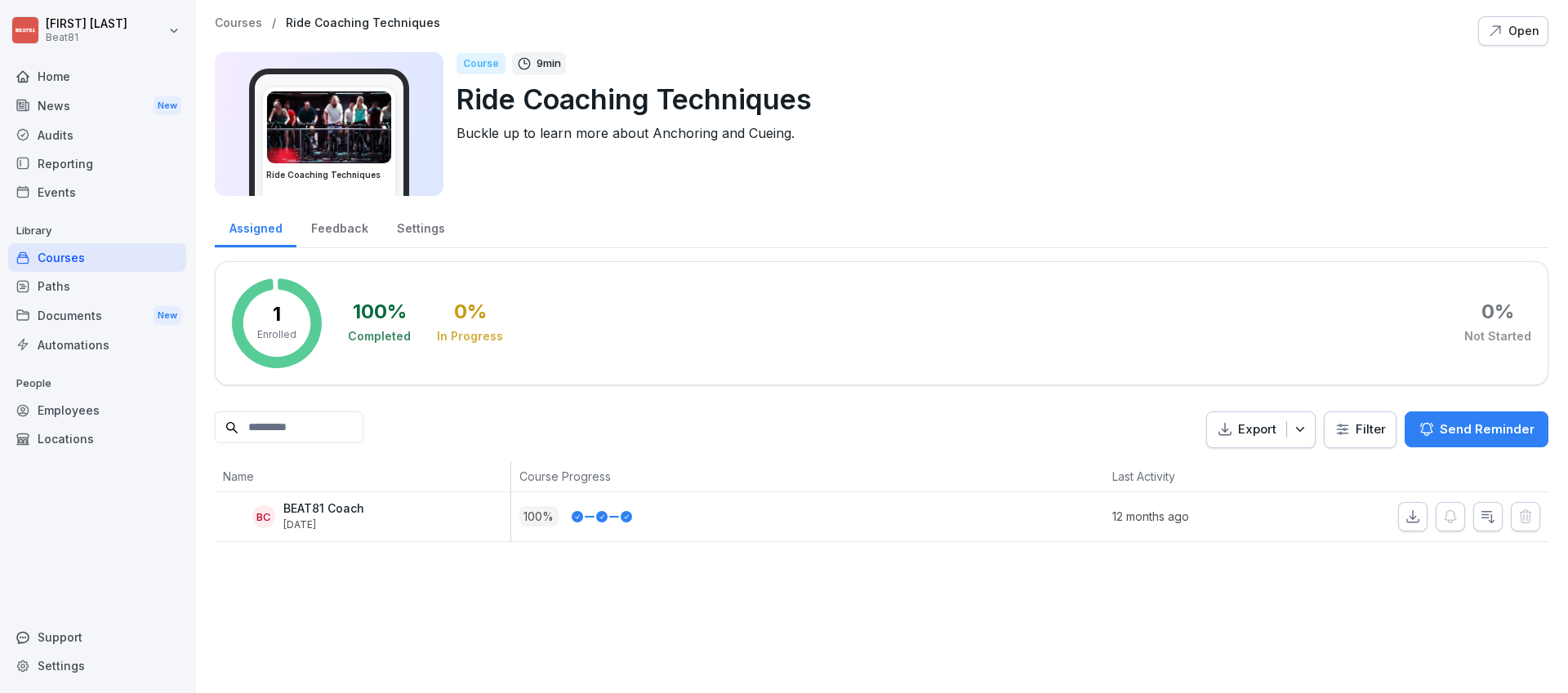 click 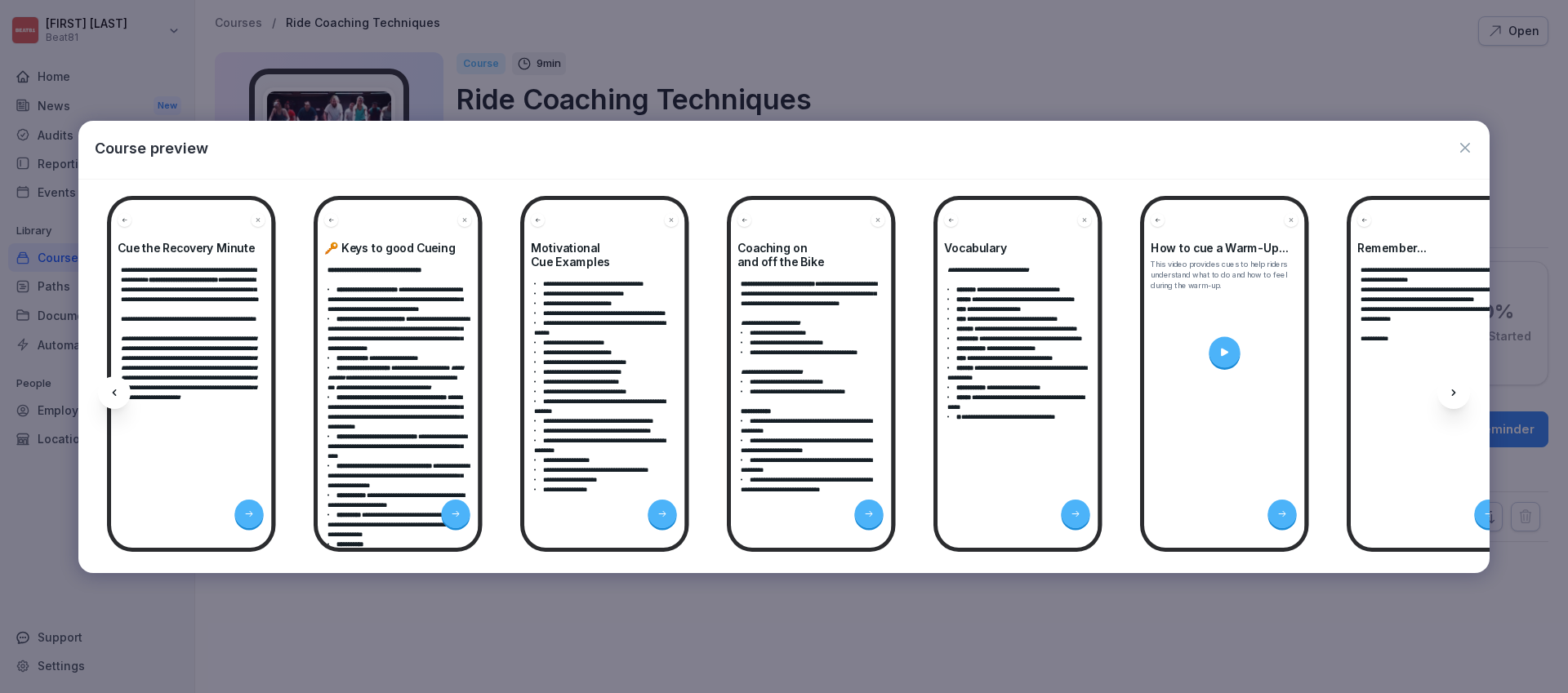 scroll, scrollTop: 0, scrollLeft: 3291, axis: horizontal 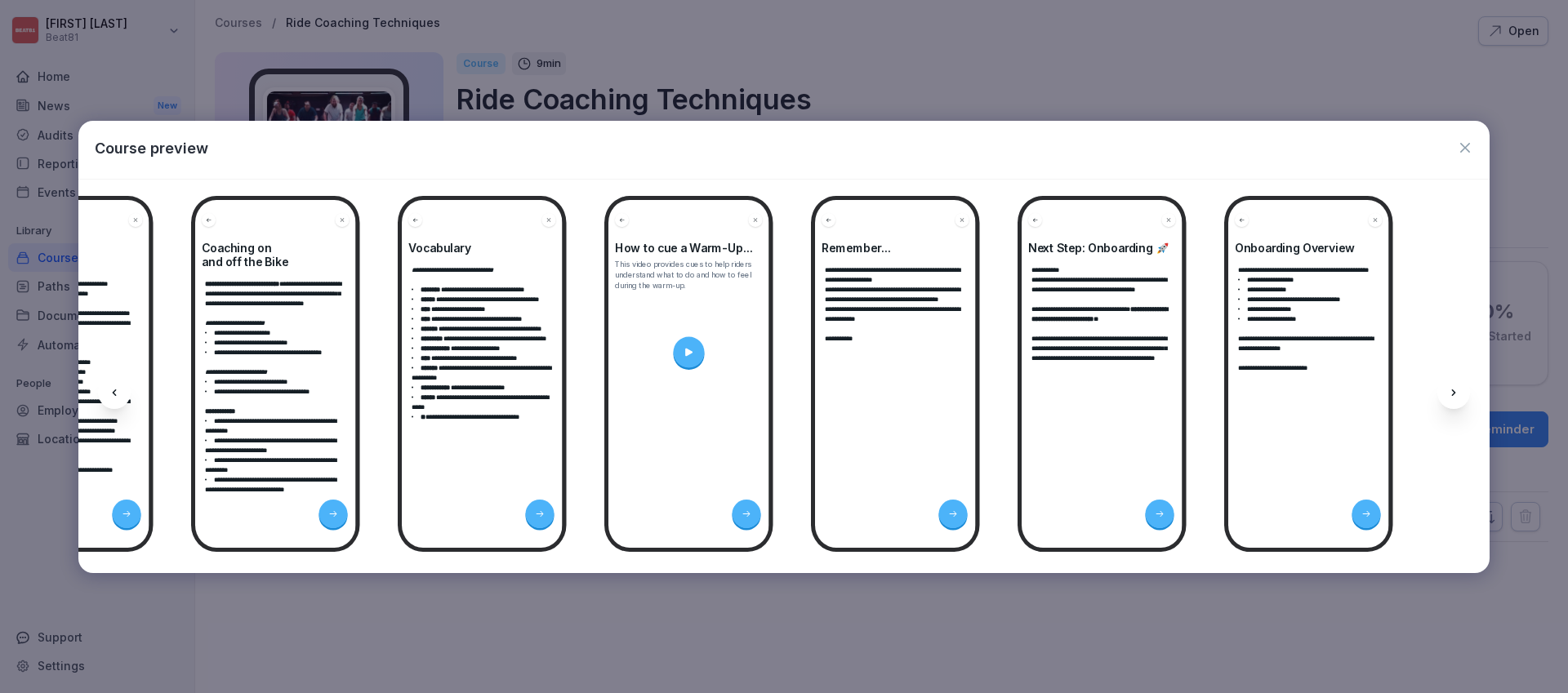 click 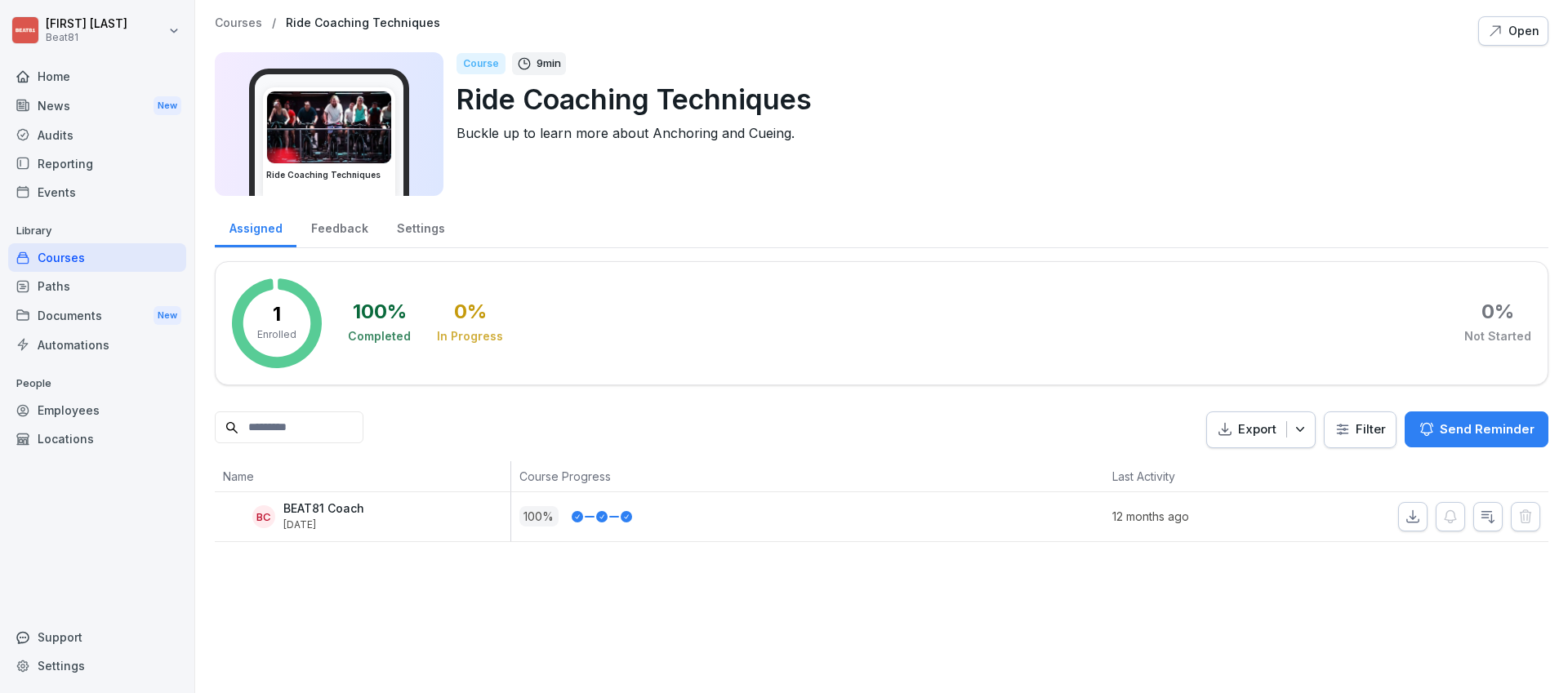 click on "Courses" at bounding box center [238, 23] 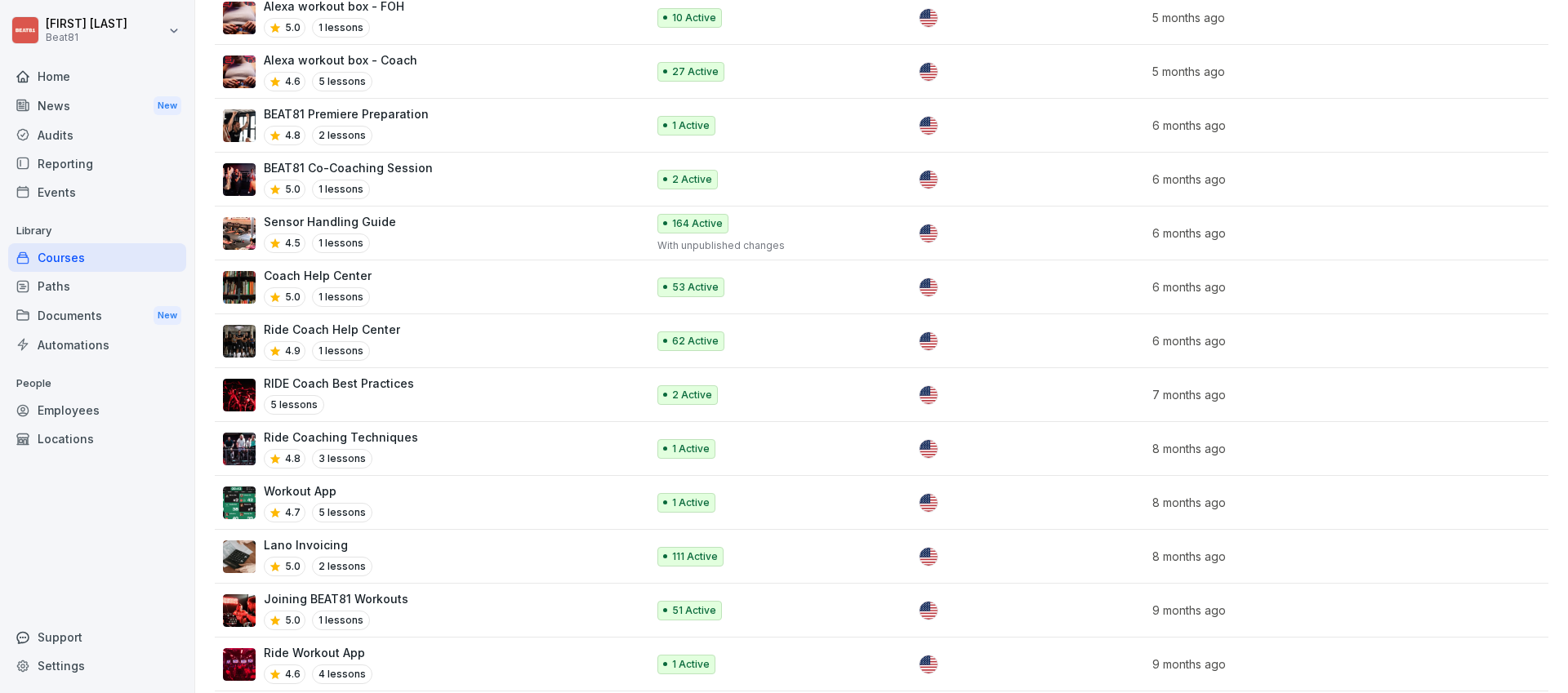 scroll, scrollTop: 942, scrollLeft: 0, axis: vertical 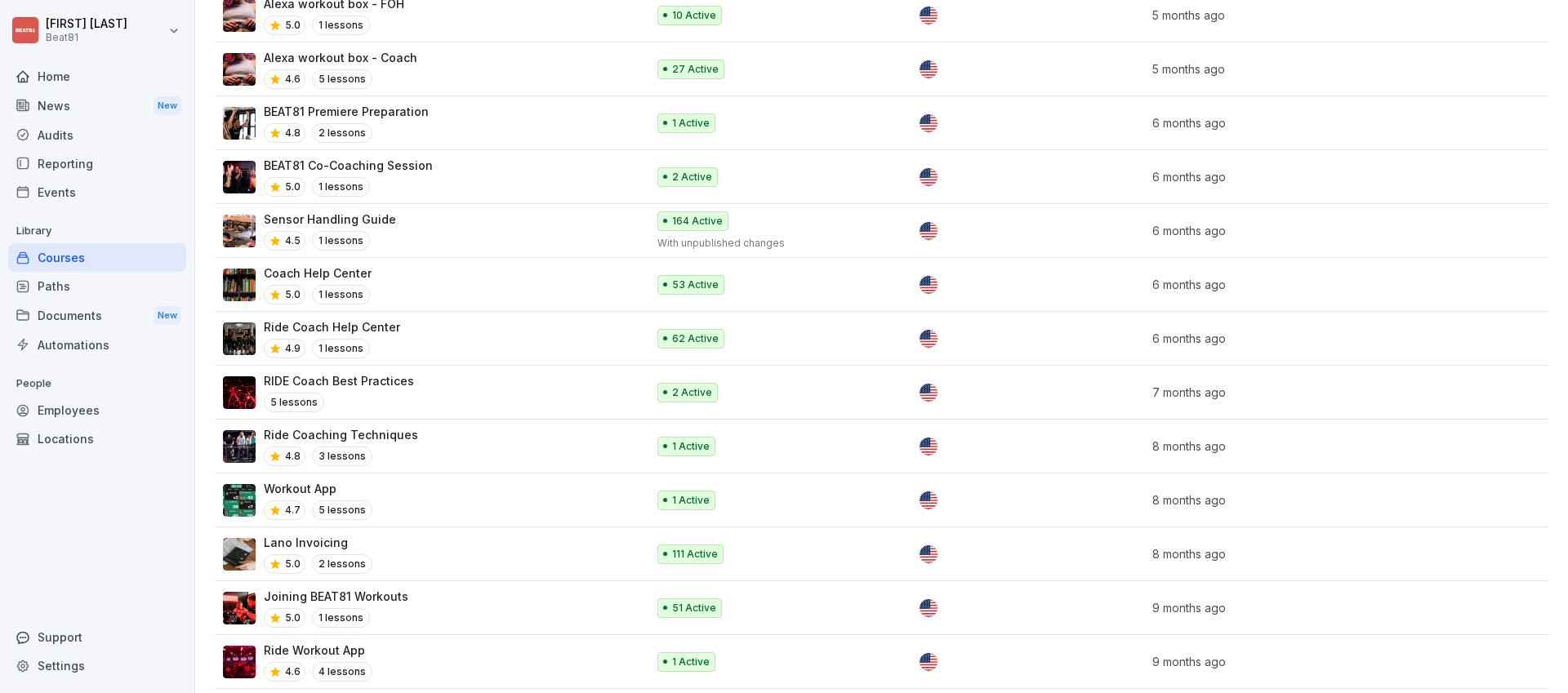 click on "RIDE Coach Best Practices 5 lessons" at bounding box center [426, 392] 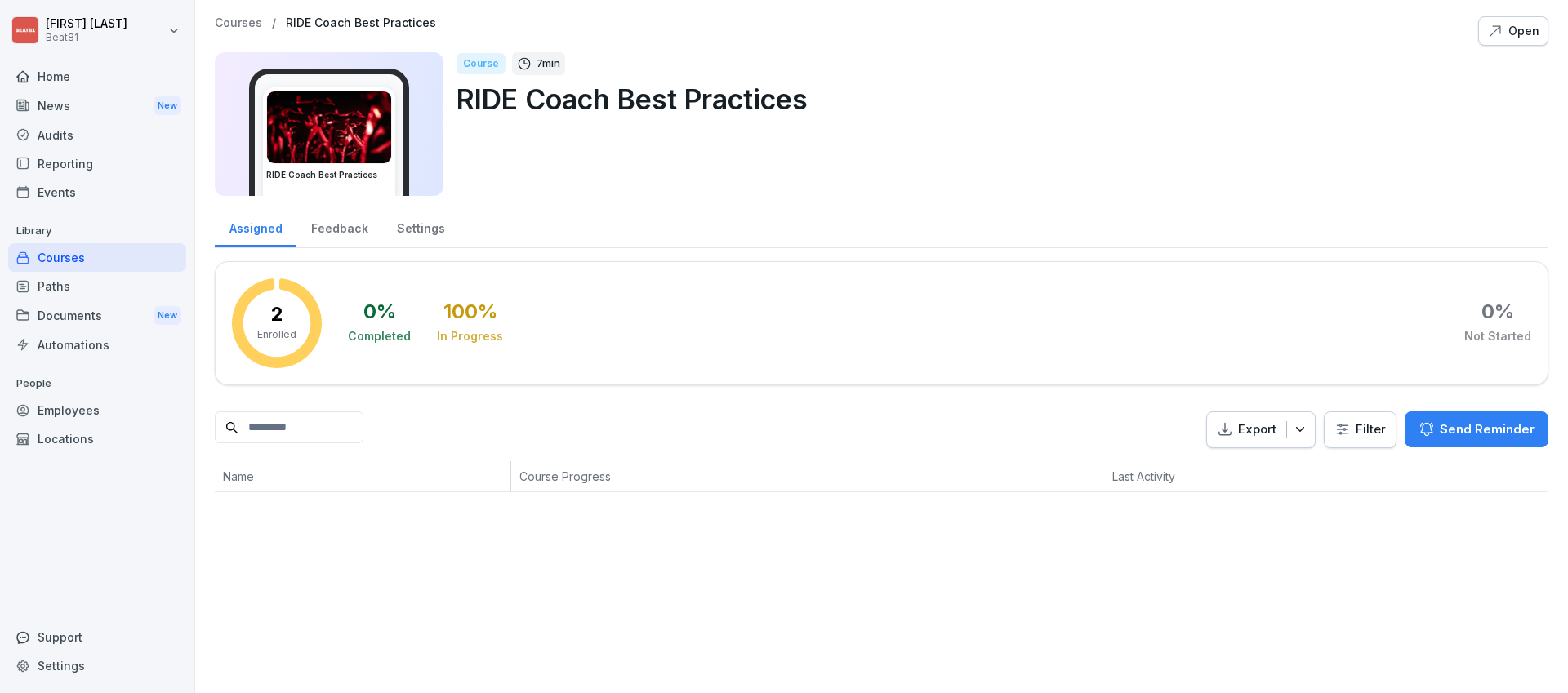 scroll, scrollTop: 0, scrollLeft: 0, axis: both 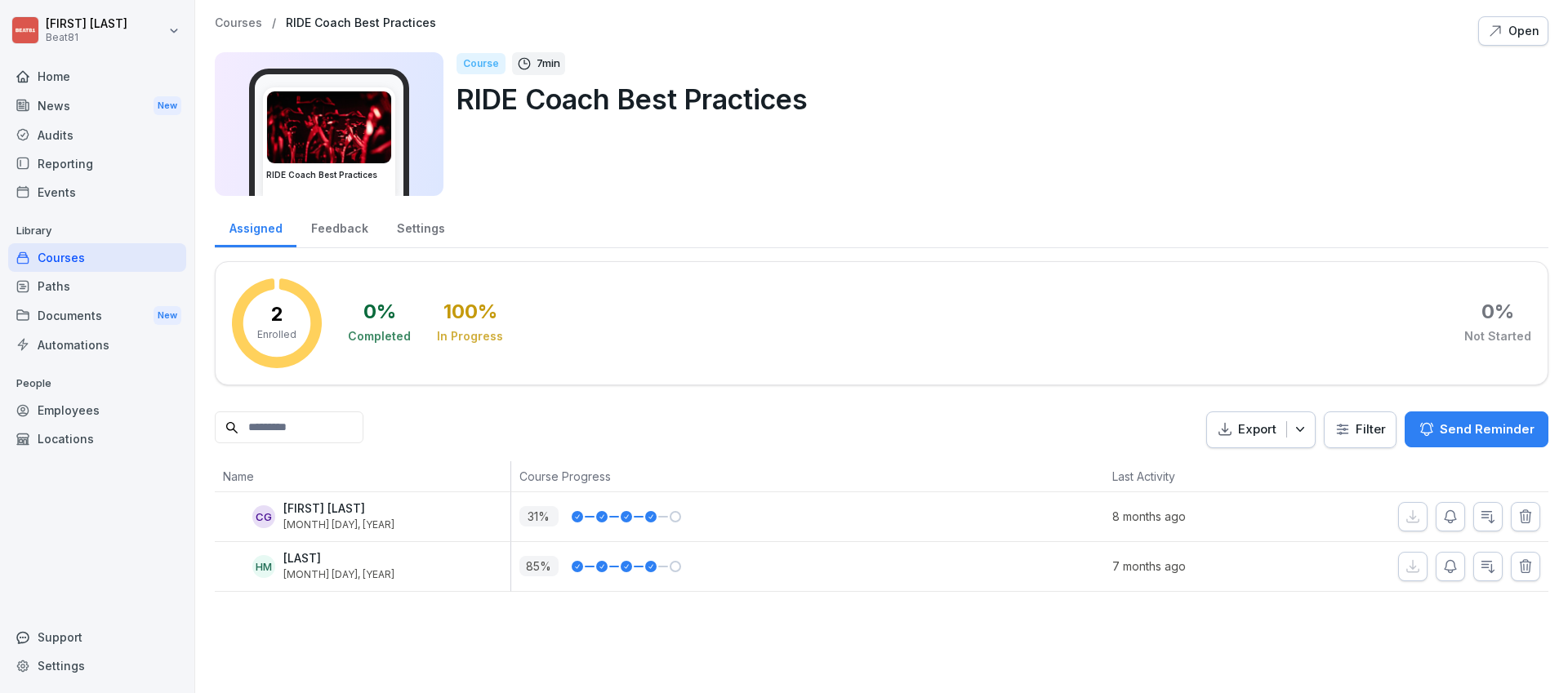 click 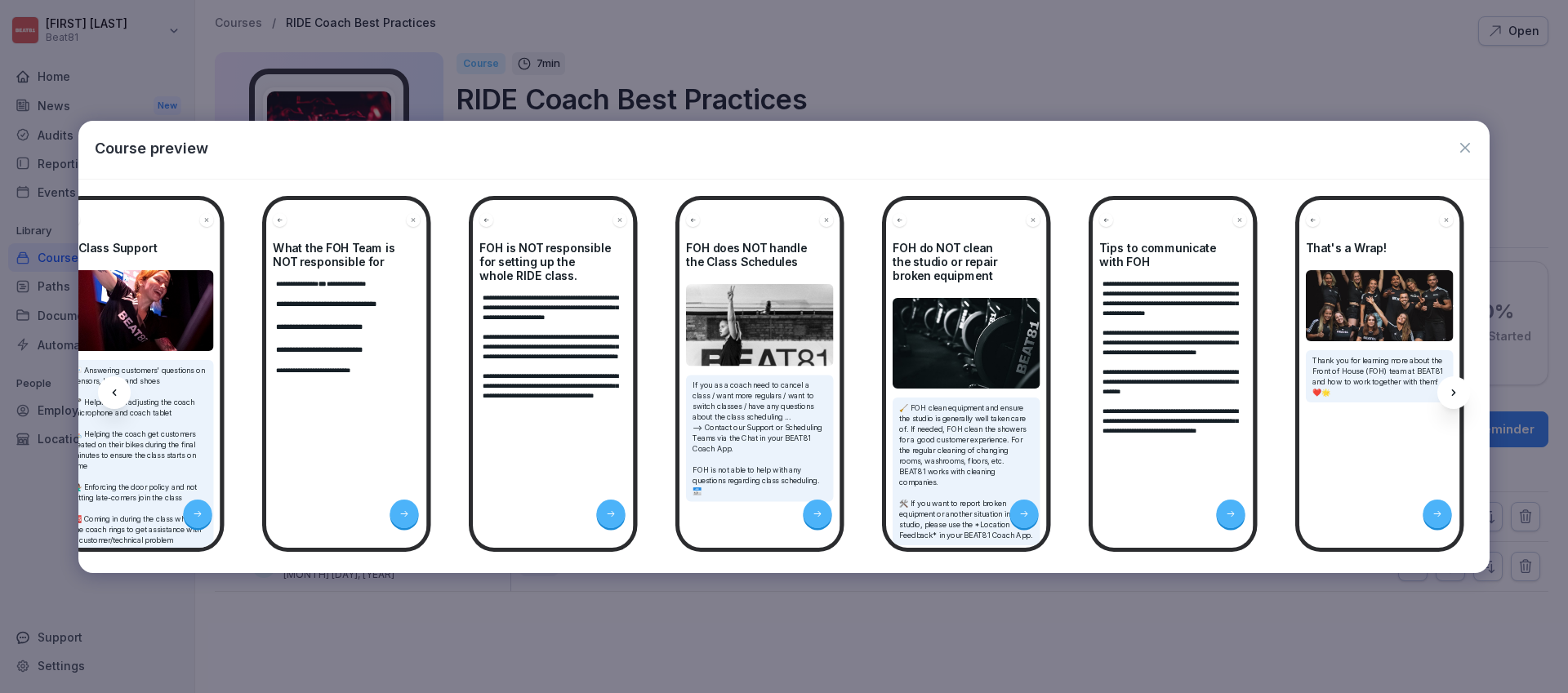 scroll, scrollTop: 0, scrollLeft: 4118, axis: horizontal 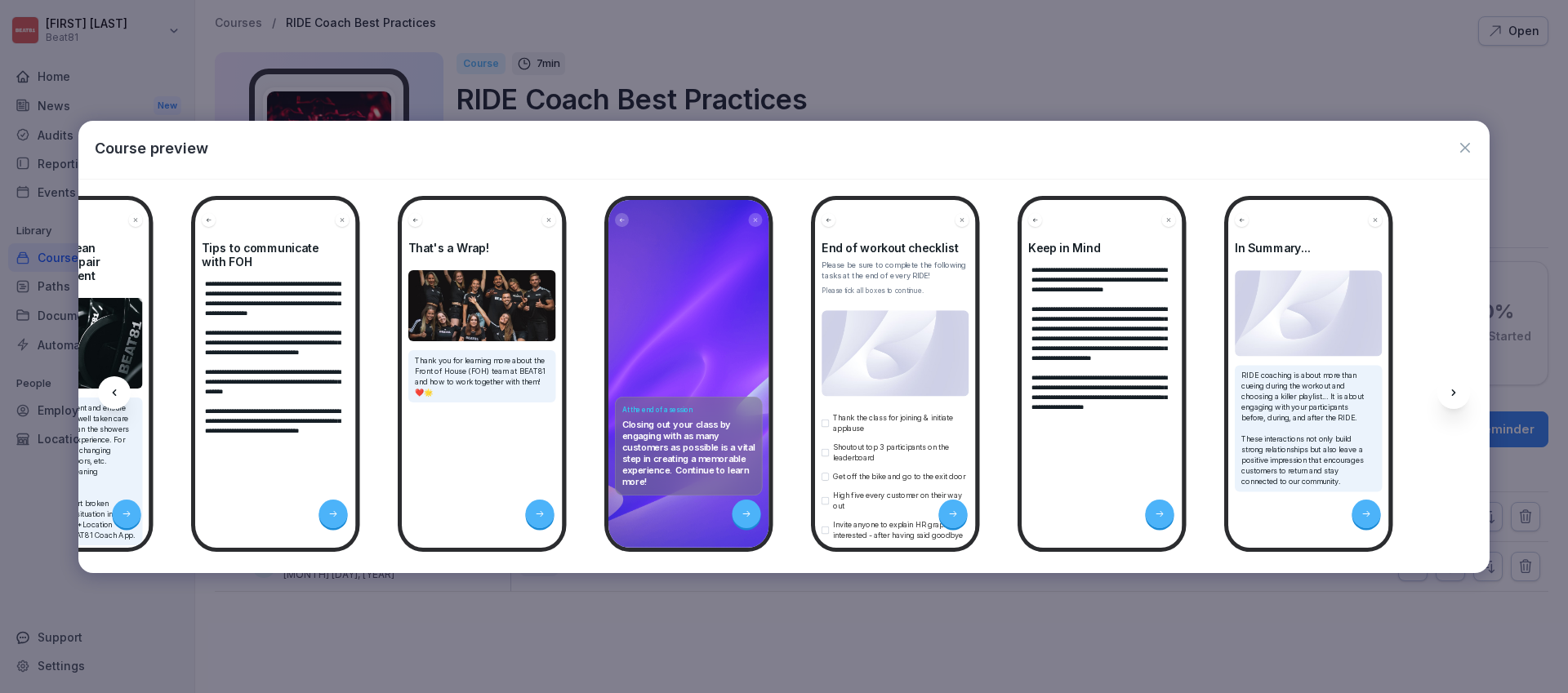 click 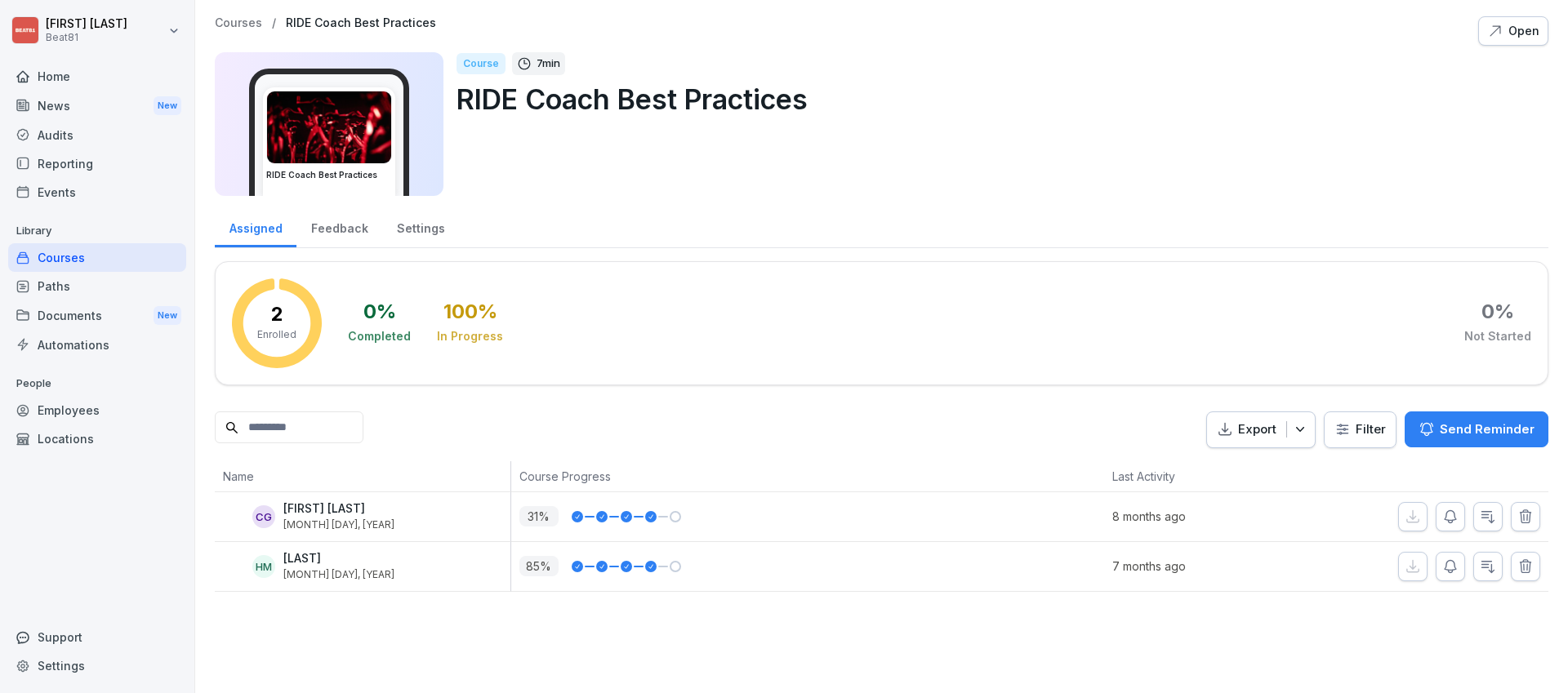 click on "Courses" at bounding box center [238, 23] 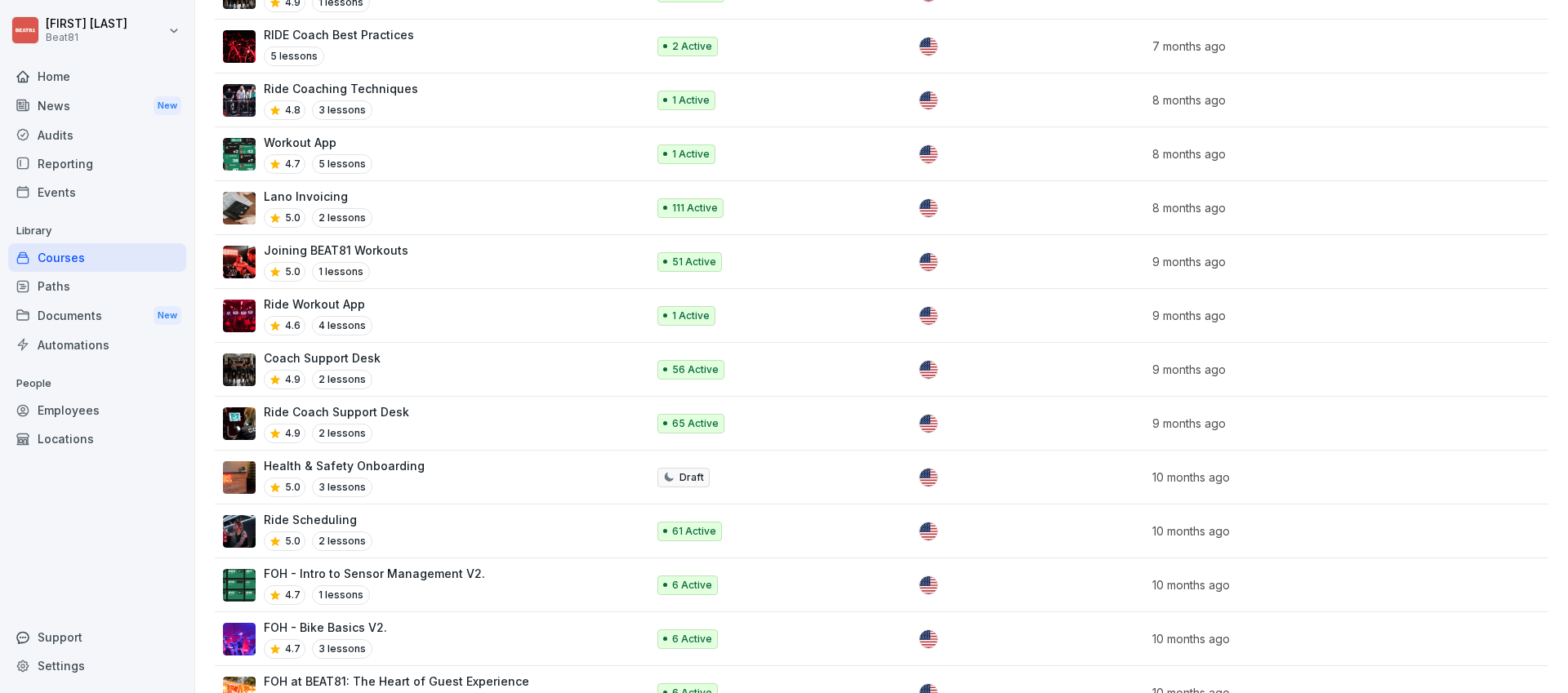 scroll, scrollTop: 1290, scrollLeft: 0, axis: vertical 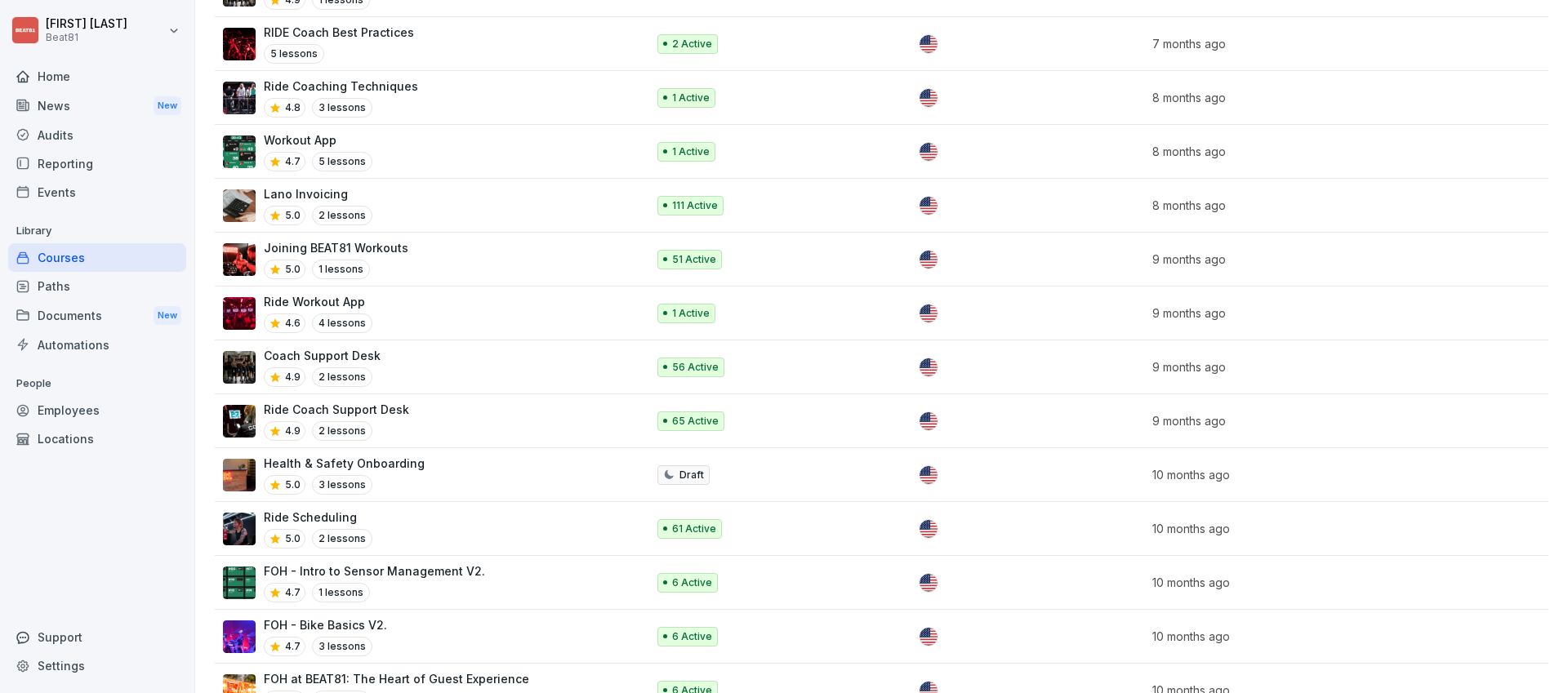 click on "Ride Coach Support Desk 4.9 2 lessons" at bounding box center (426, 420) 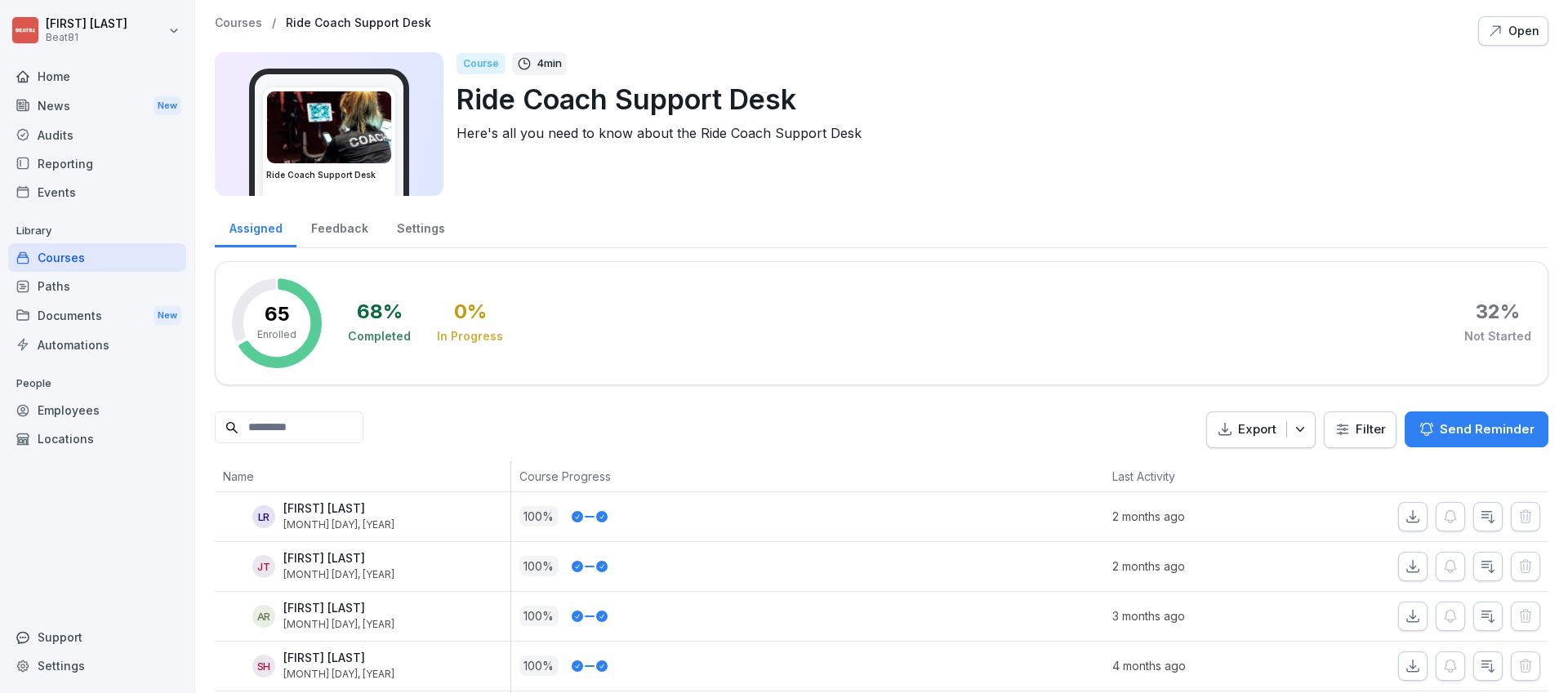 scroll, scrollTop: 0, scrollLeft: 0, axis: both 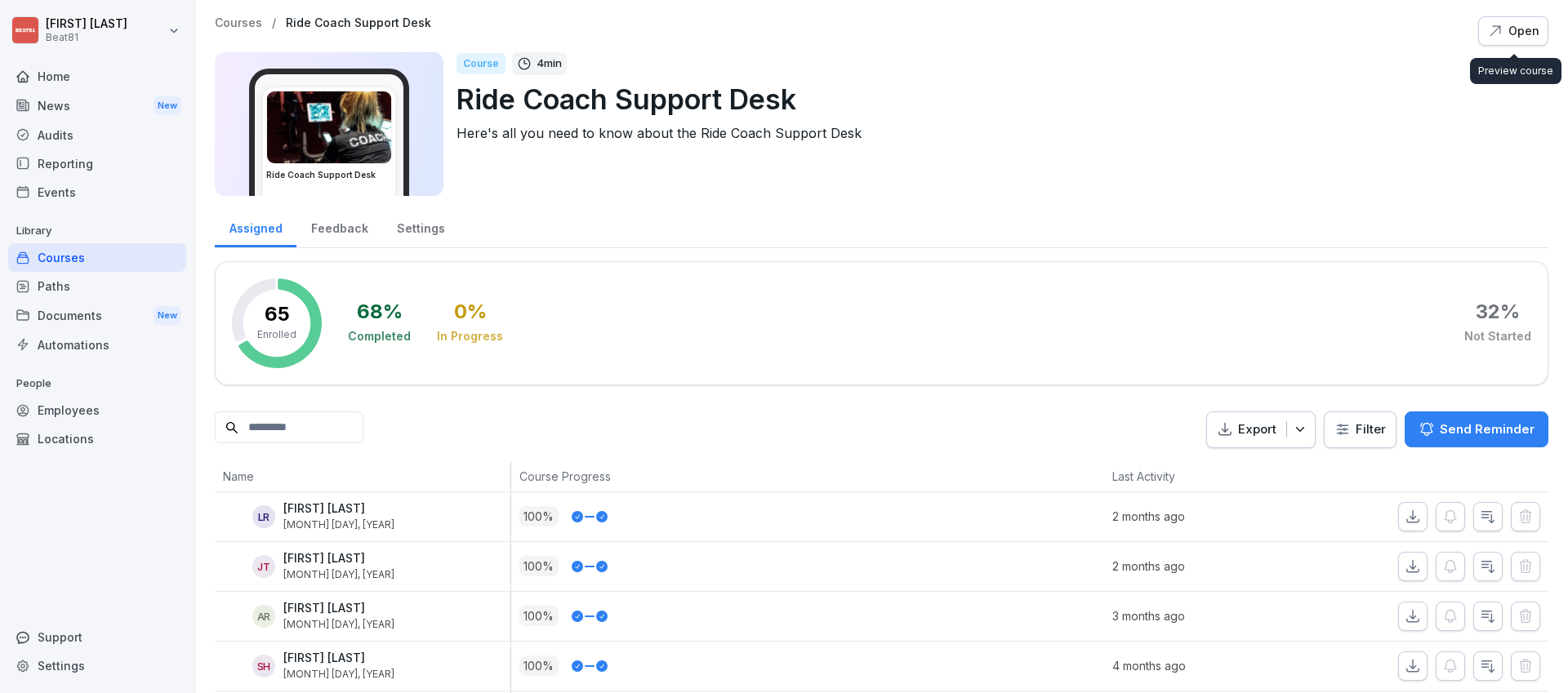 click on "Open" at bounding box center (1513, 31) 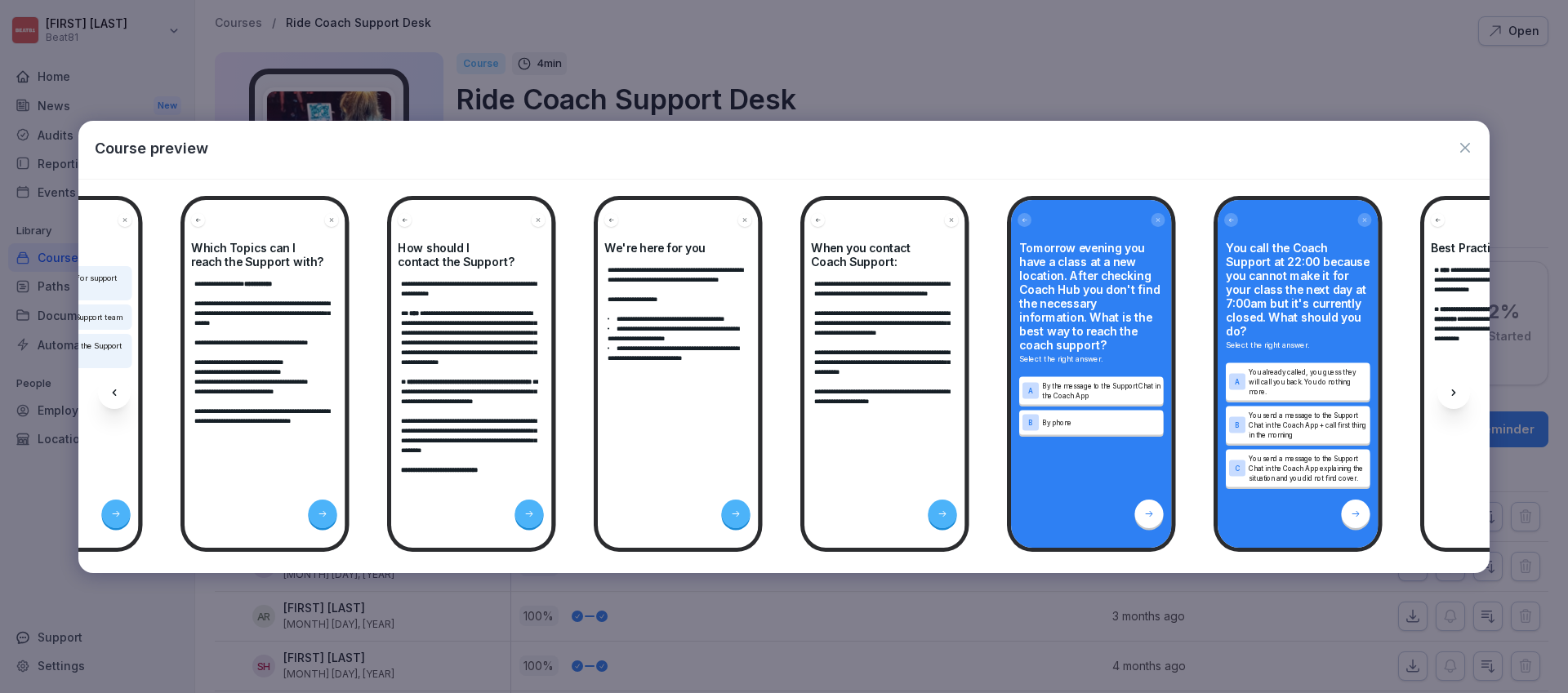 scroll, scrollTop: 0, scrollLeft: 1638, axis: horizontal 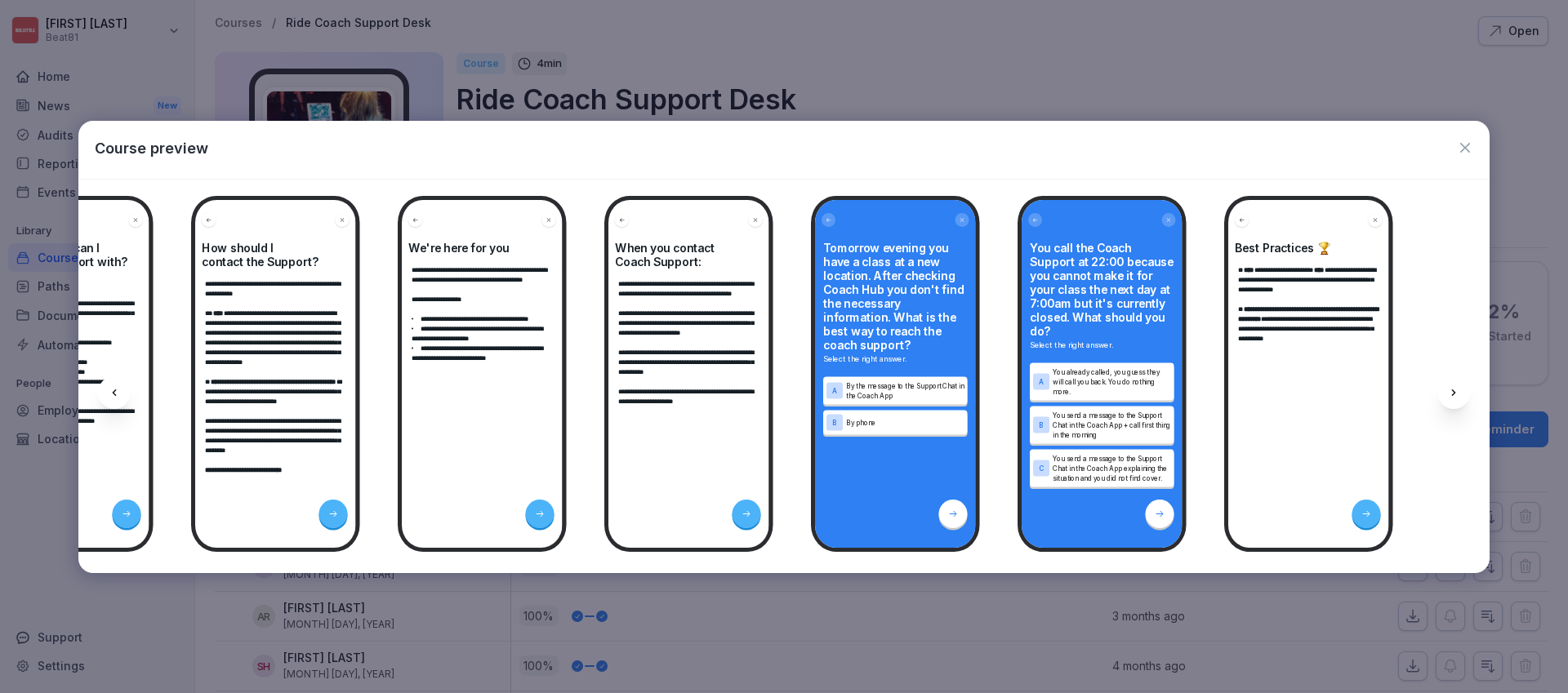 click 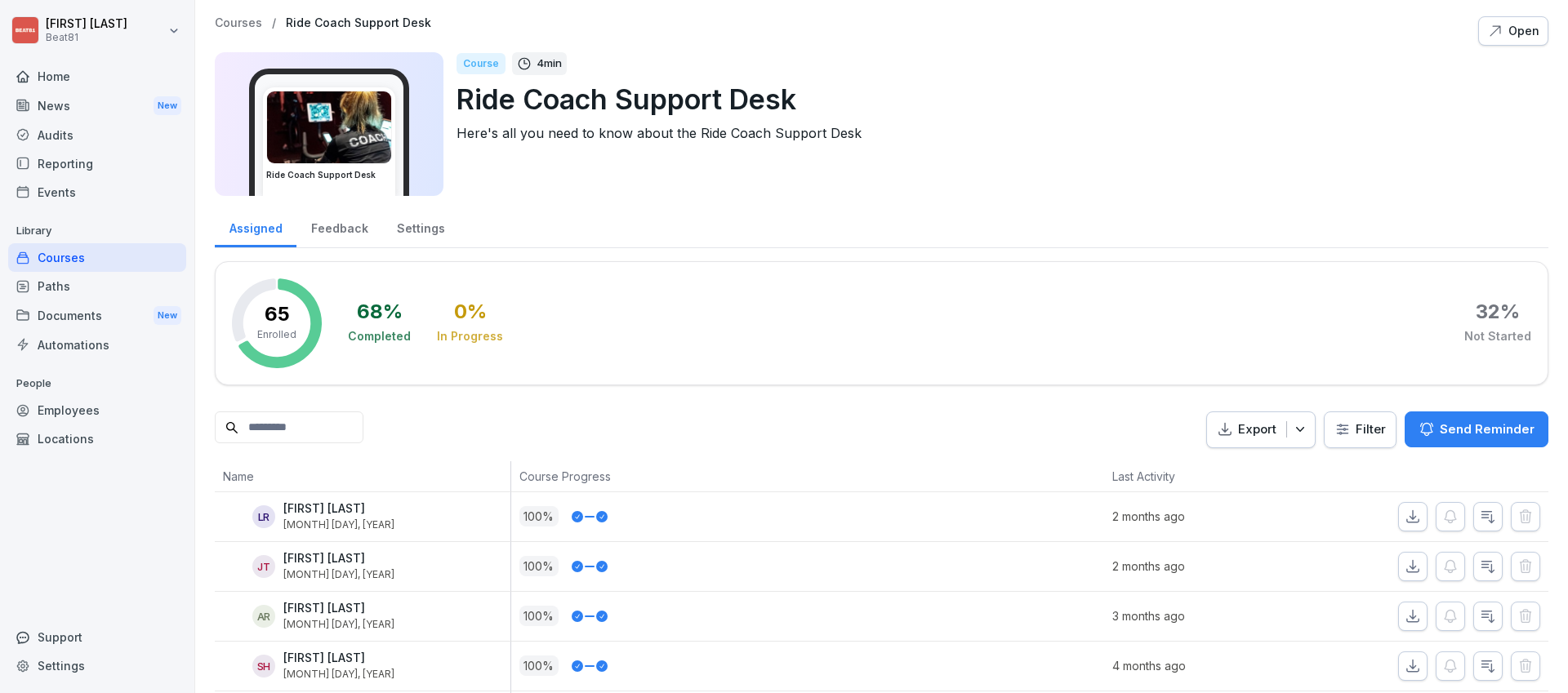 click on "Courses" at bounding box center (238, 23) 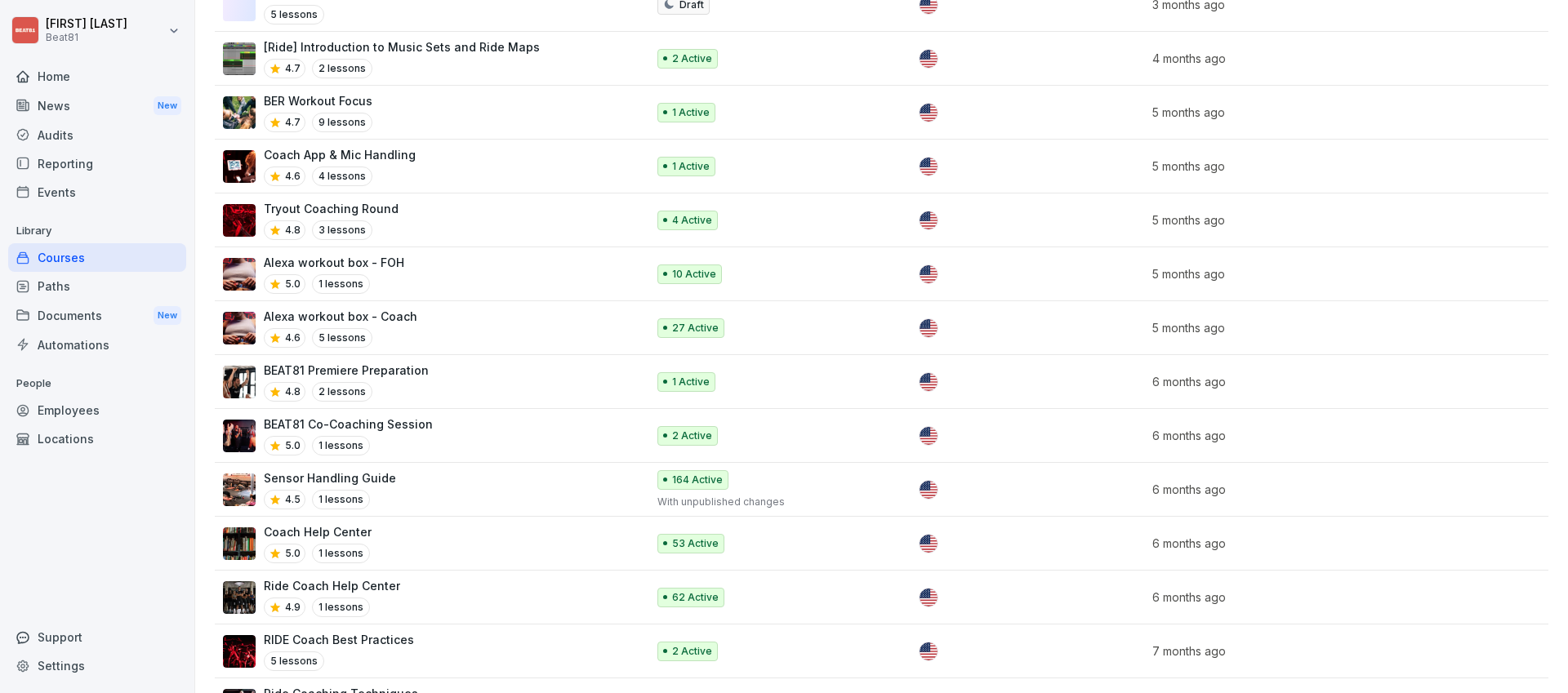 scroll, scrollTop: 686, scrollLeft: 0, axis: vertical 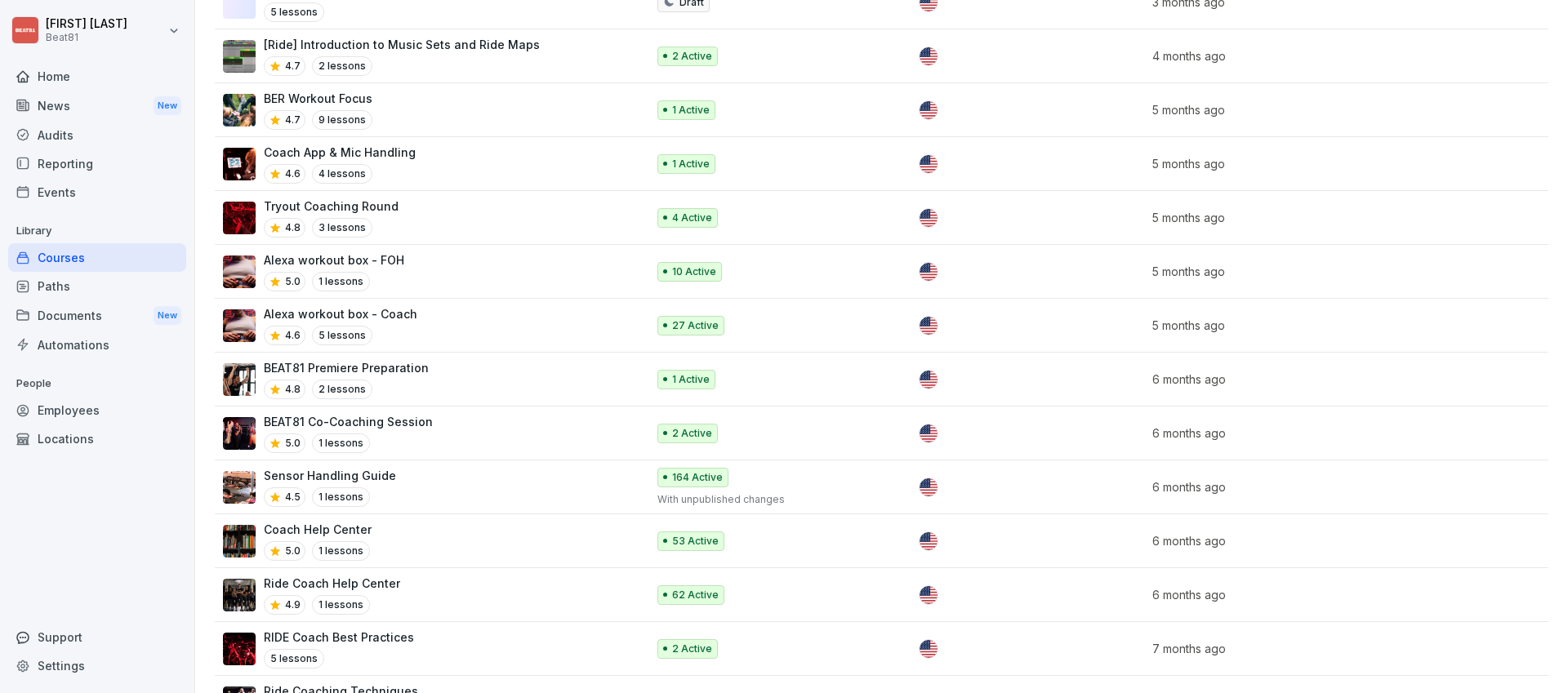click on "Sensor Handling Guide 4.5 1 lessons" at bounding box center [426, 486] 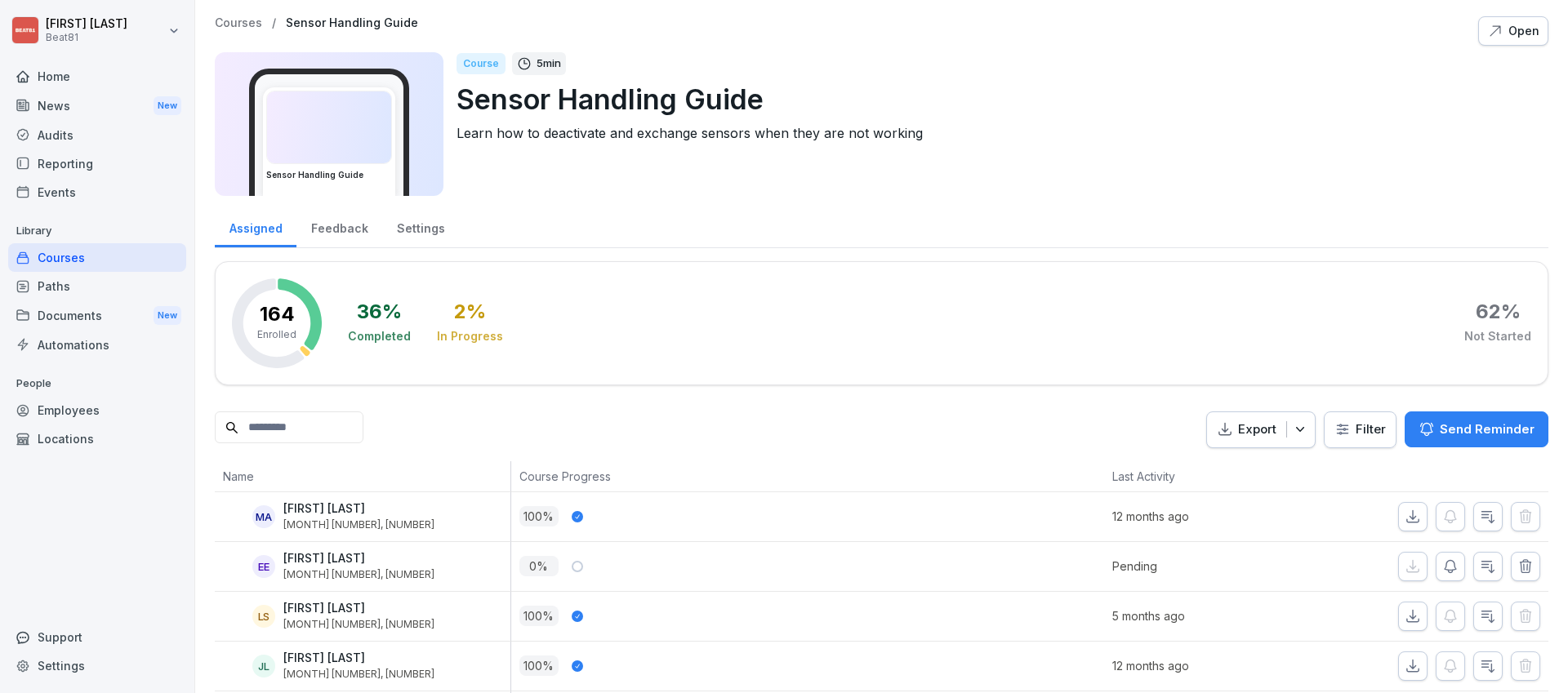 scroll, scrollTop: 0, scrollLeft: 0, axis: both 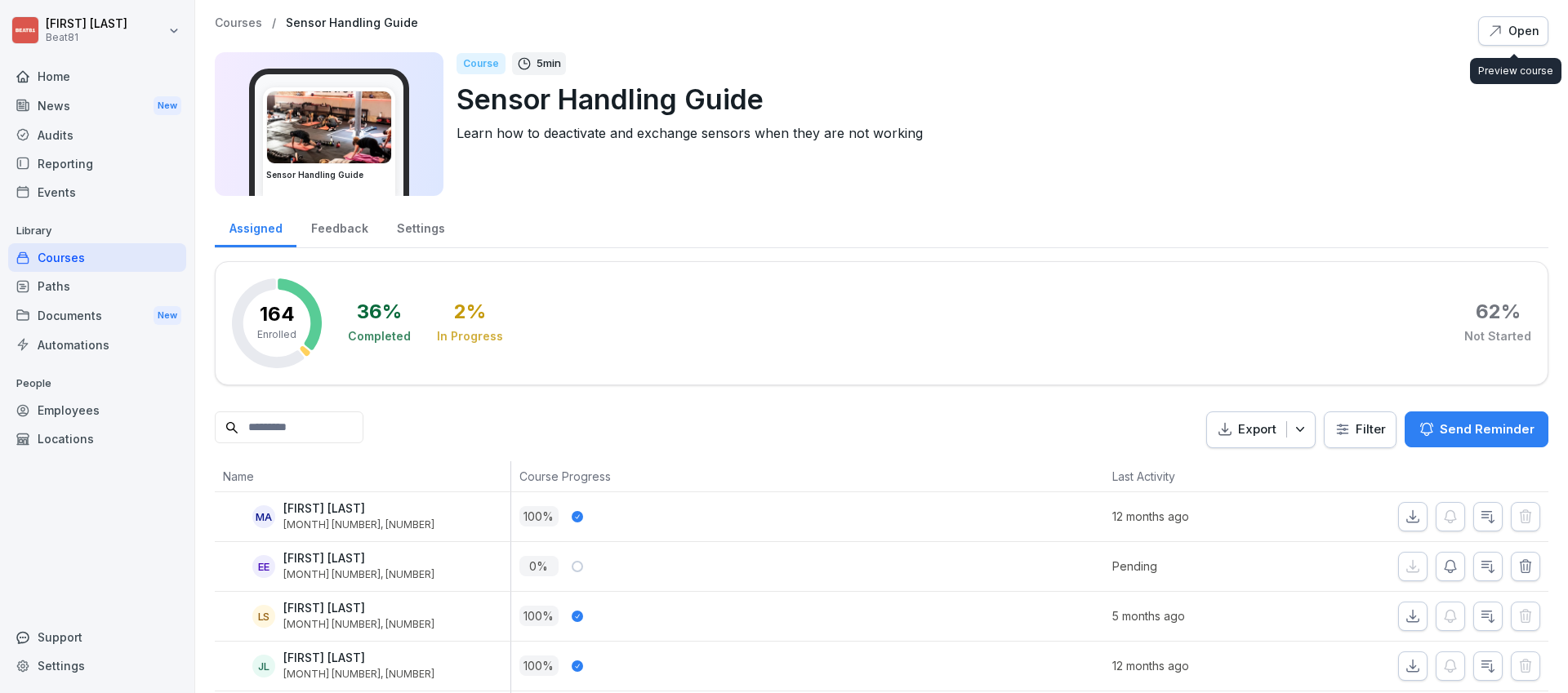 click on "Open" at bounding box center (1513, 31) 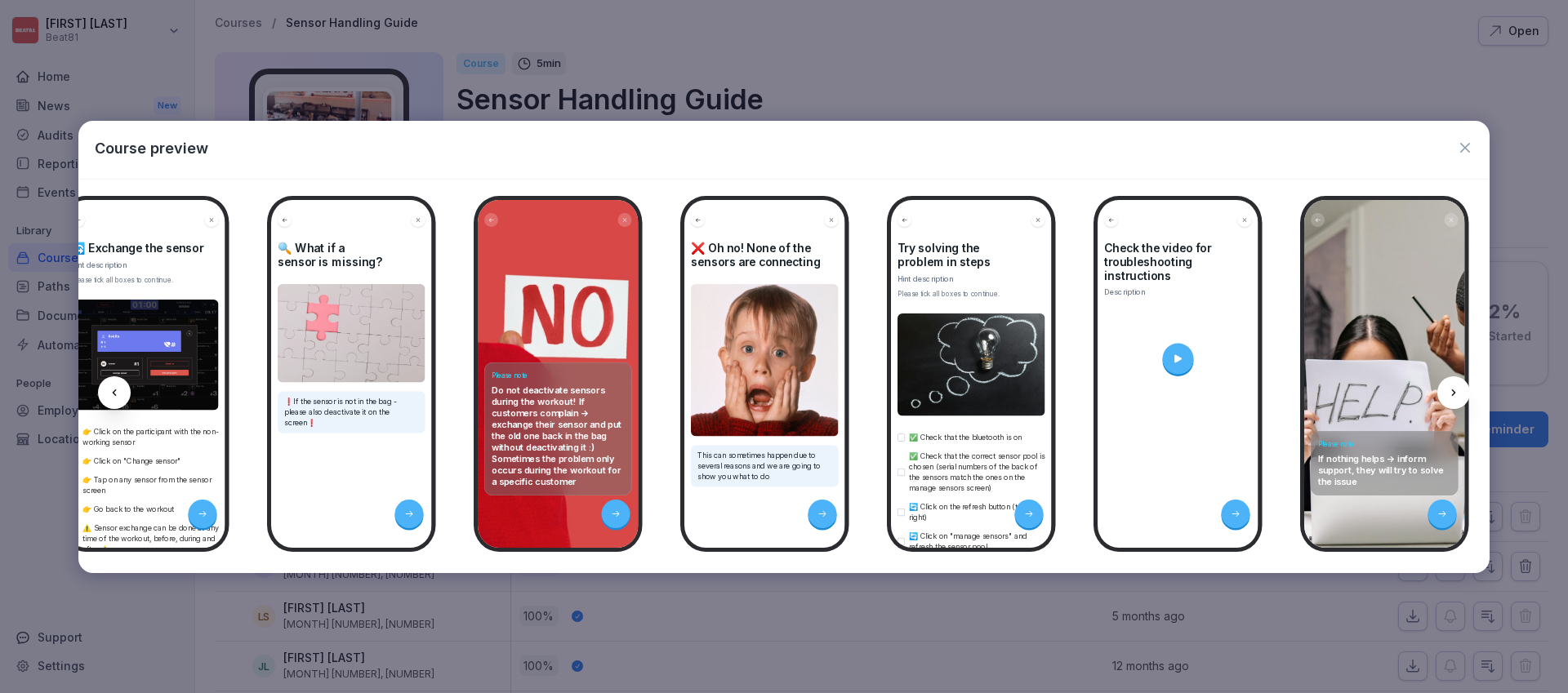 scroll, scrollTop: 0, scrollLeft: 1638, axis: horizontal 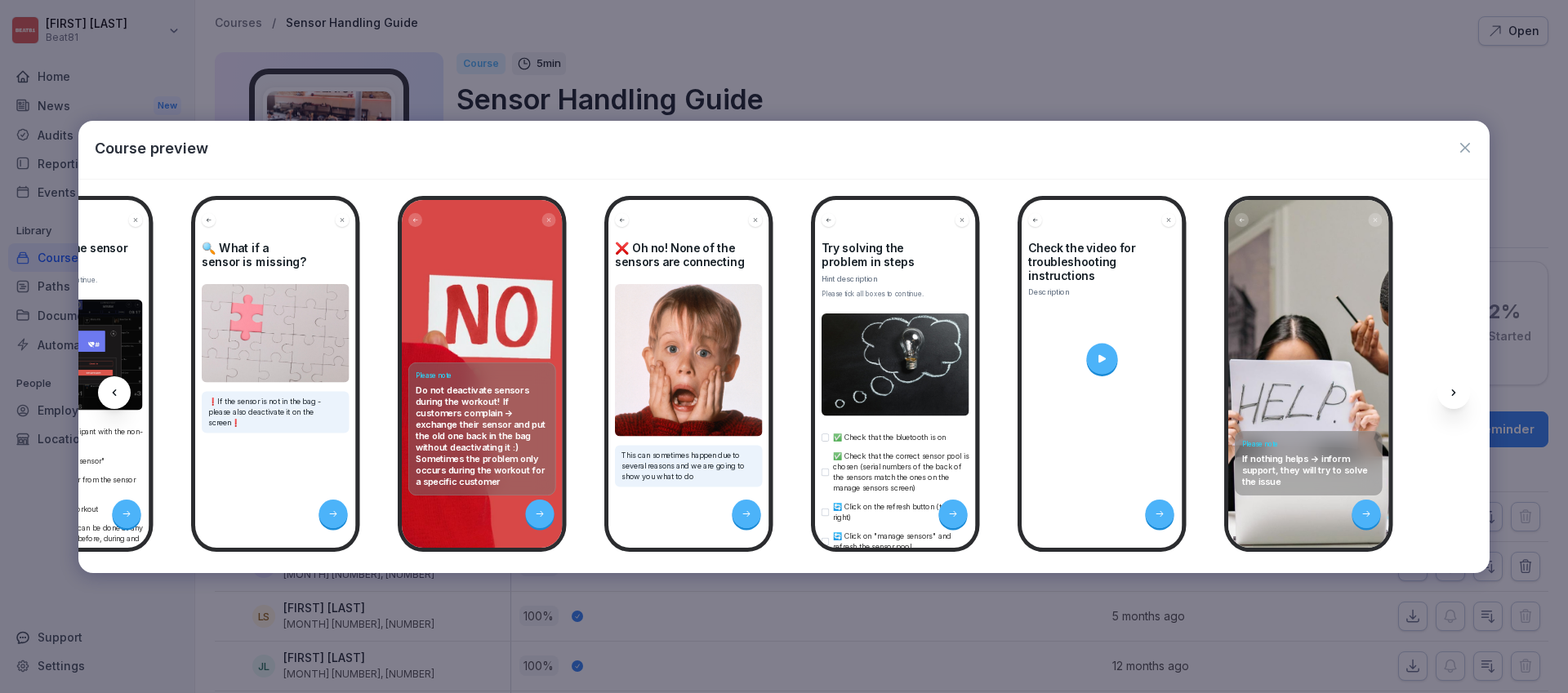 click 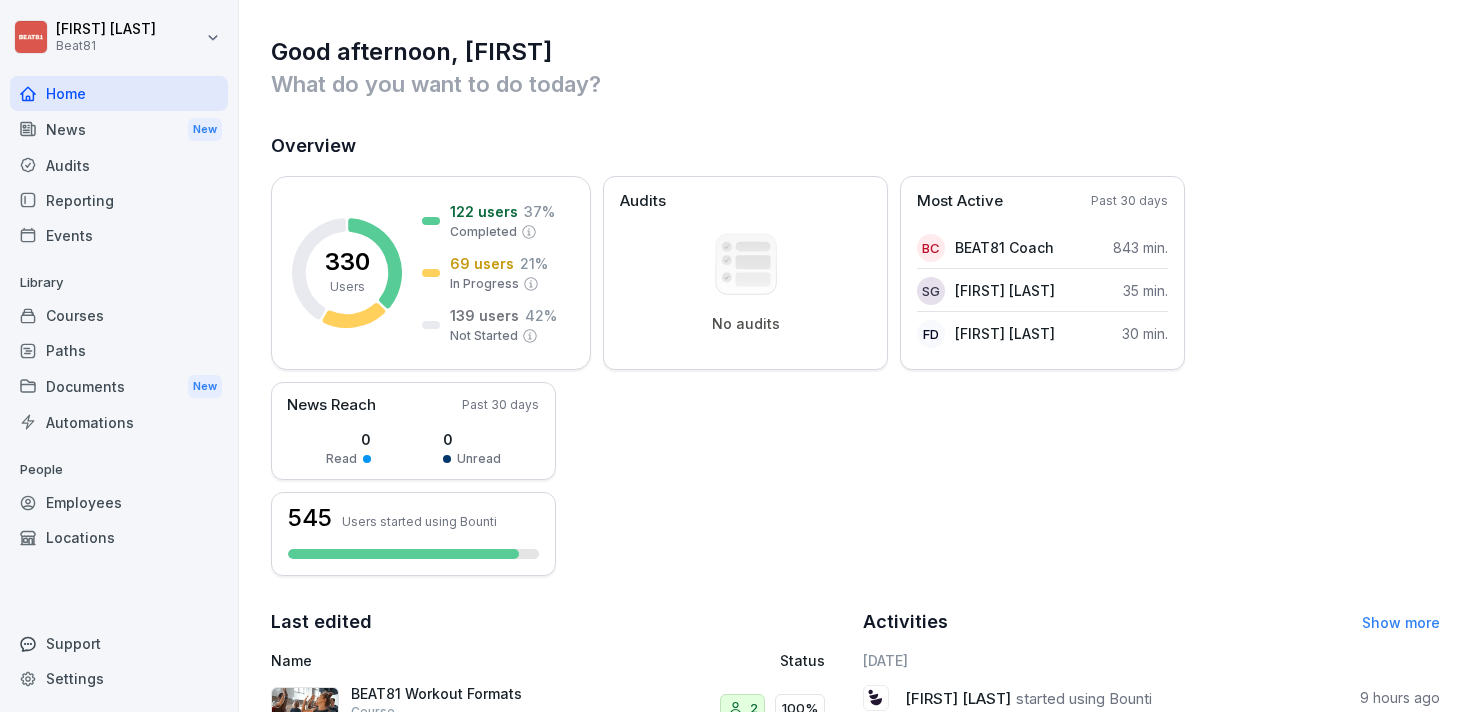 scroll, scrollTop: 0, scrollLeft: 0, axis: both 